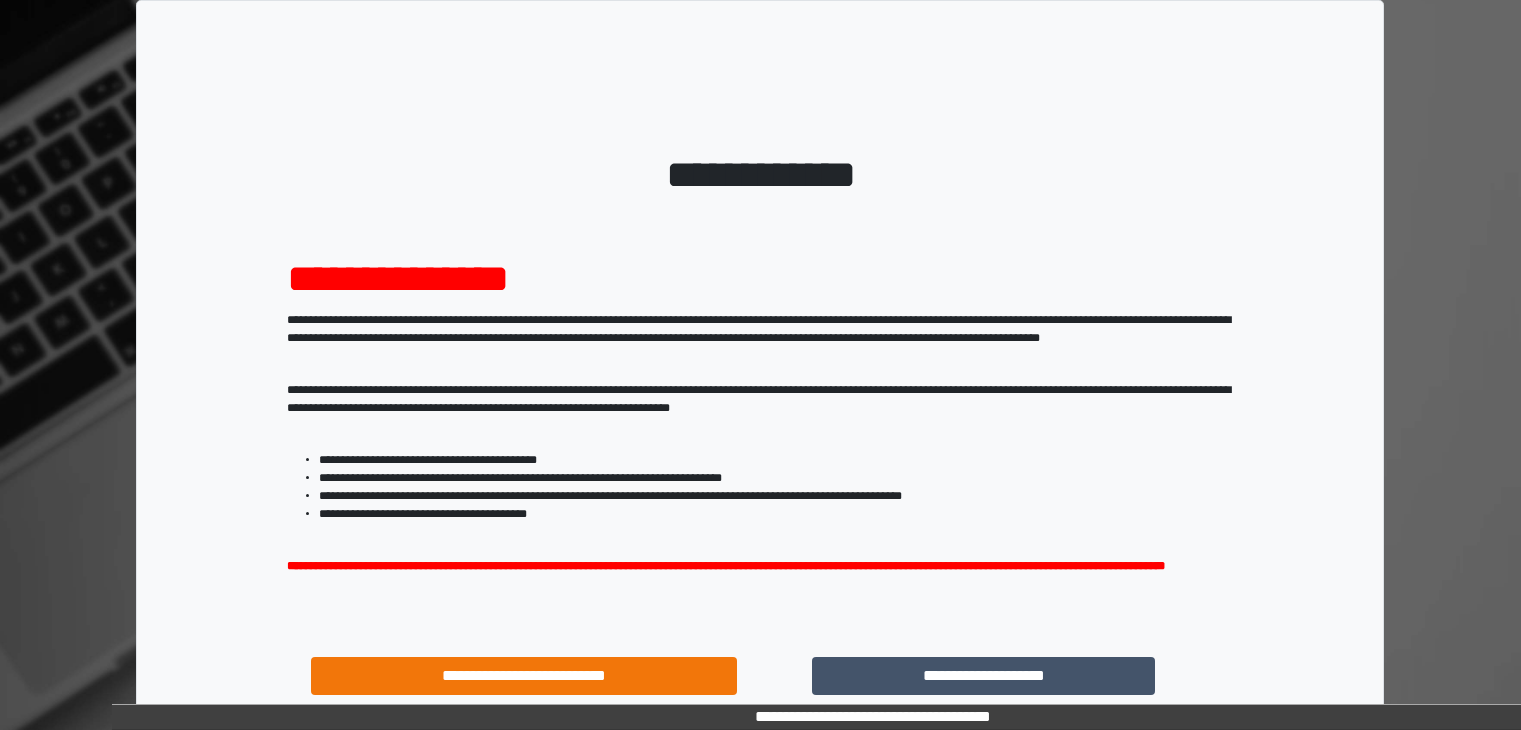 scroll, scrollTop: 0, scrollLeft: 0, axis: both 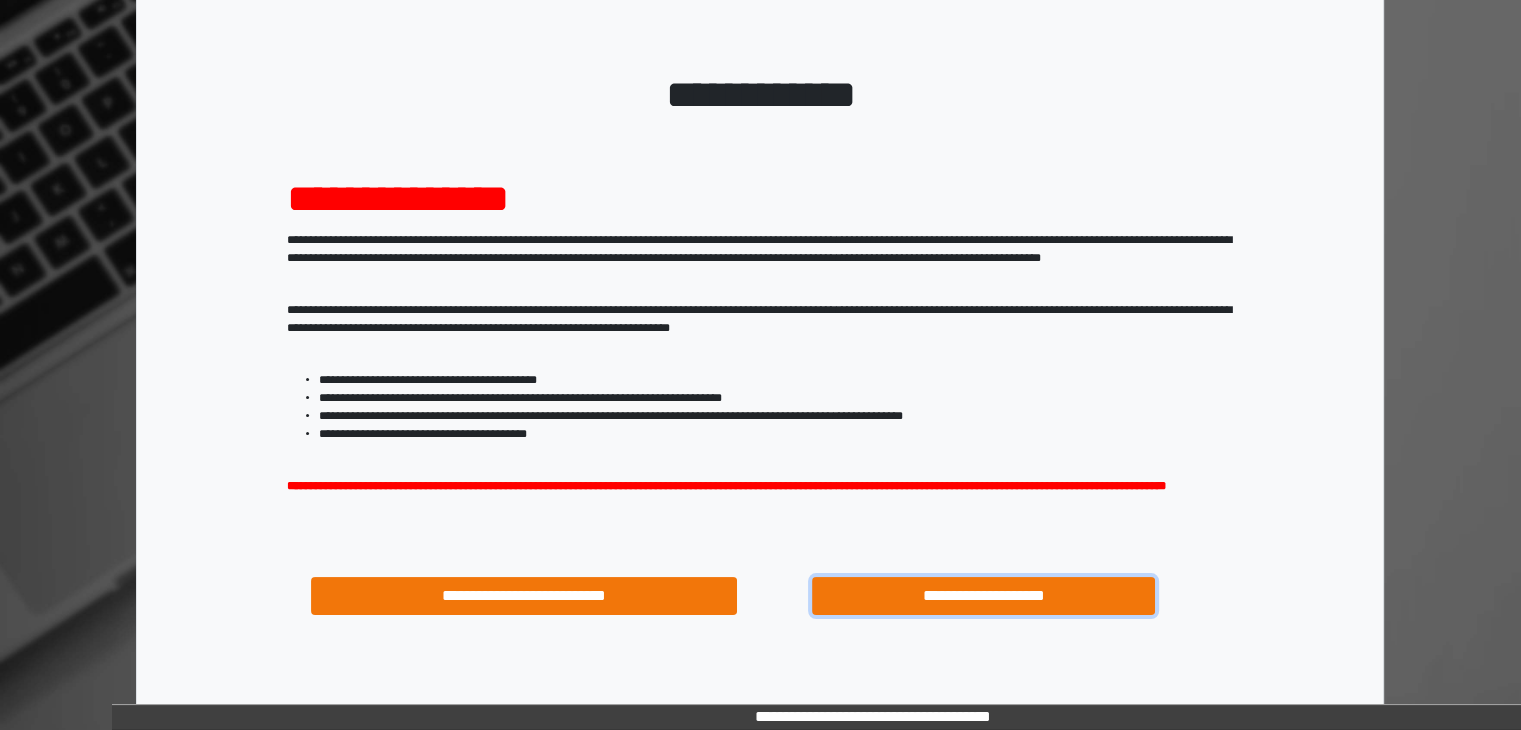 click on "**********" at bounding box center [984, 596] 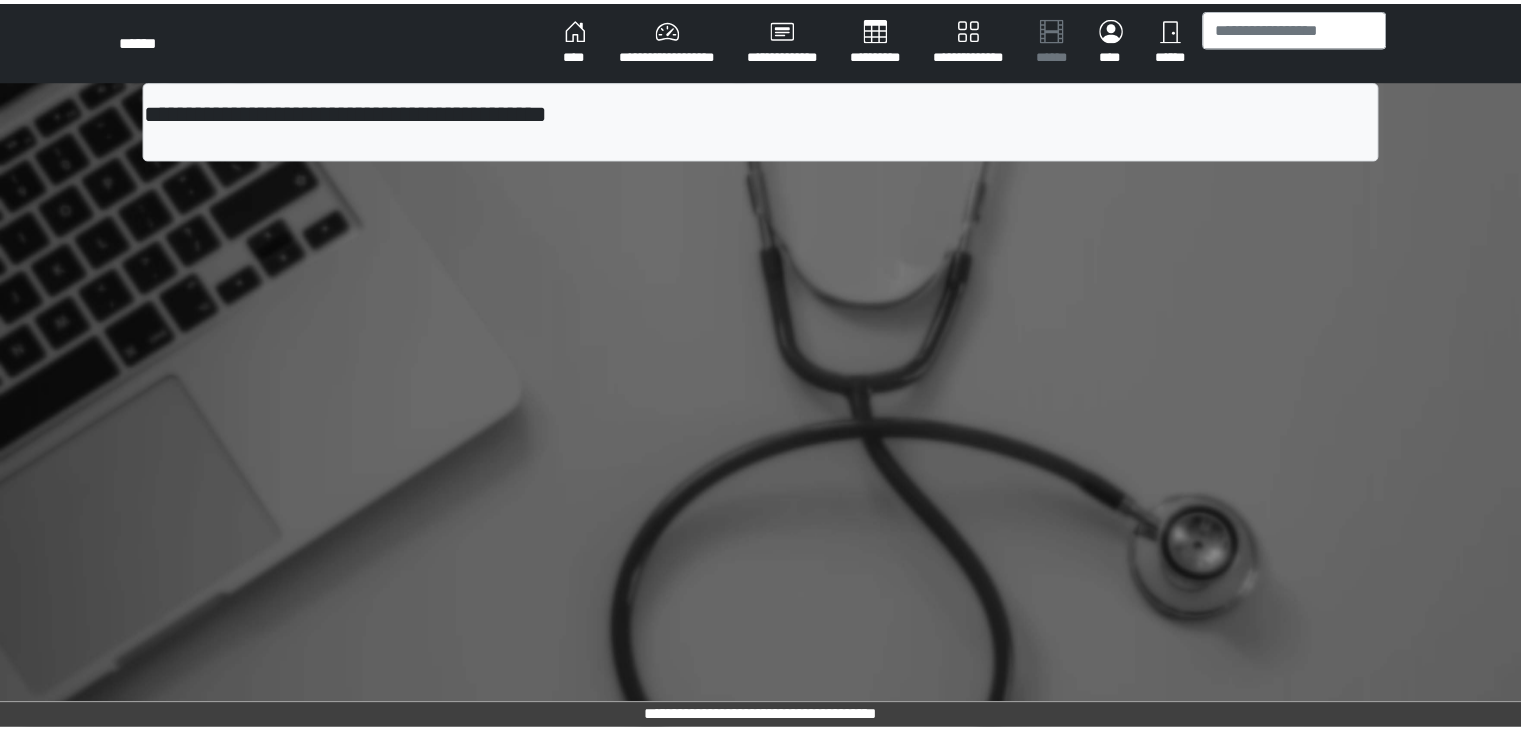 scroll, scrollTop: 0, scrollLeft: 0, axis: both 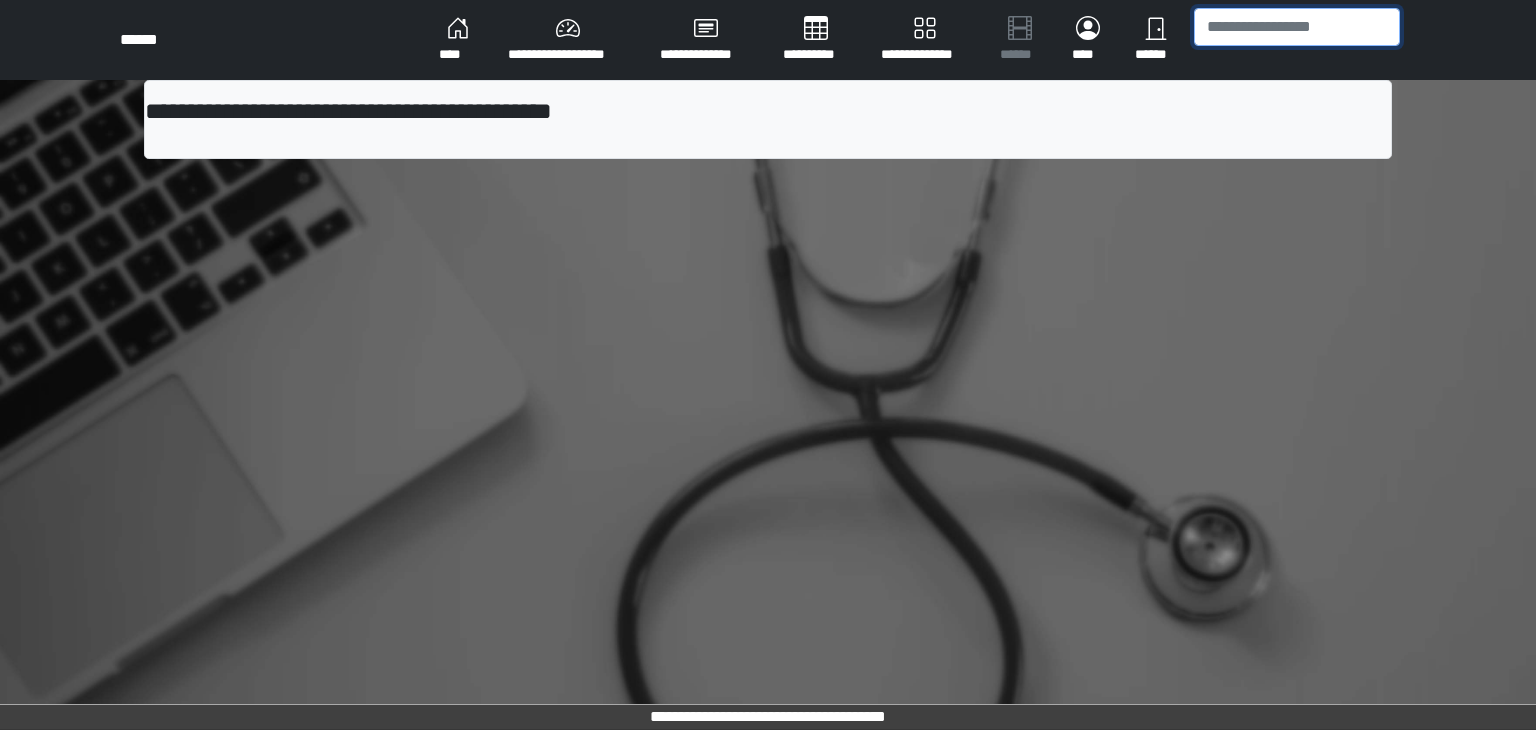 click at bounding box center [1297, 27] 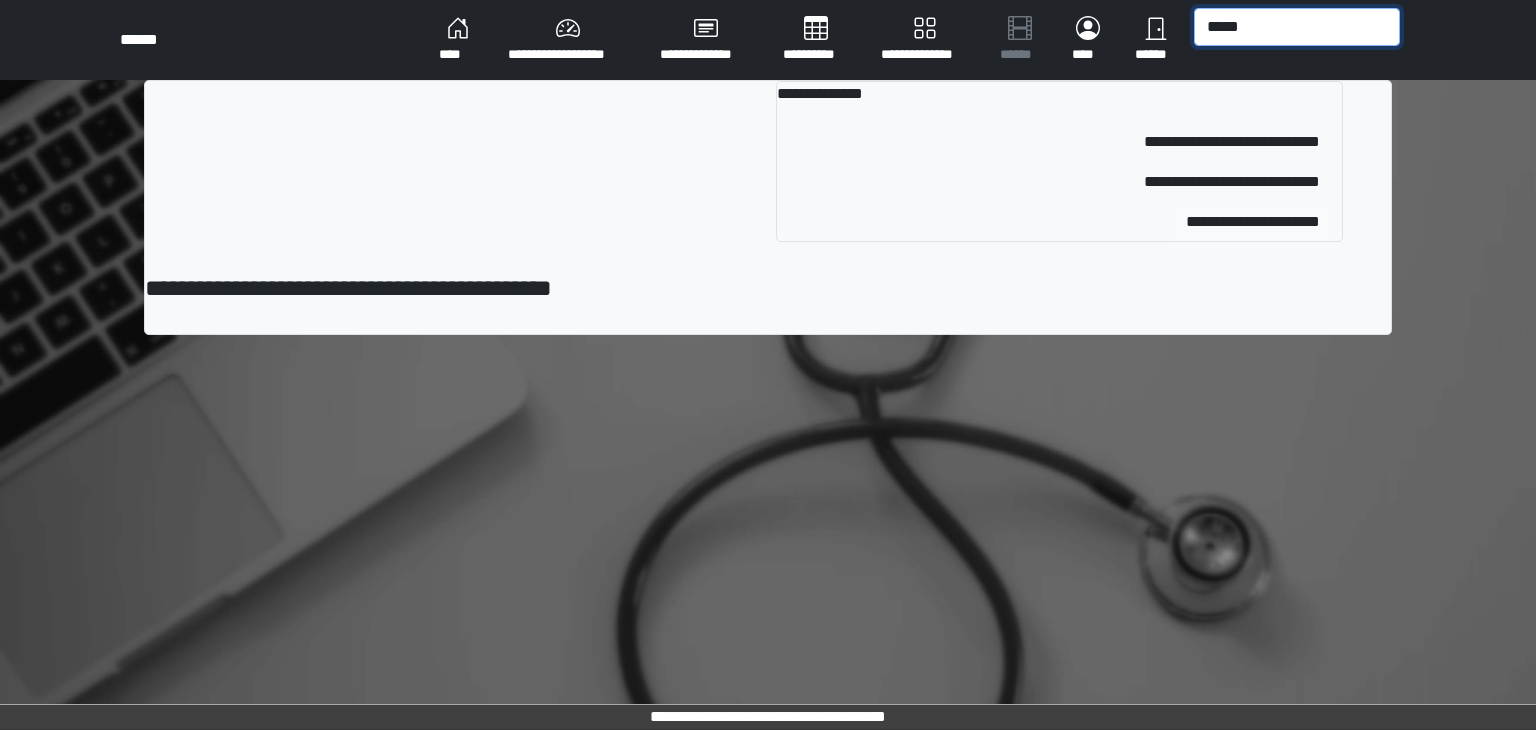 type on "*****" 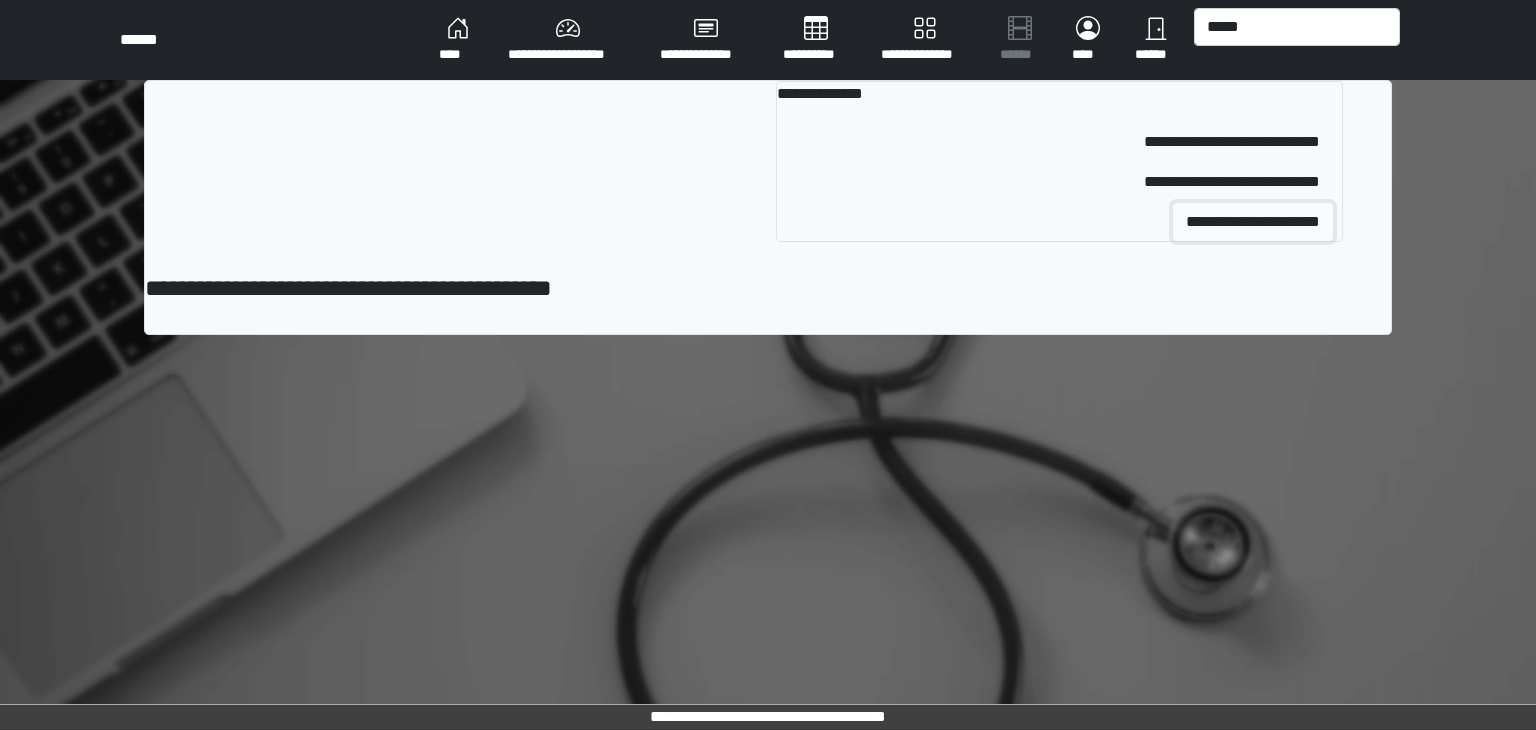 click on "**********" at bounding box center [1253, 222] 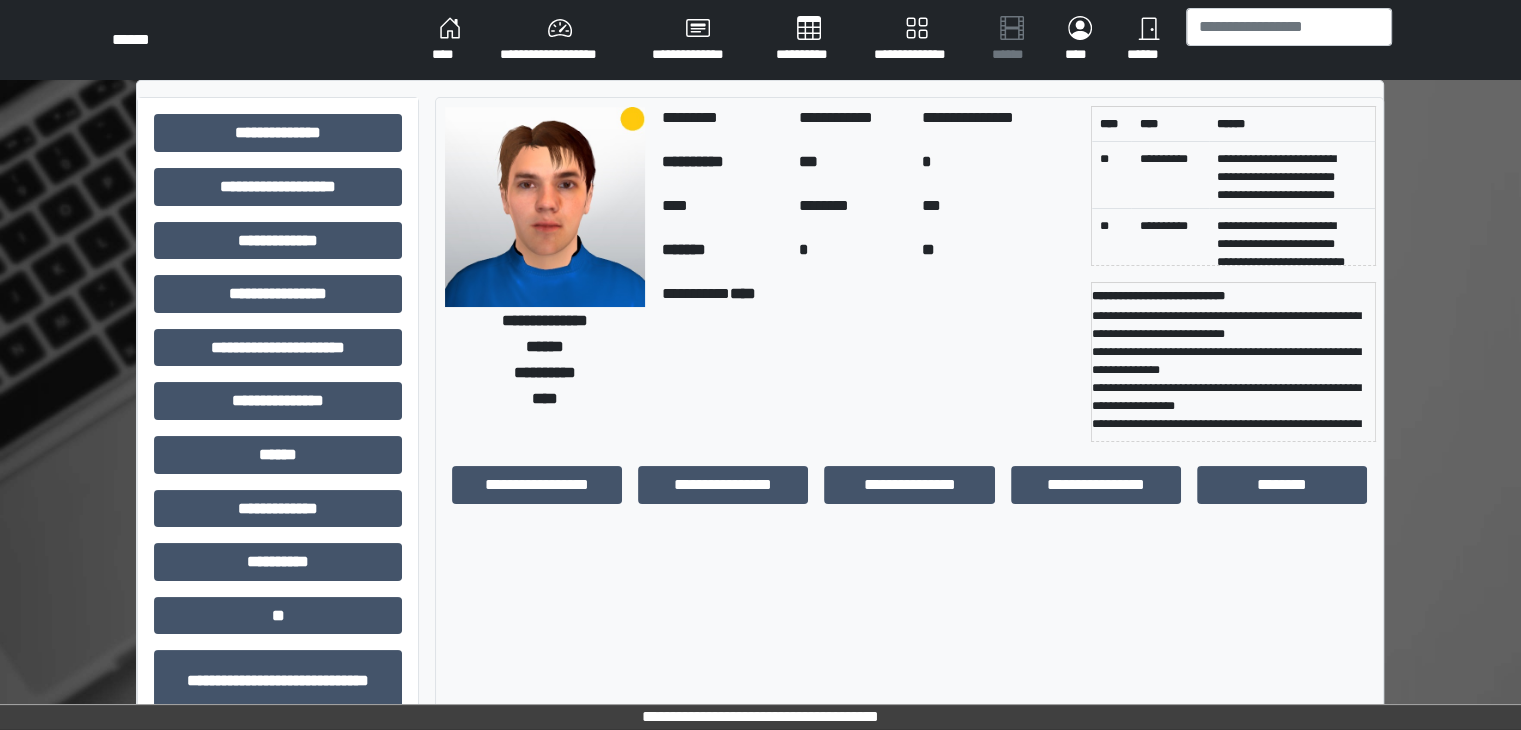 click on "**********" at bounding box center (697, 40) 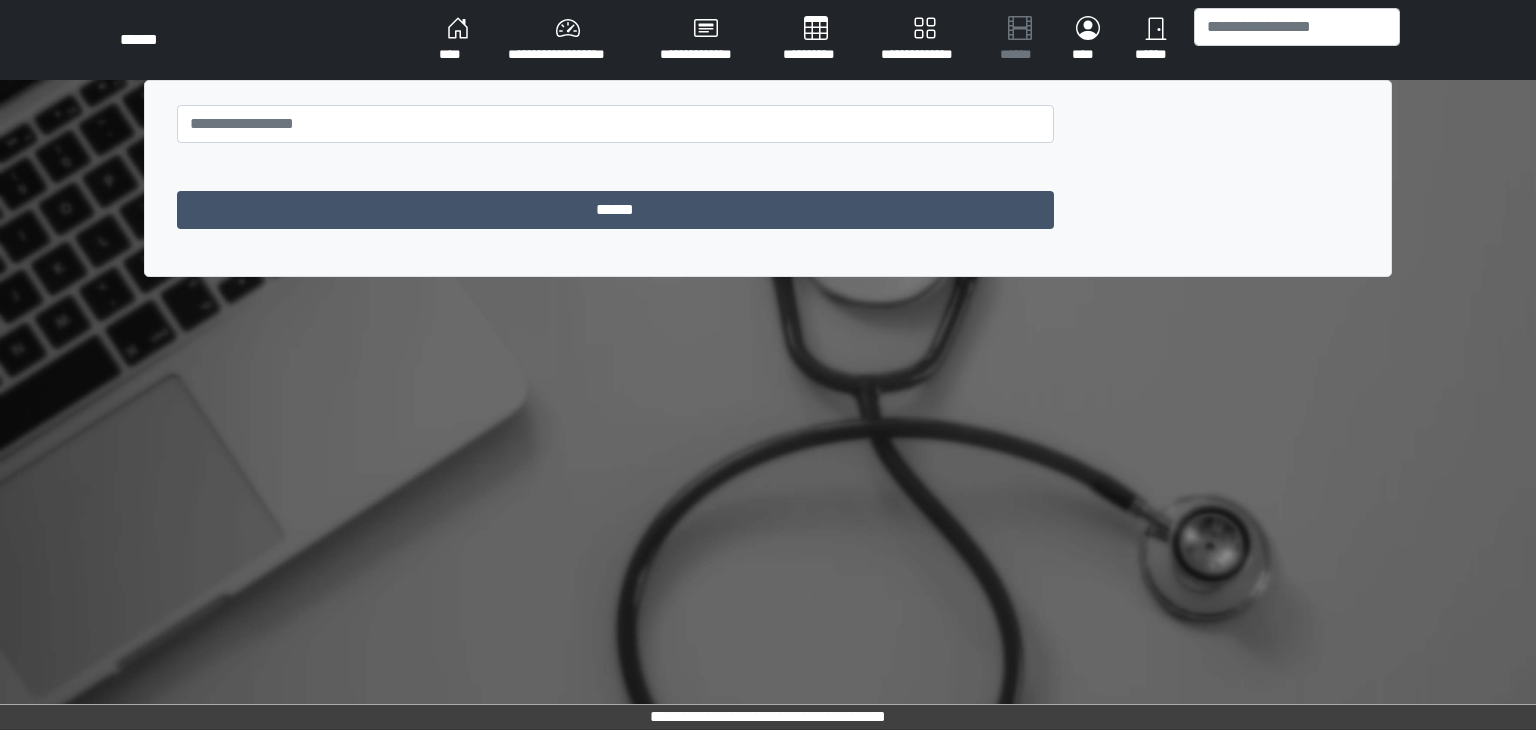 click on "****" at bounding box center [457, 40] 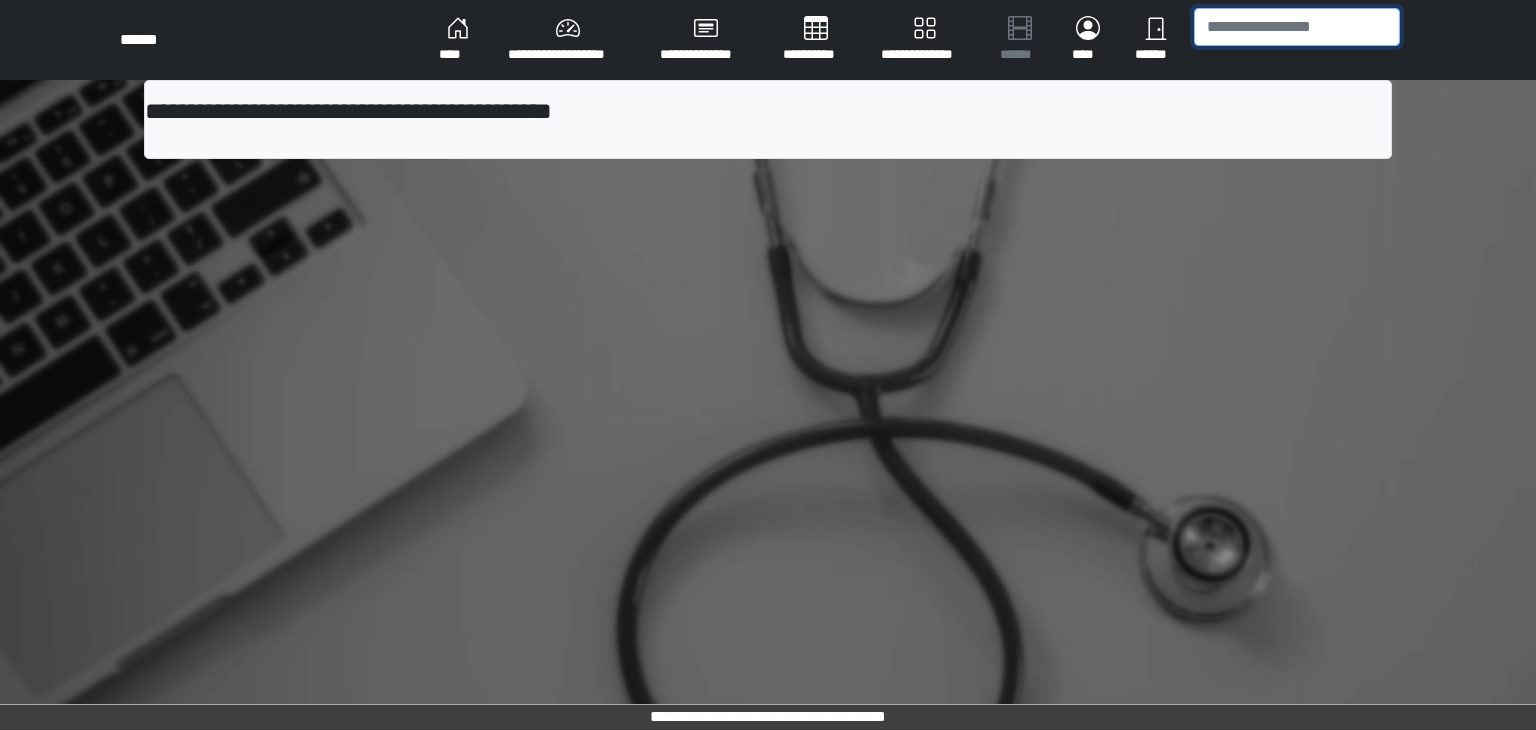 click at bounding box center [1297, 27] 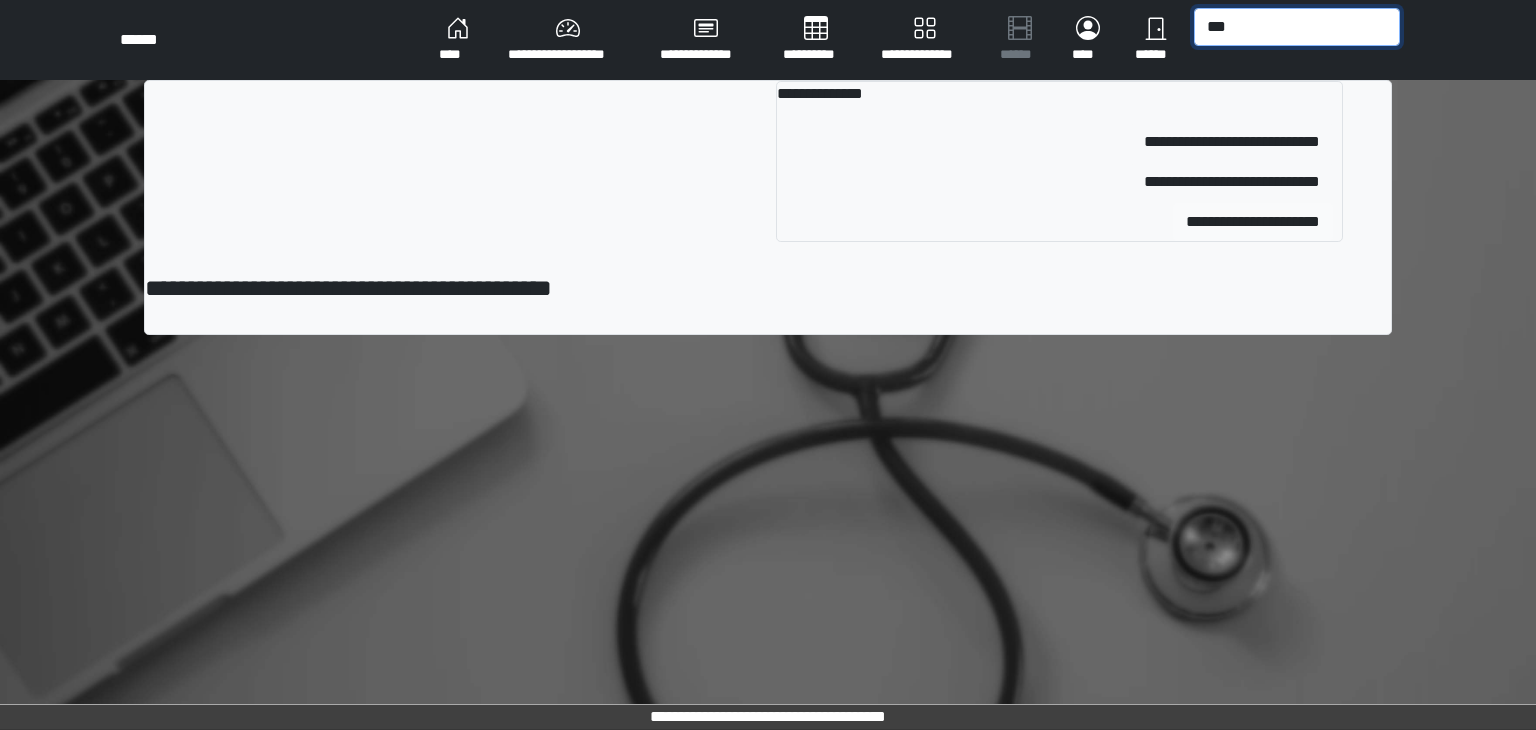 type on "***" 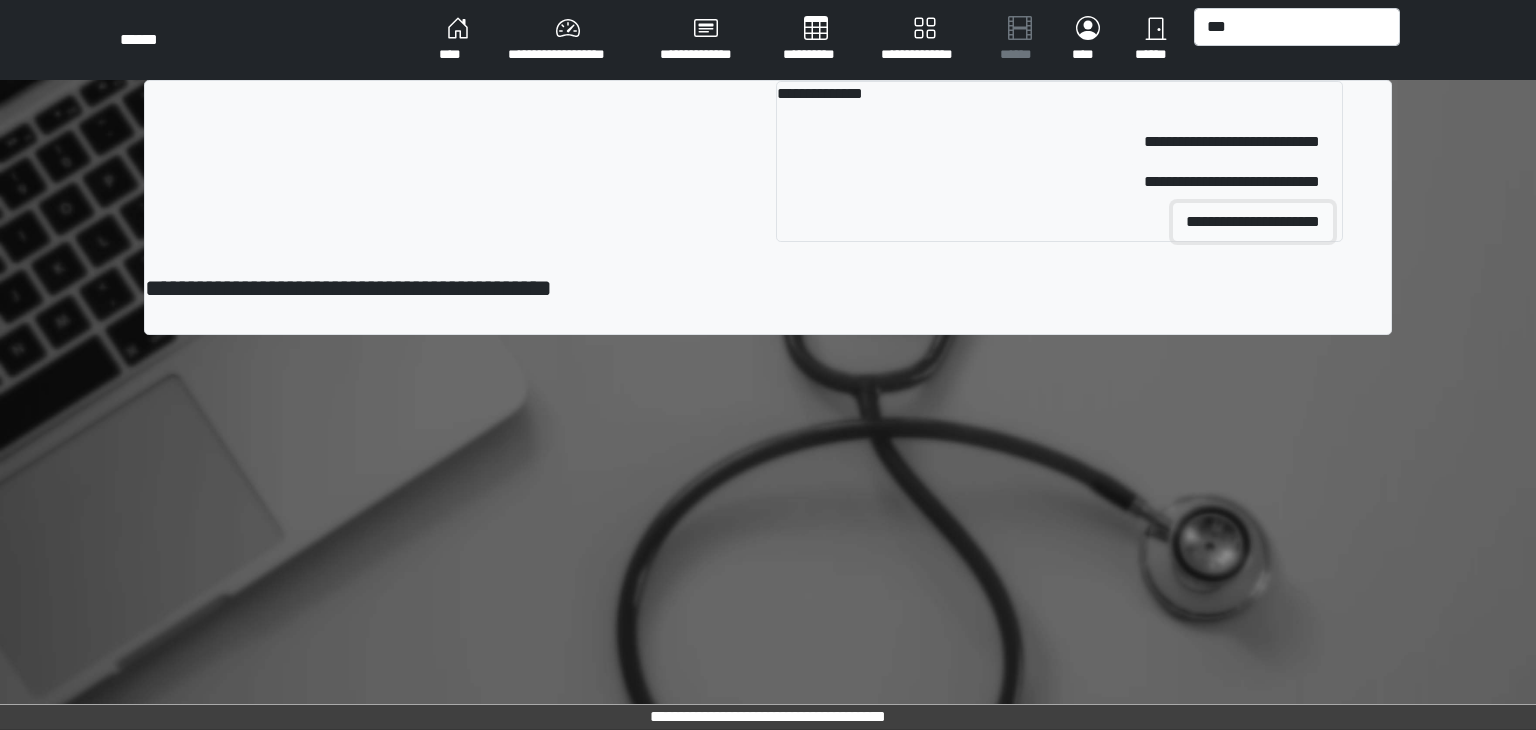 click on "**********" at bounding box center (1253, 222) 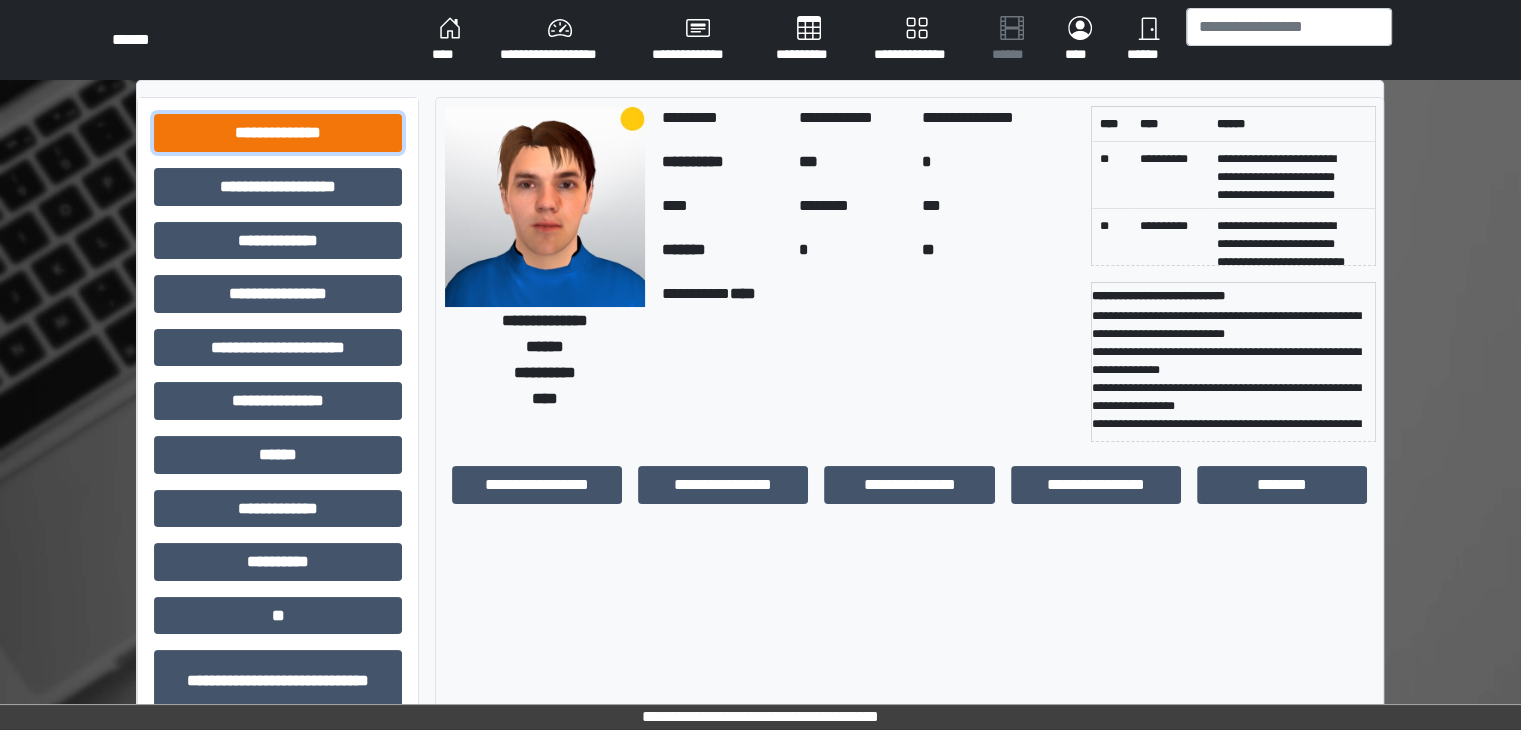 click on "**********" at bounding box center (278, 133) 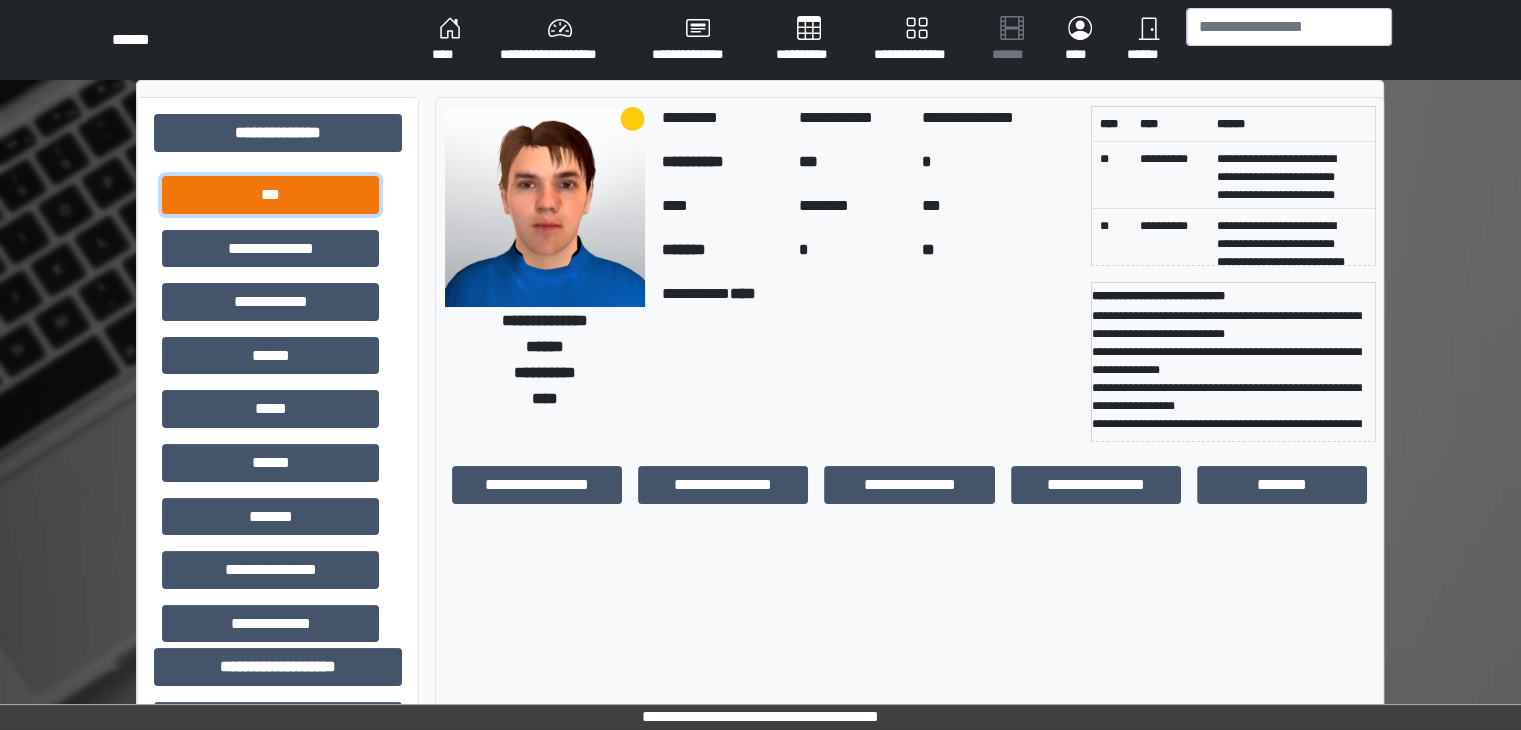 click on "***" at bounding box center (270, 195) 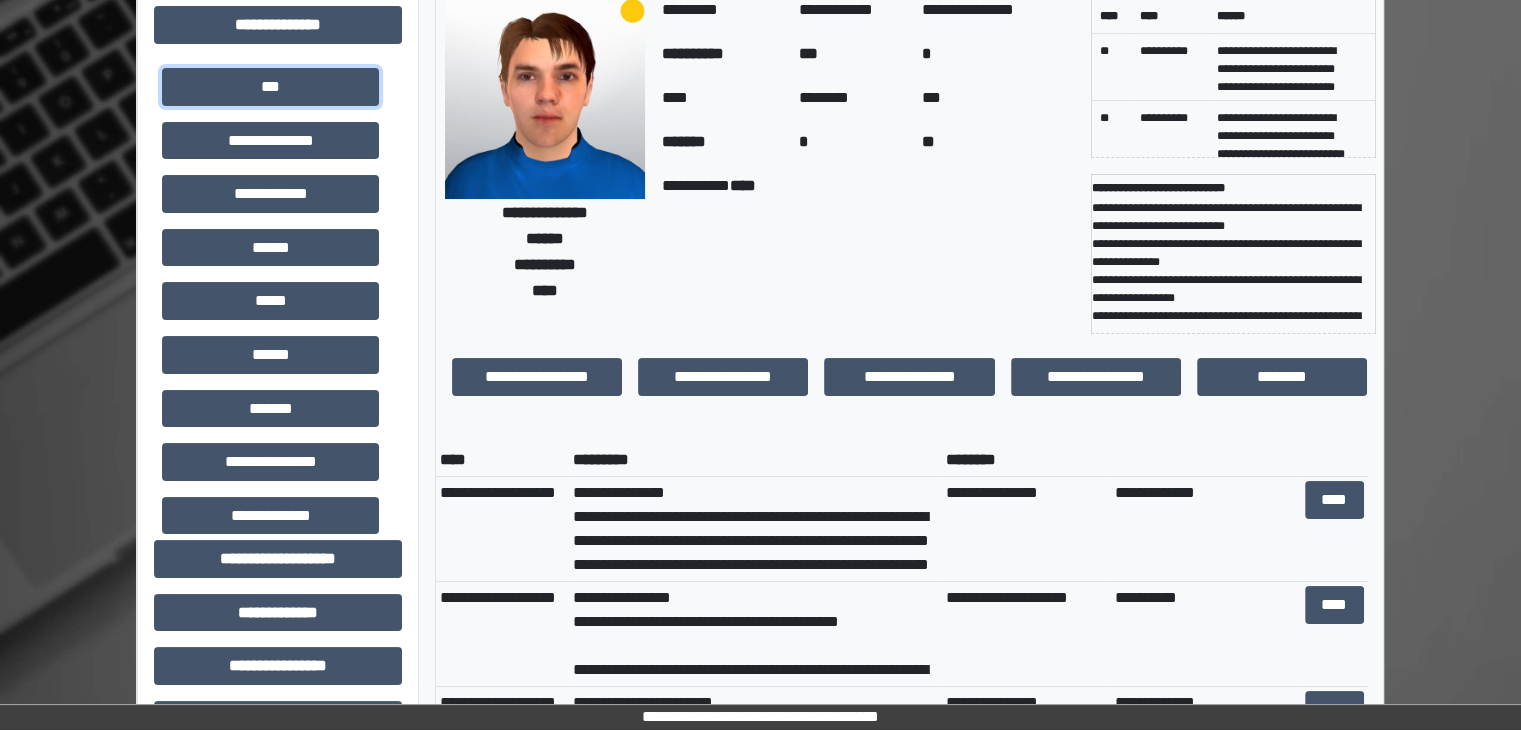 scroll, scrollTop: 120, scrollLeft: 0, axis: vertical 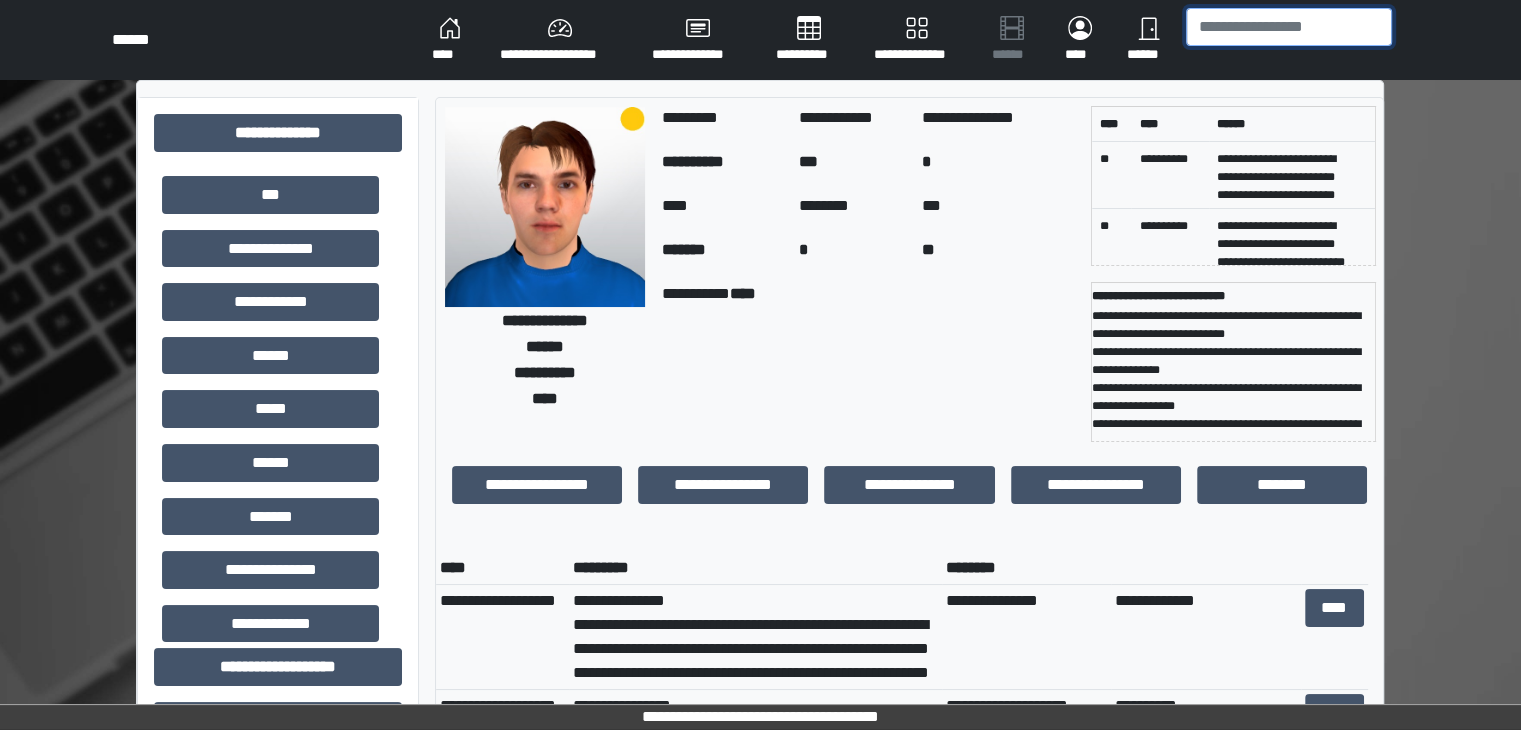 click at bounding box center (1289, 27) 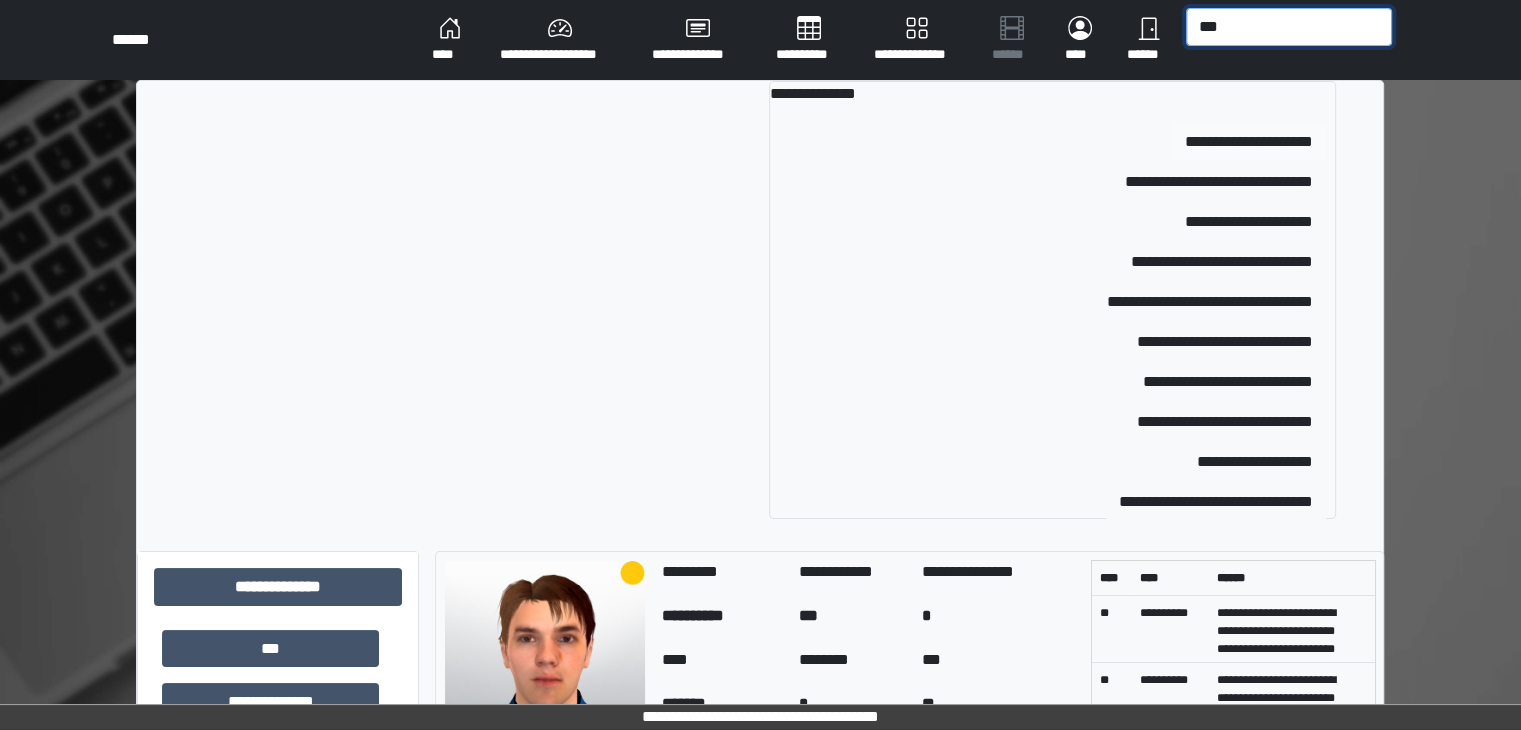 type on "***" 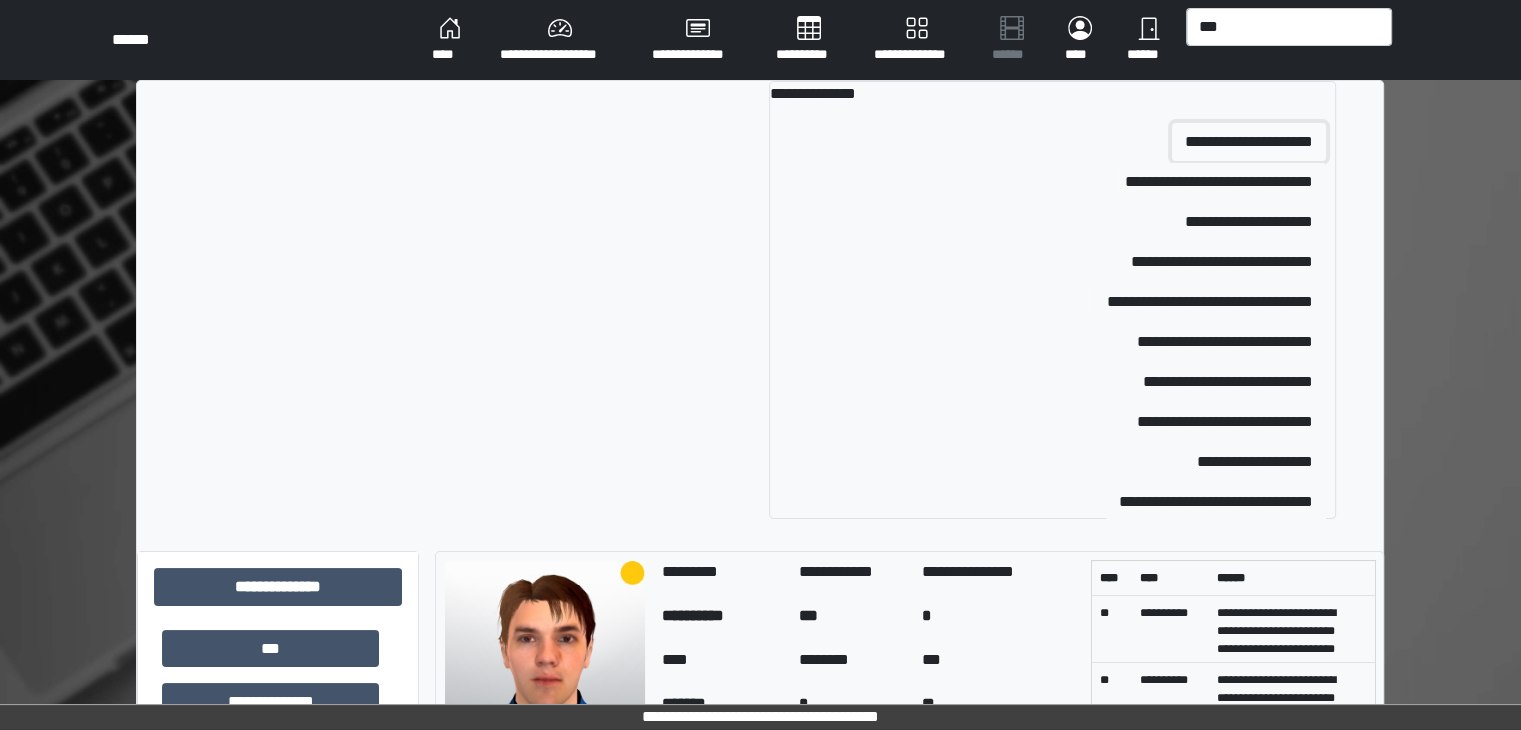 click on "**********" at bounding box center (1249, 142) 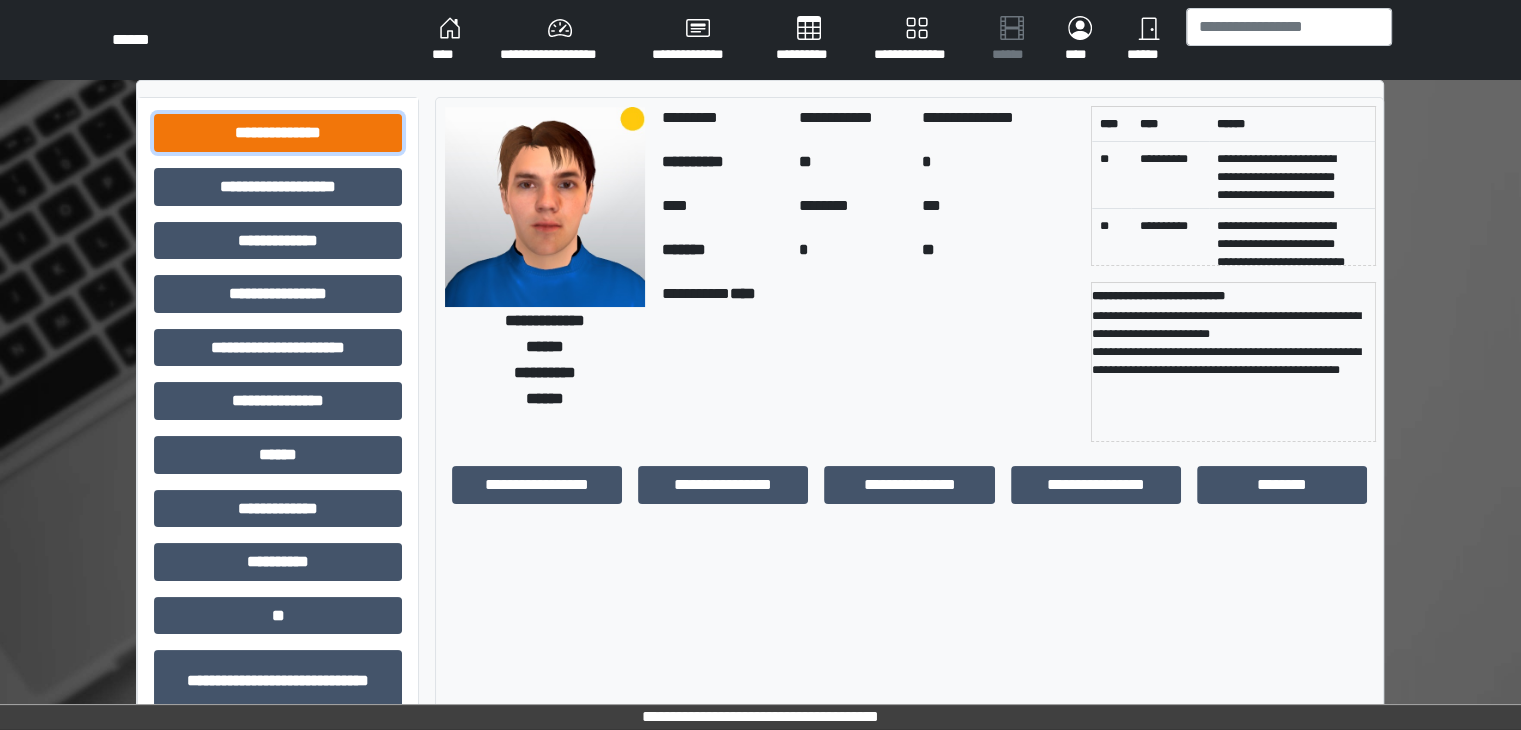 click on "**********" at bounding box center (278, 133) 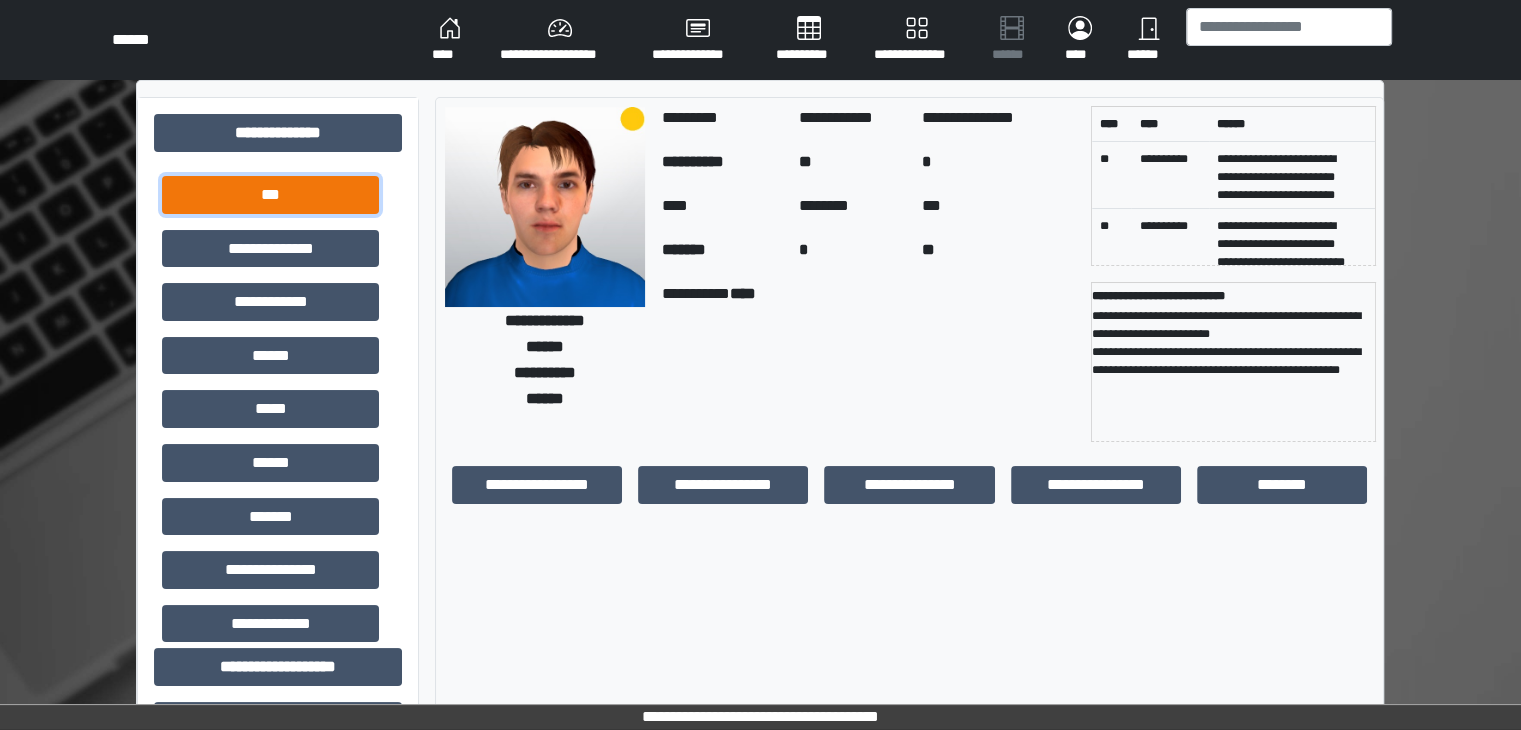 click on "***" at bounding box center [270, 195] 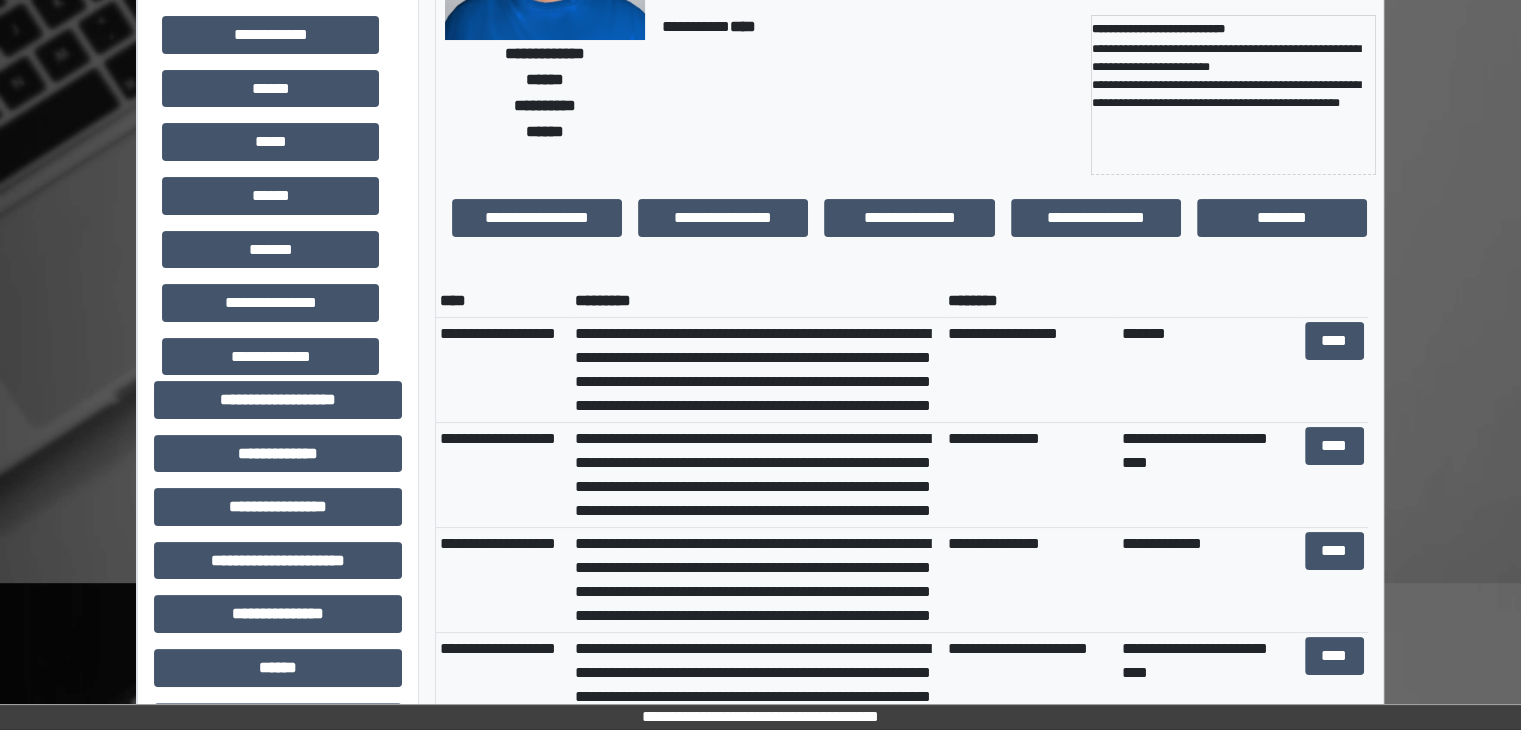 scroll, scrollTop: 280, scrollLeft: 0, axis: vertical 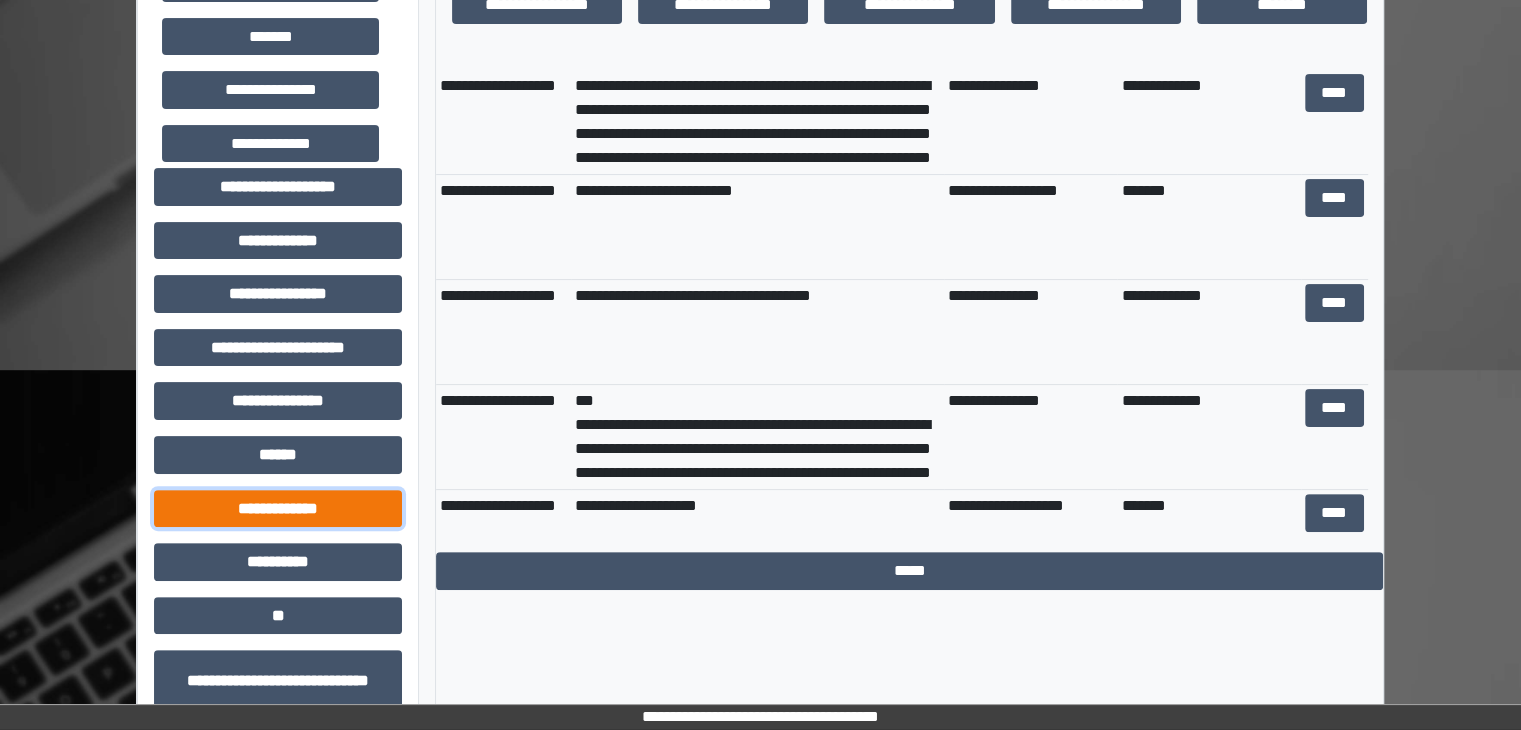 click on "**********" at bounding box center (278, 509) 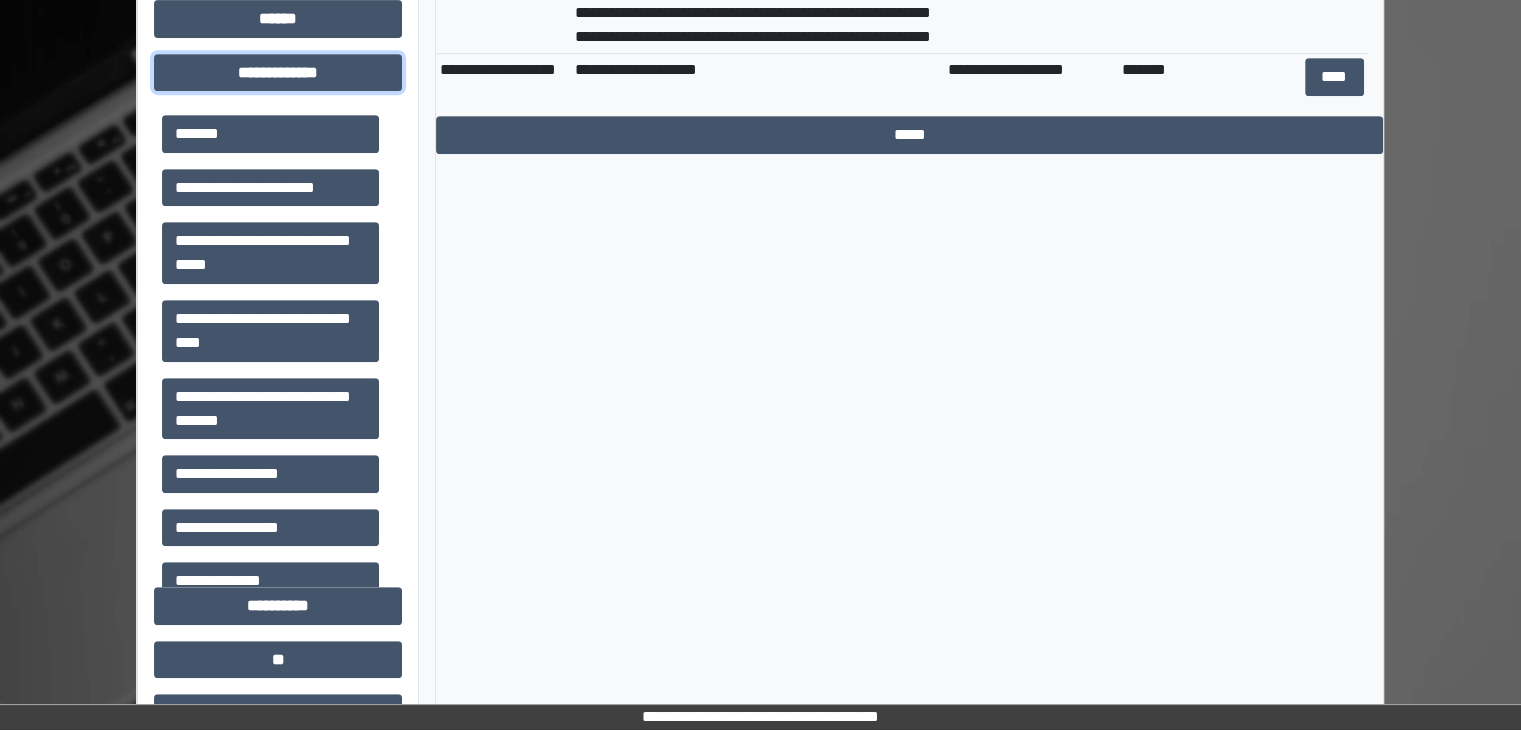 scroll, scrollTop: 957, scrollLeft: 0, axis: vertical 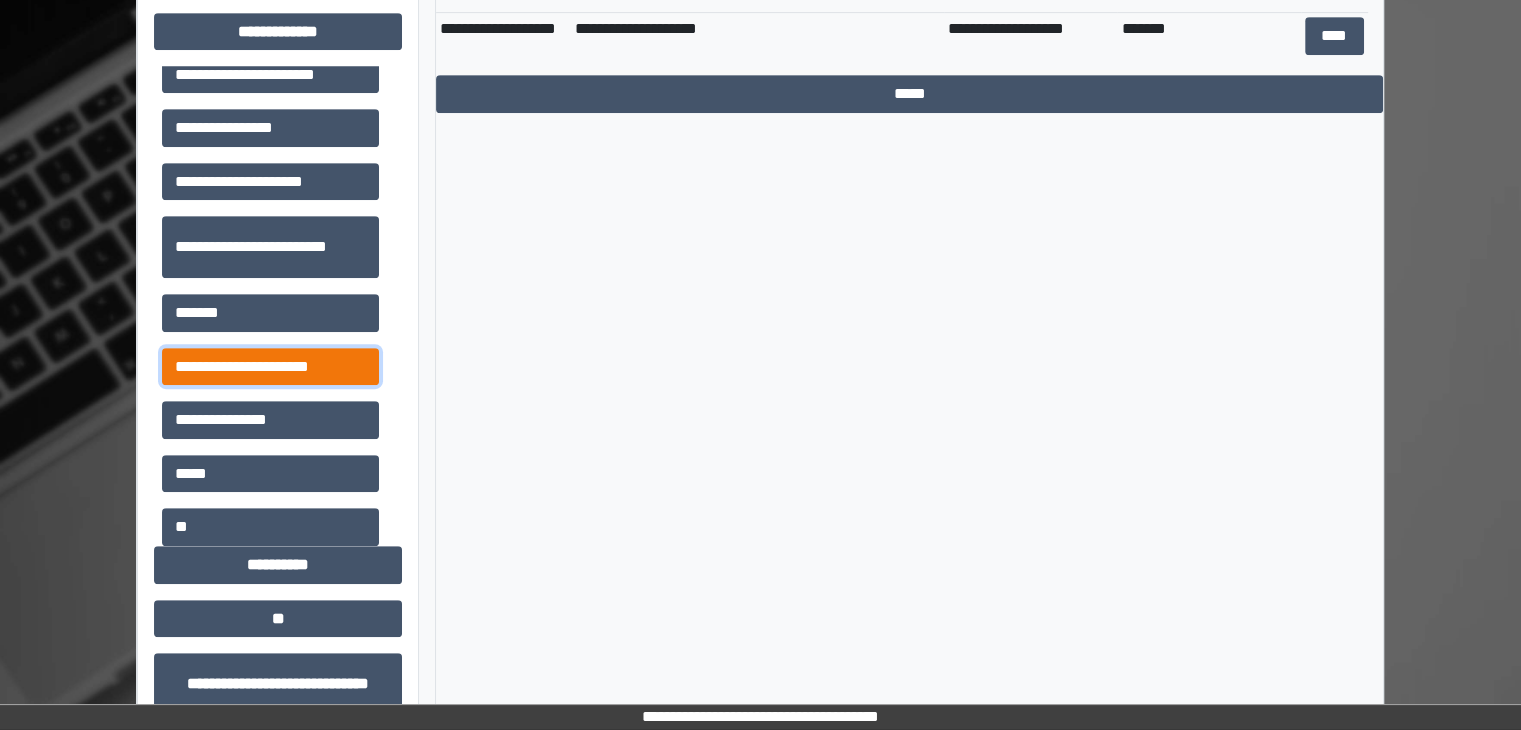 click on "**********" at bounding box center (270, 367) 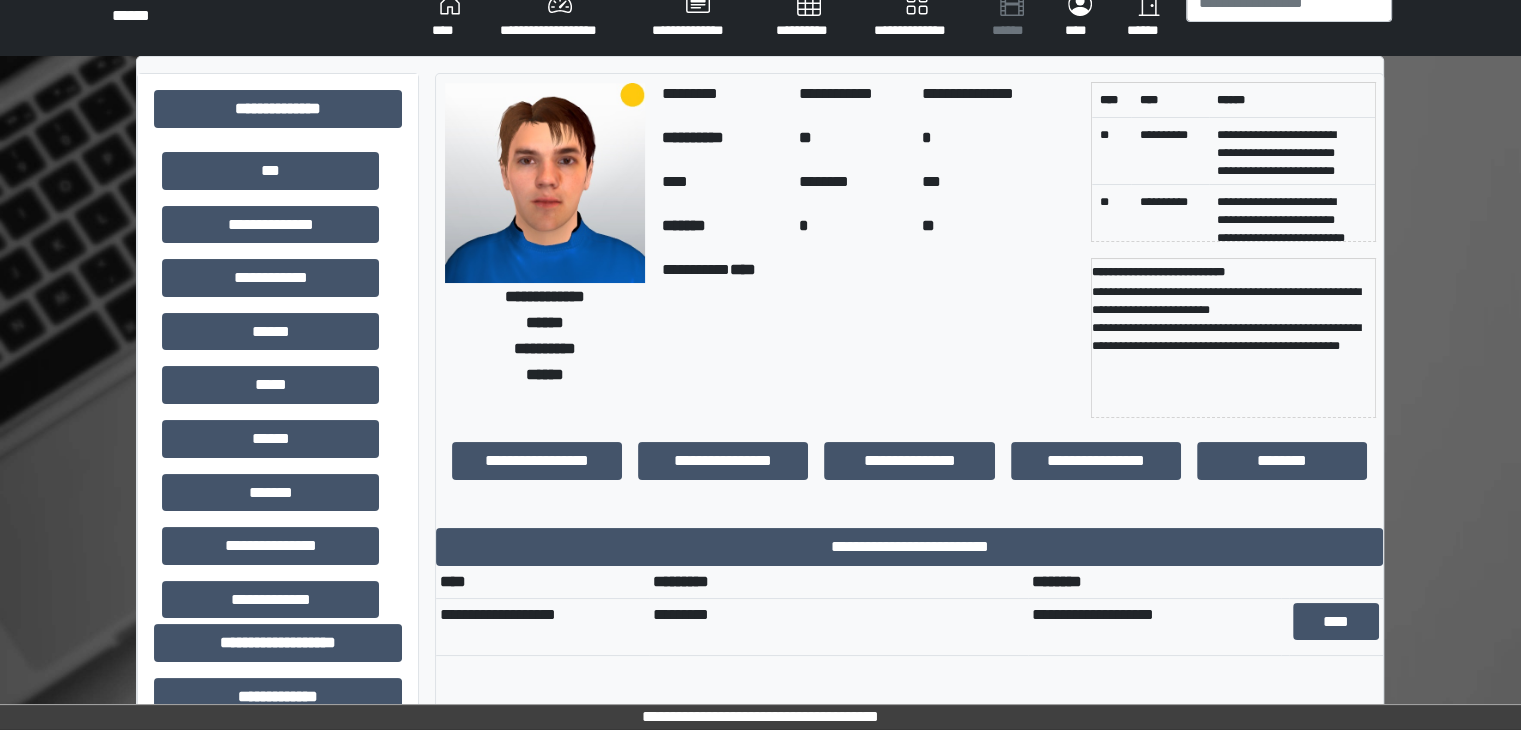 scroll, scrollTop: 0, scrollLeft: 0, axis: both 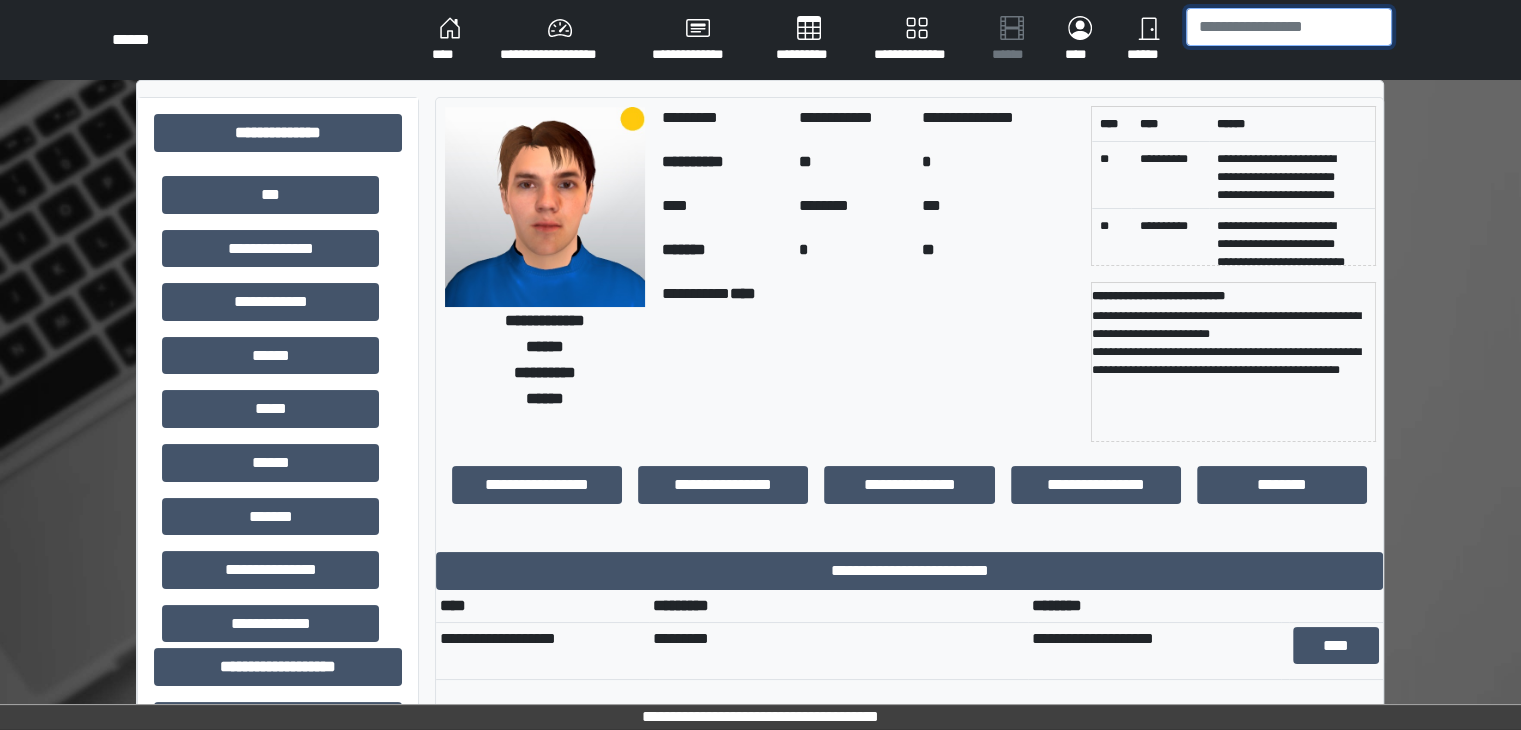 click at bounding box center [1289, 27] 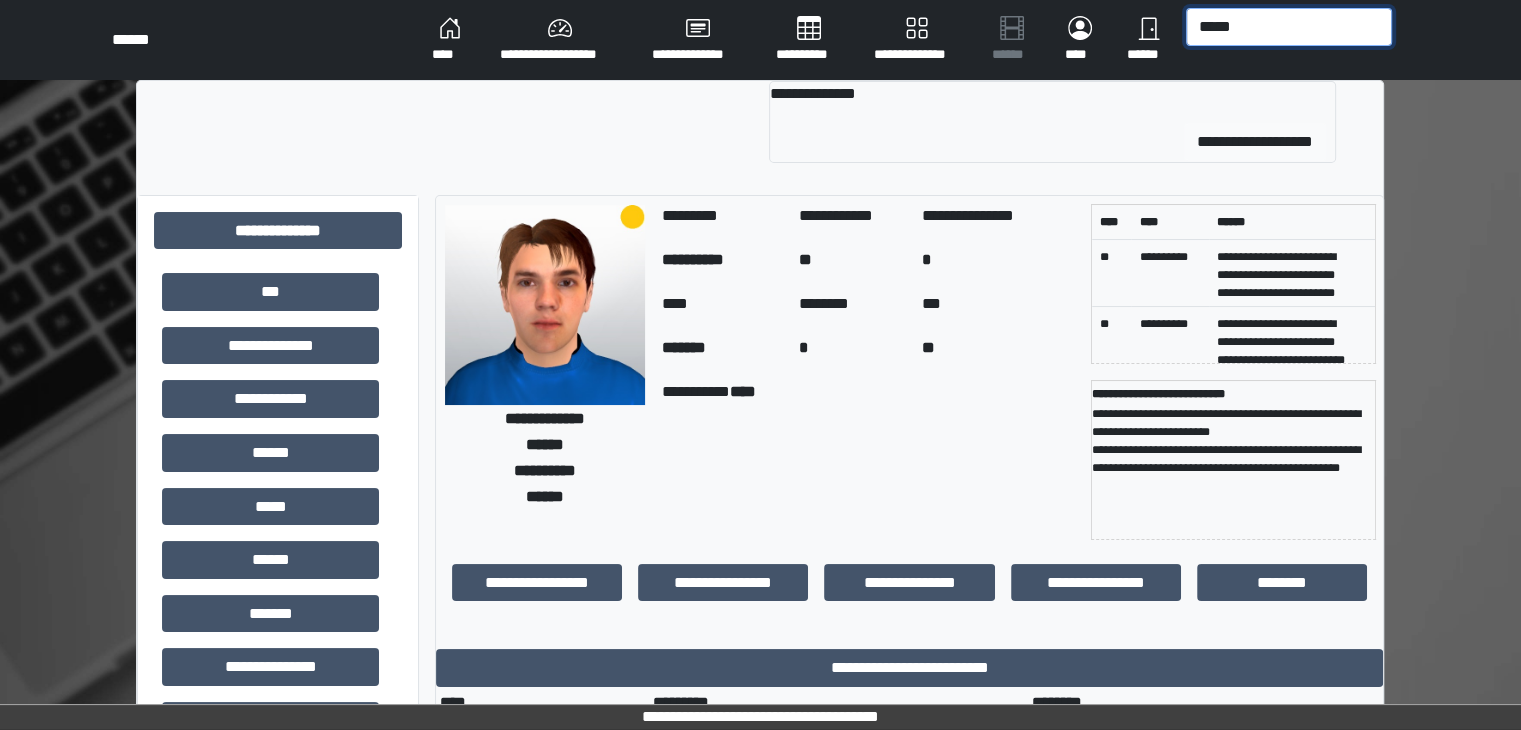 type on "*****" 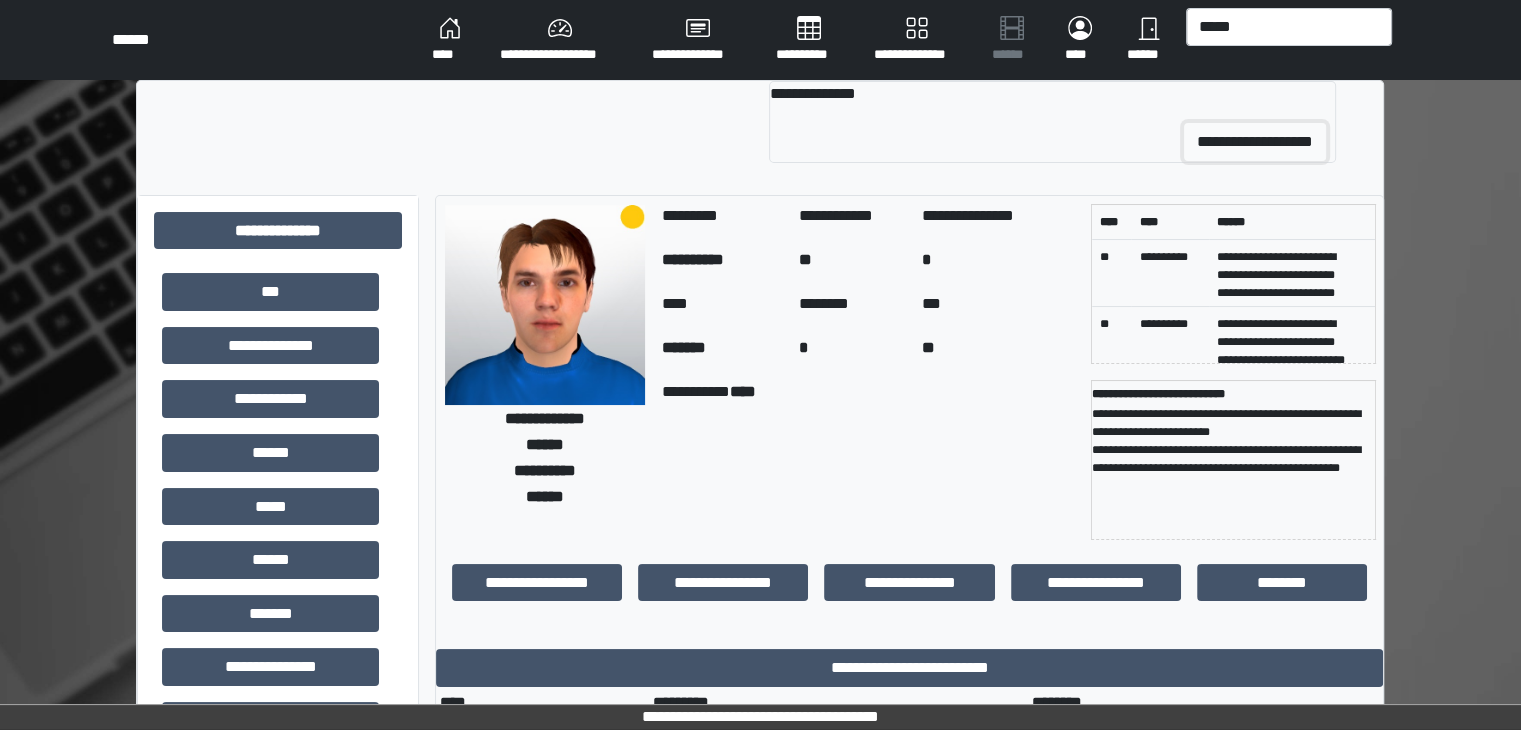 click on "**********" at bounding box center [1255, 142] 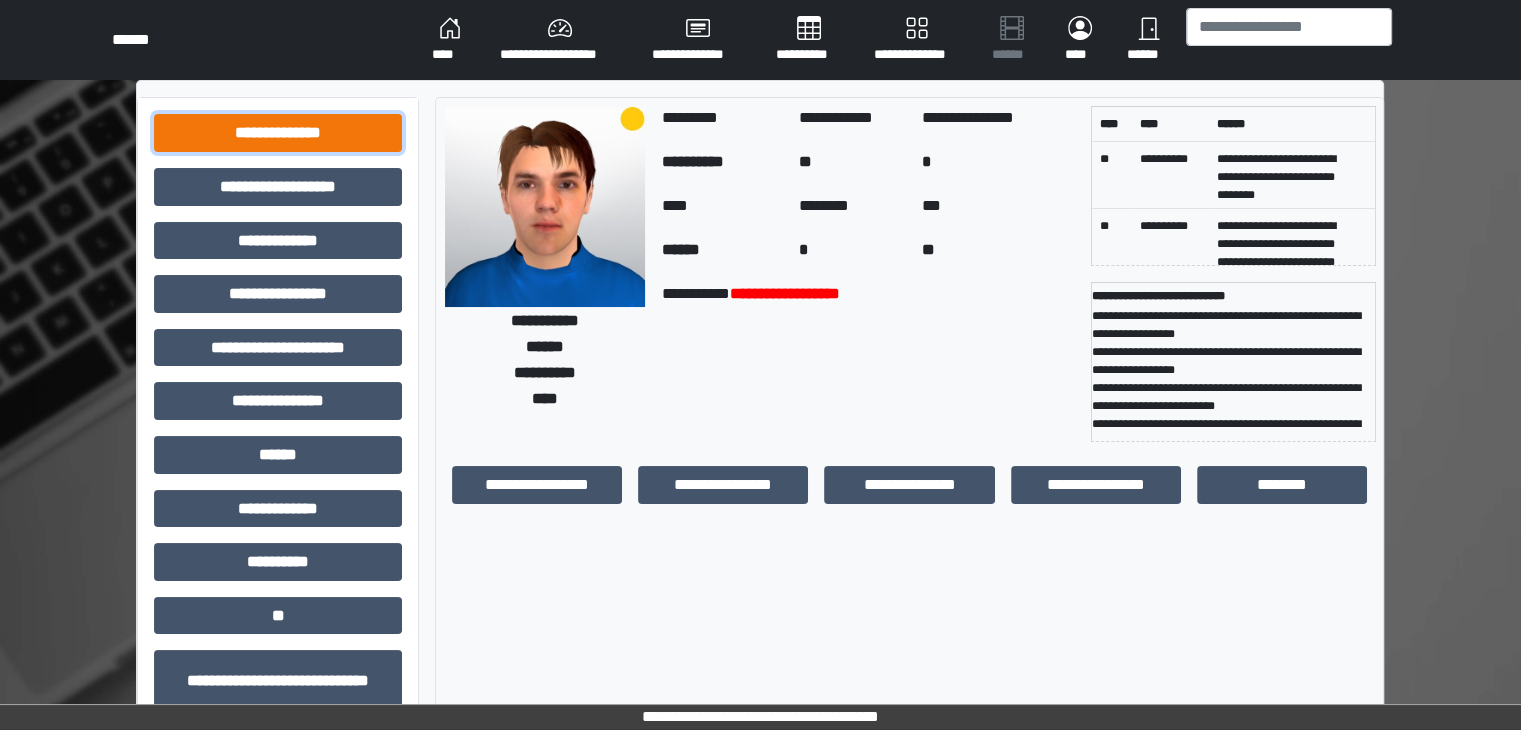 click on "**********" at bounding box center (278, 133) 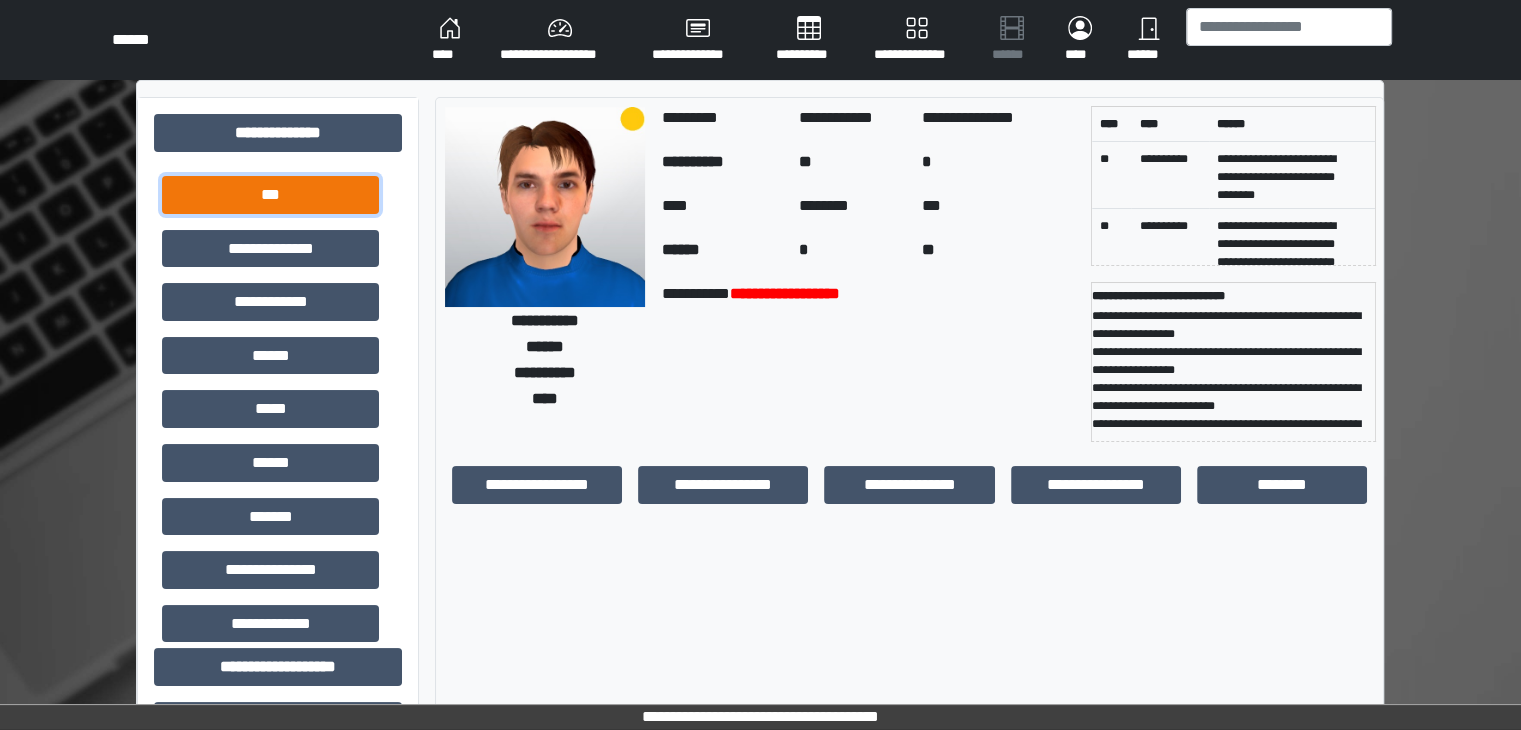 click on "***" at bounding box center [270, 195] 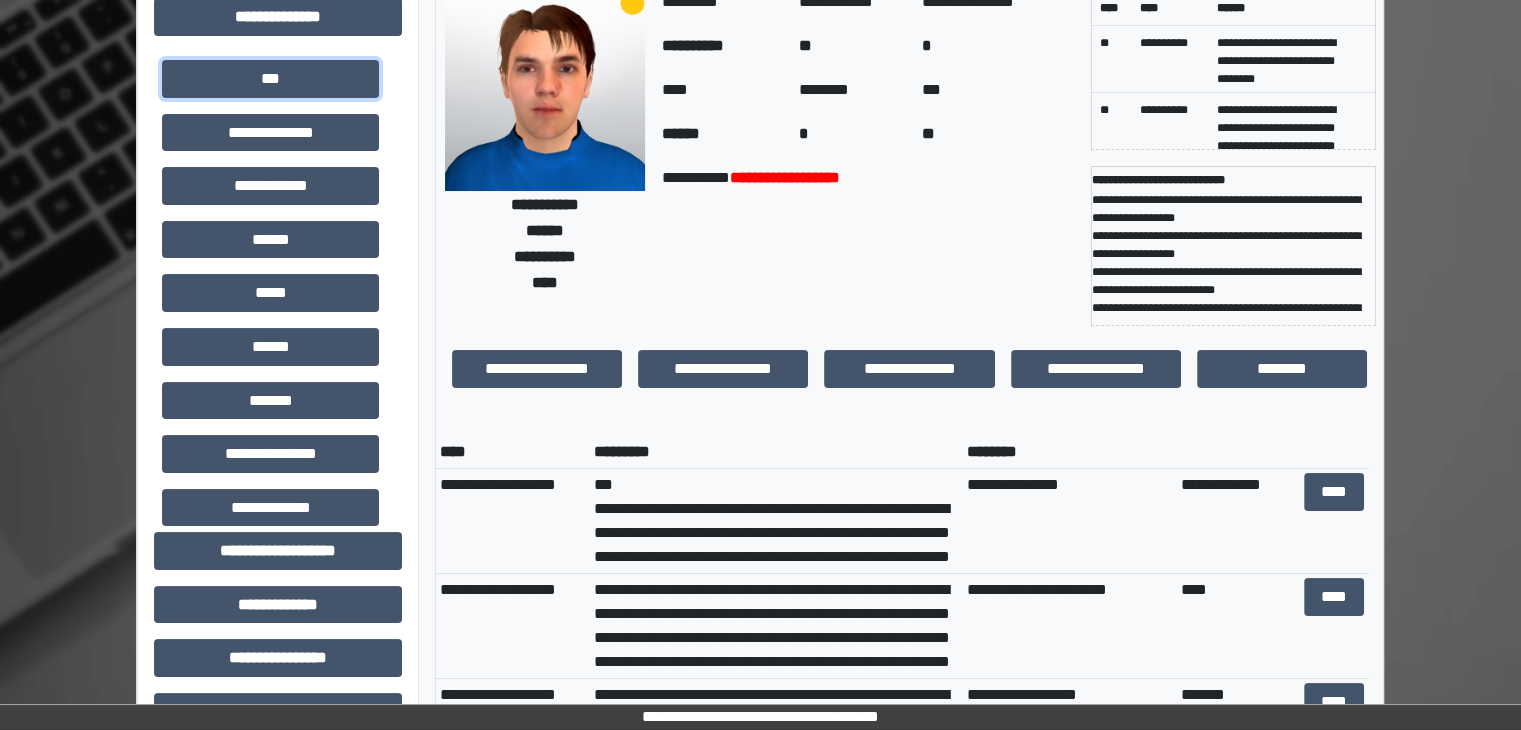 scroll, scrollTop: 0, scrollLeft: 0, axis: both 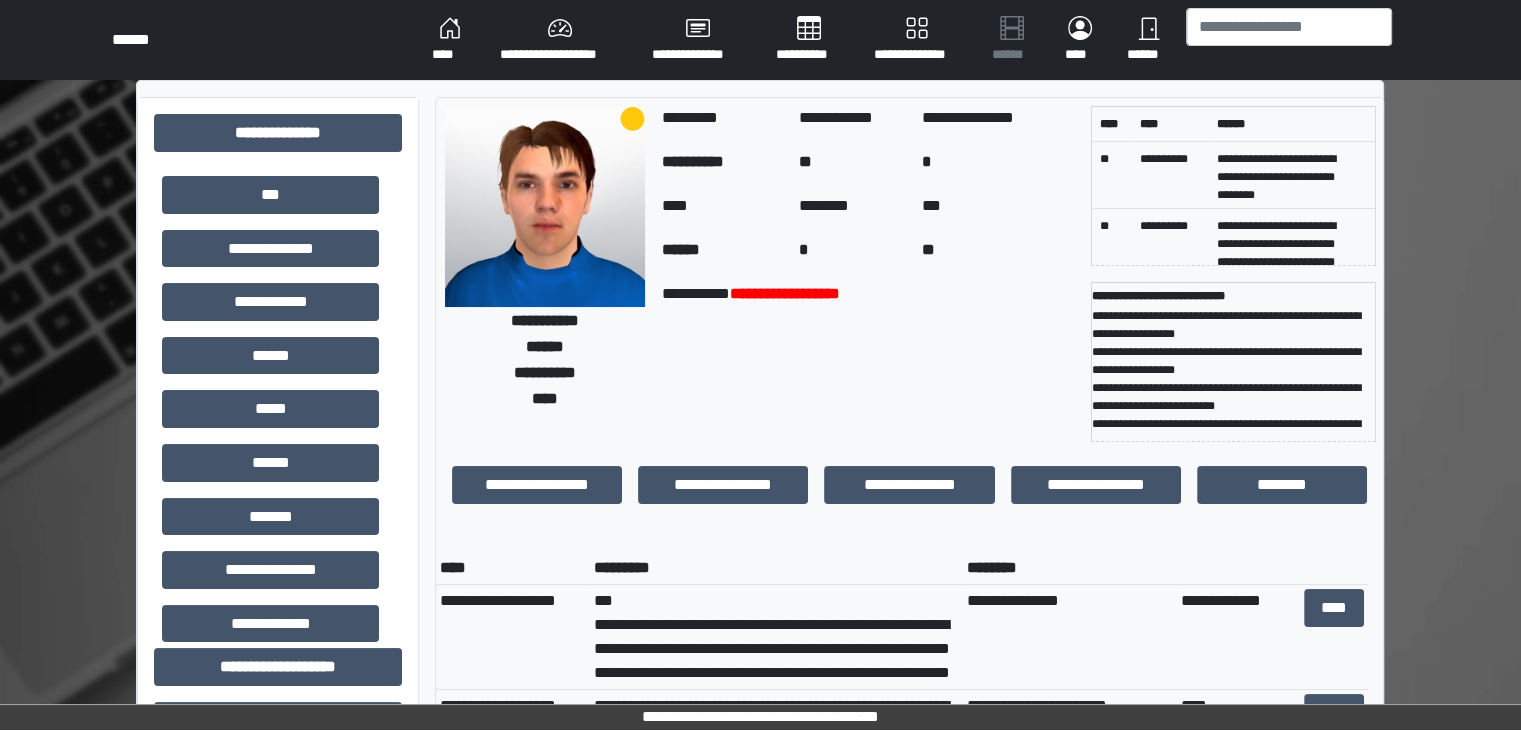 click on "****" at bounding box center [450, 40] 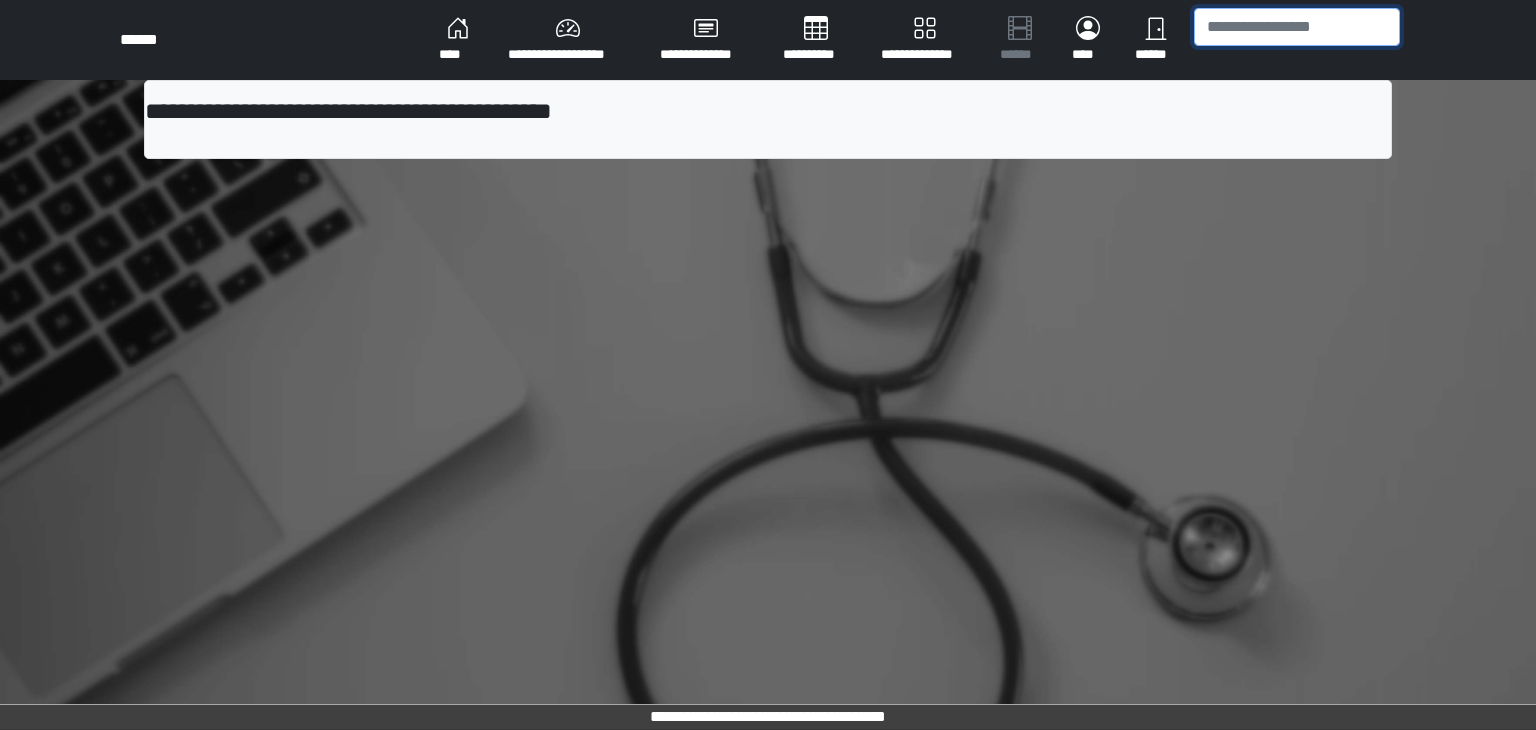 click at bounding box center (1297, 27) 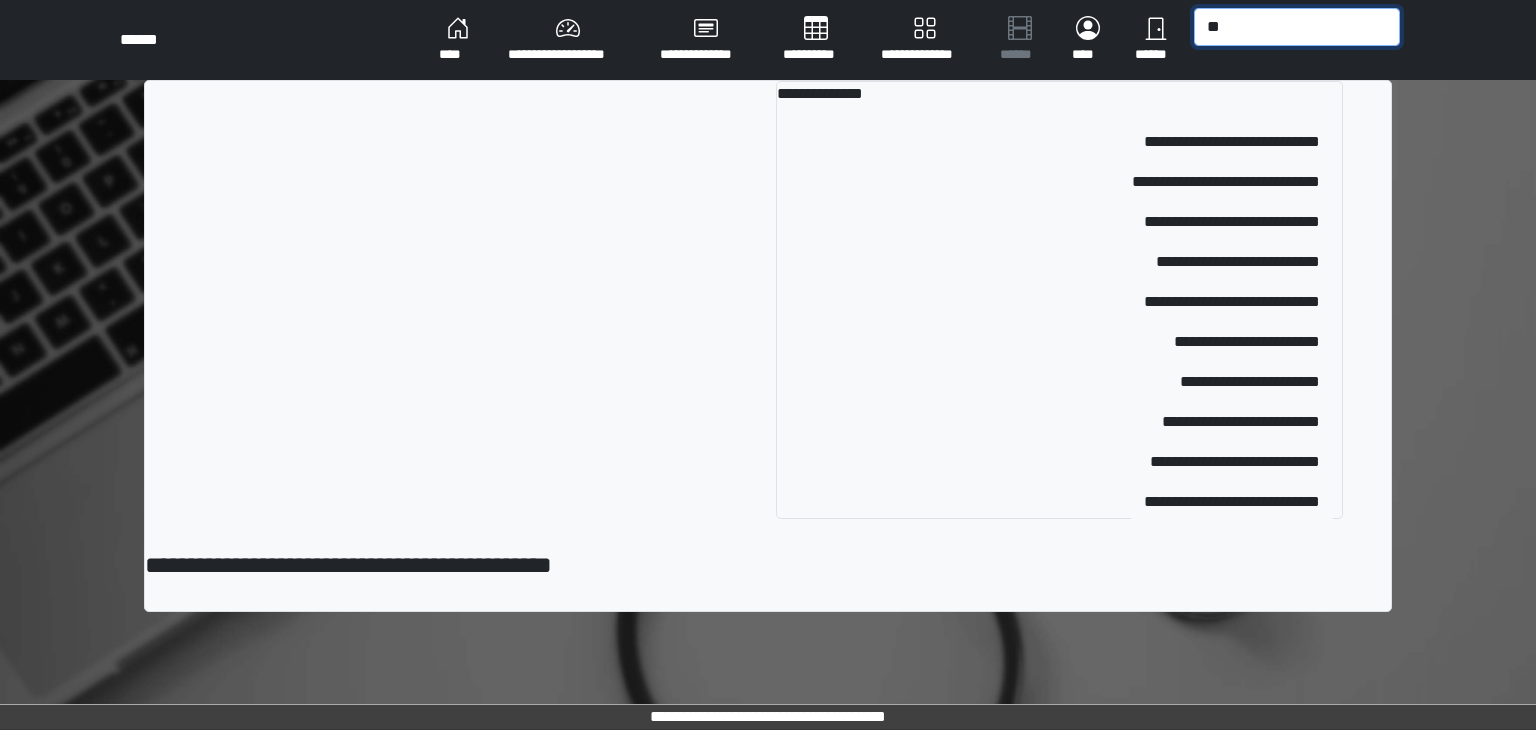 type on "*" 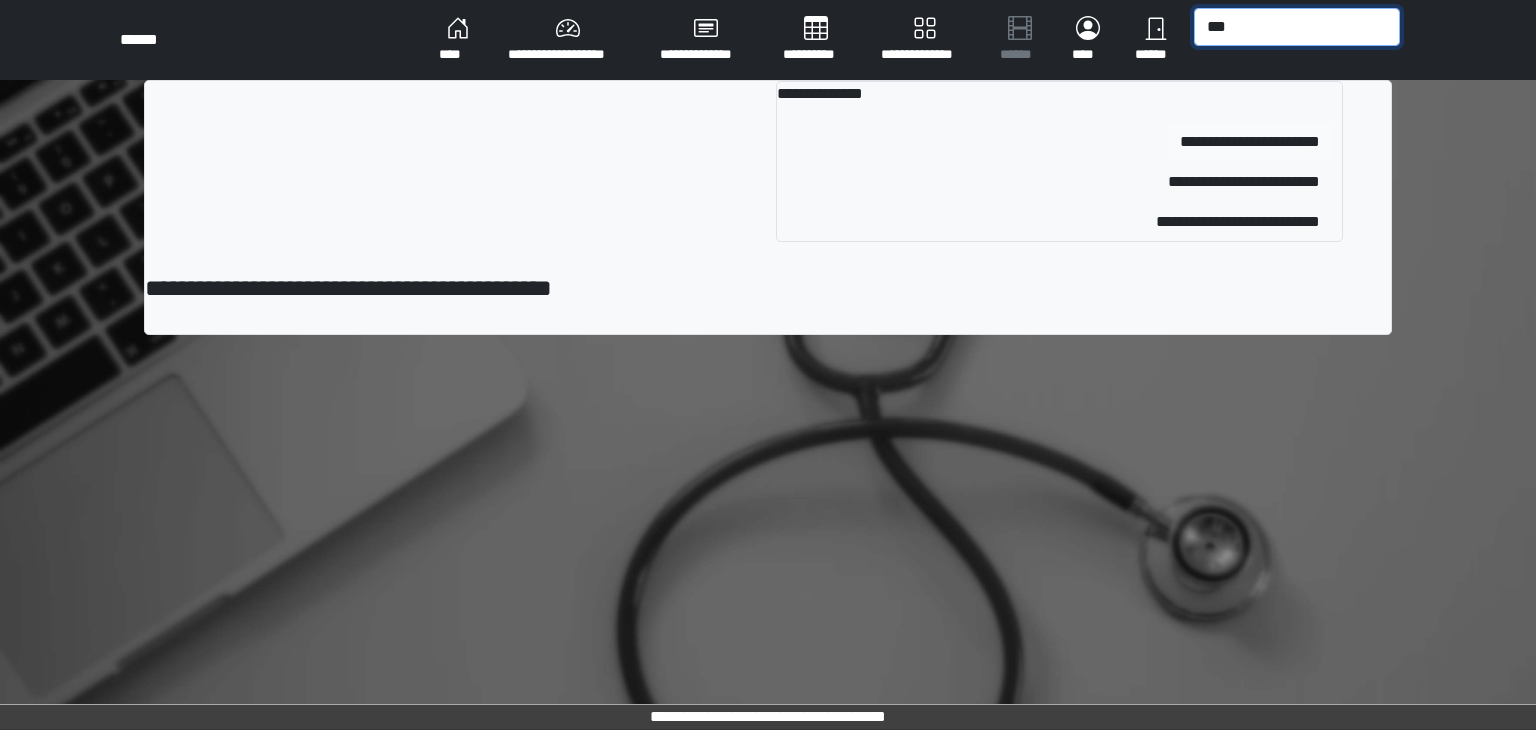 type on "***" 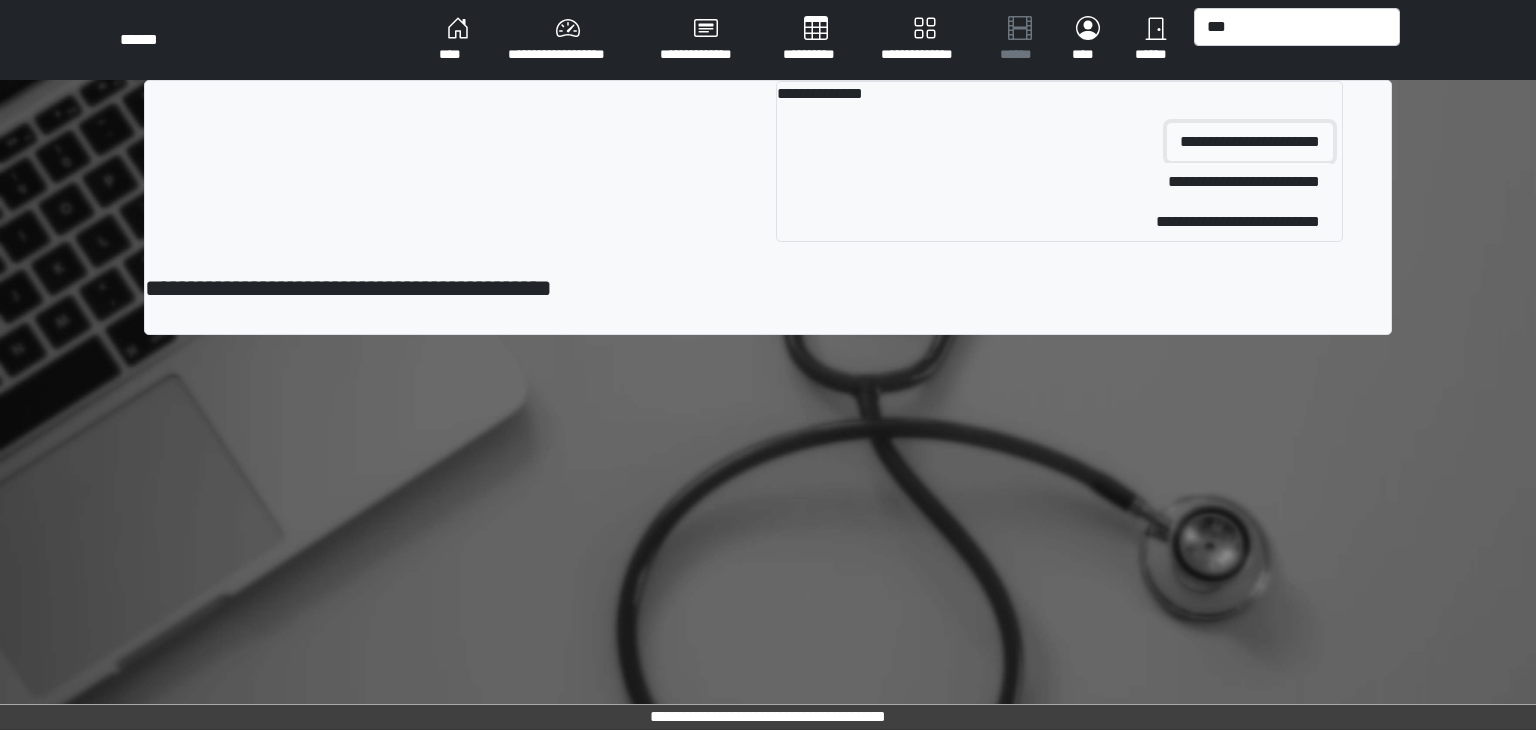 click on "**********" at bounding box center (1250, 142) 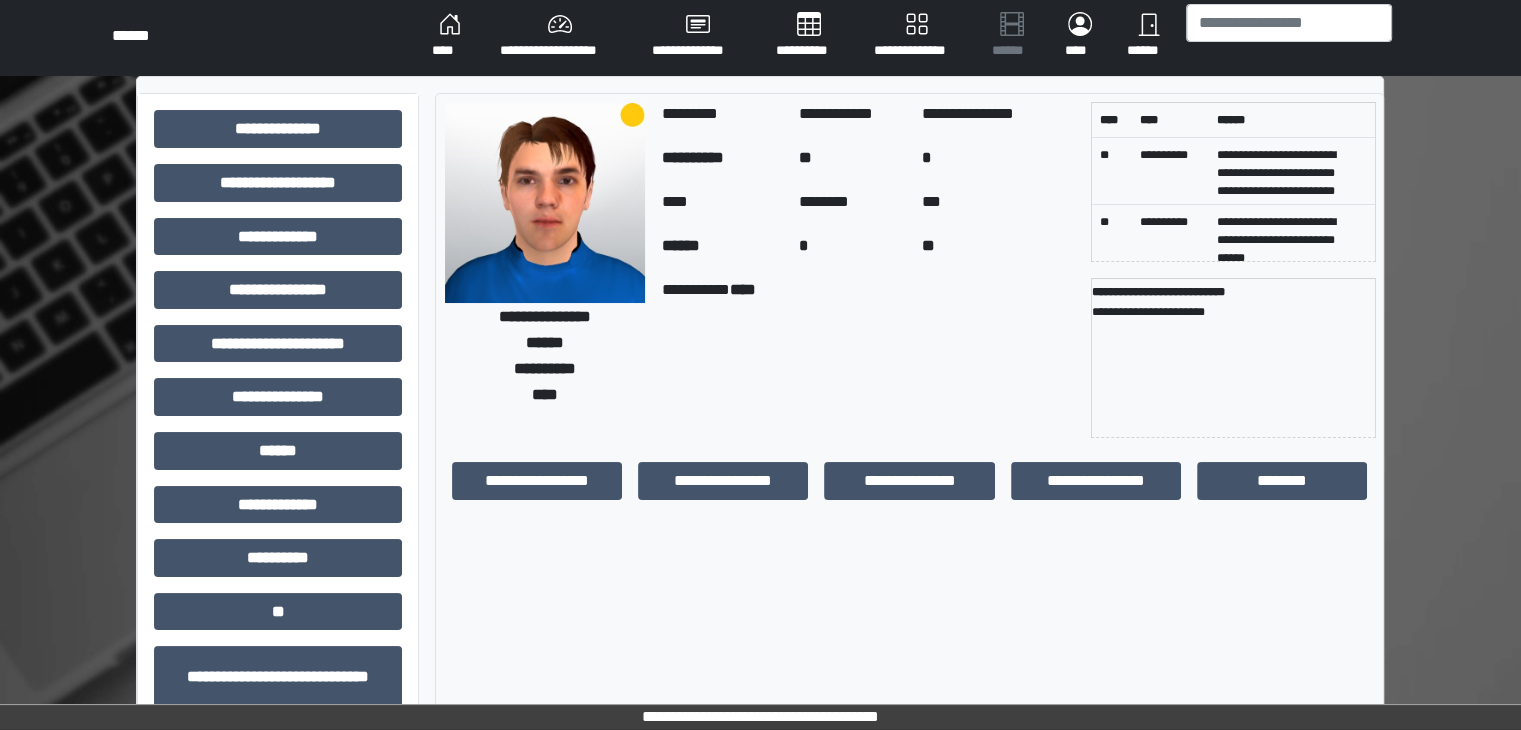 scroll, scrollTop: 0, scrollLeft: 0, axis: both 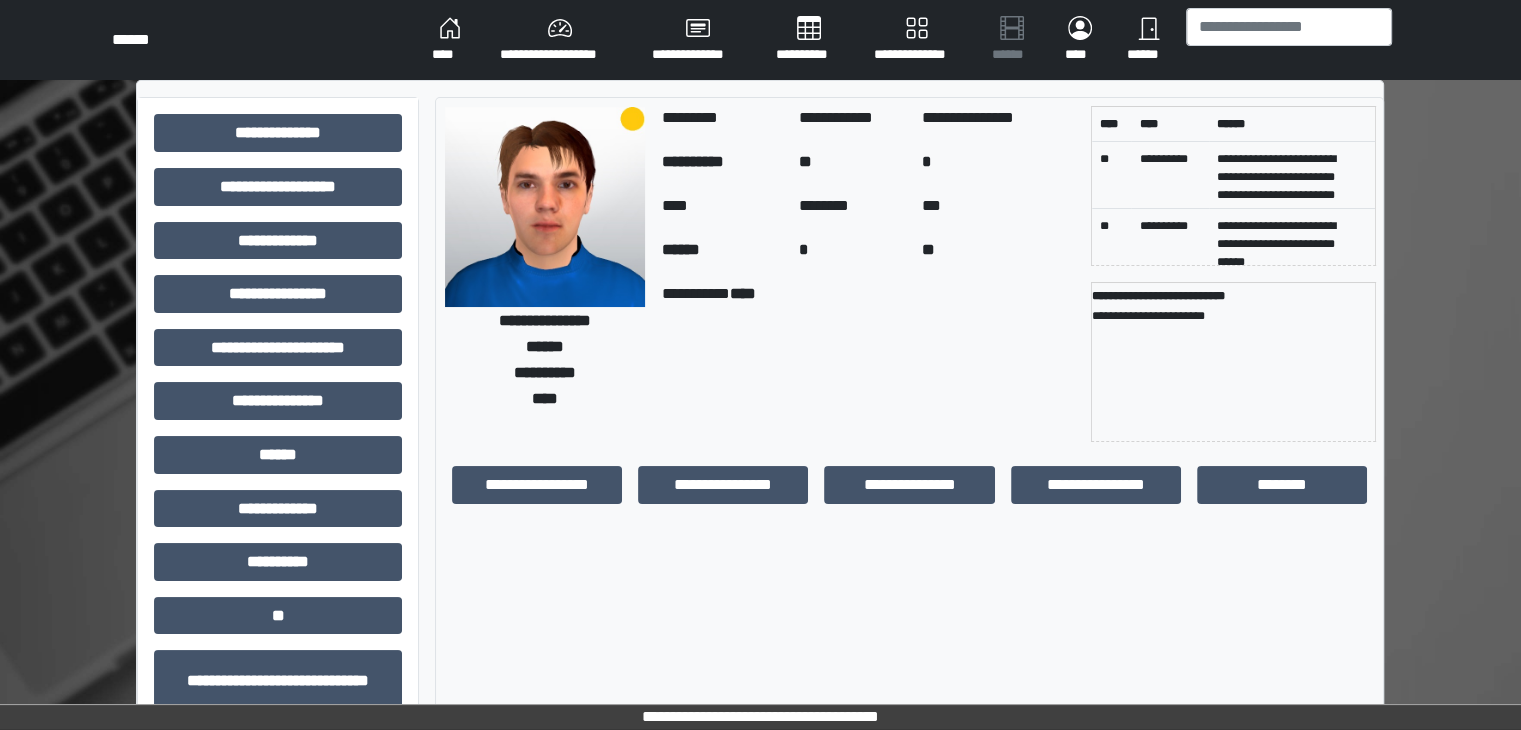 click on "****" at bounding box center (450, 40) 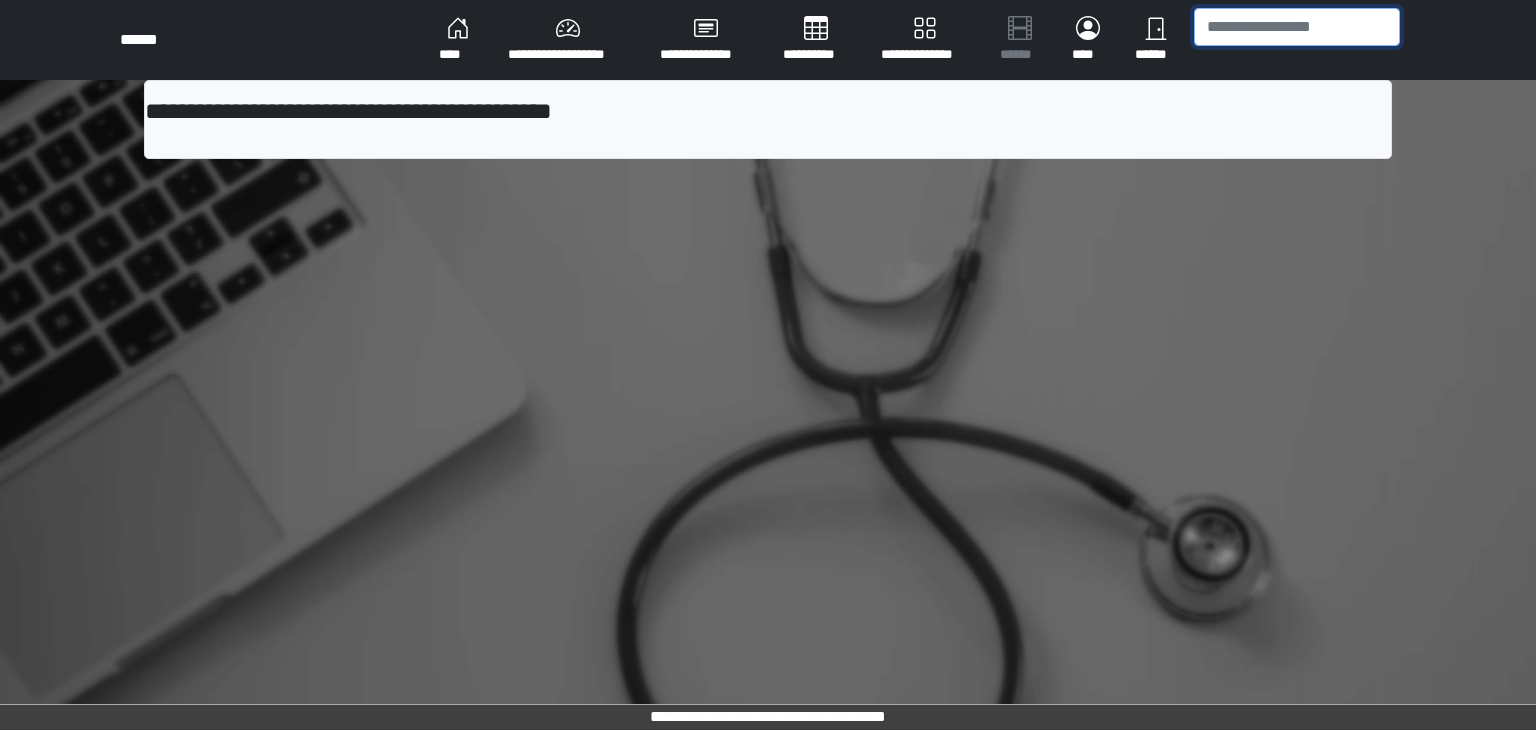 click at bounding box center [1297, 27] 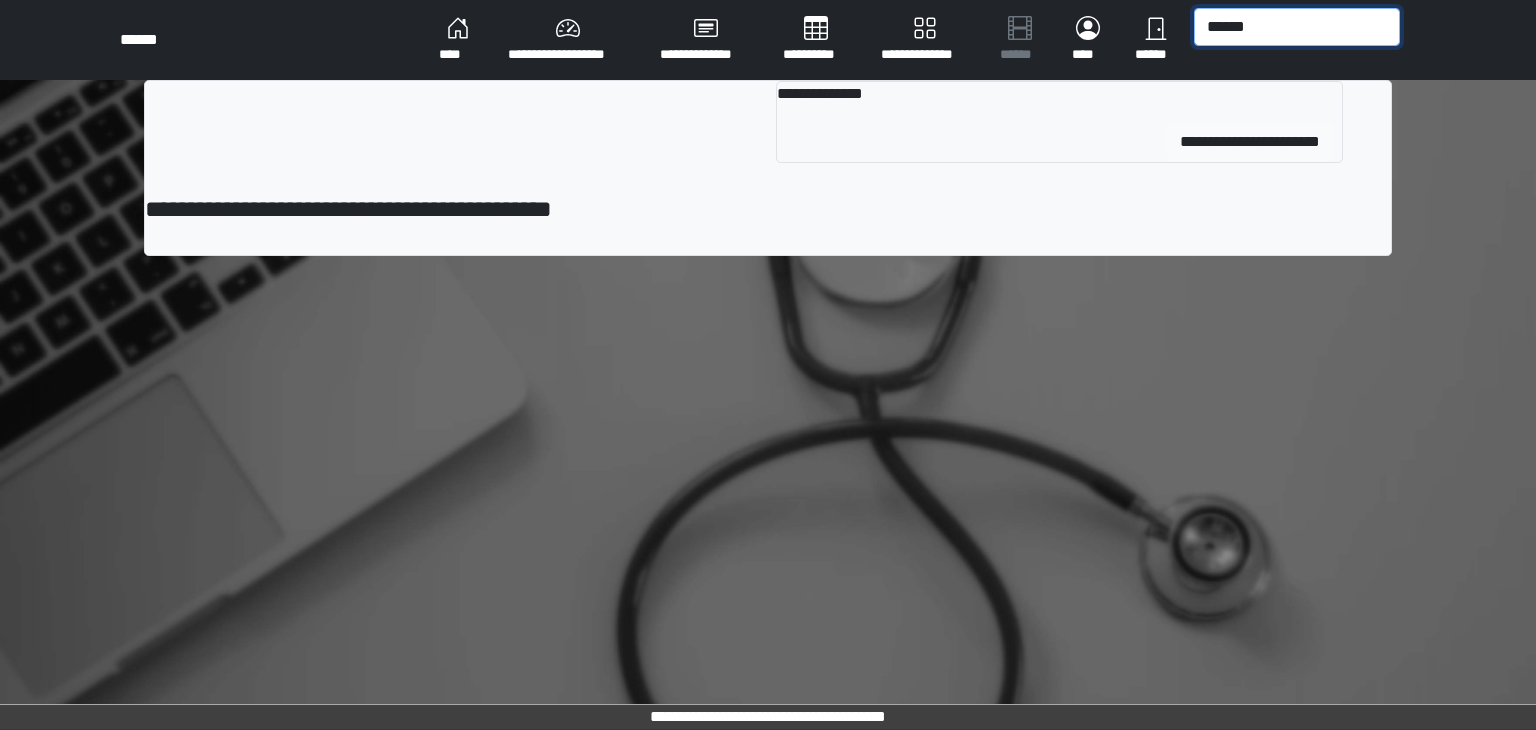 type on "******" 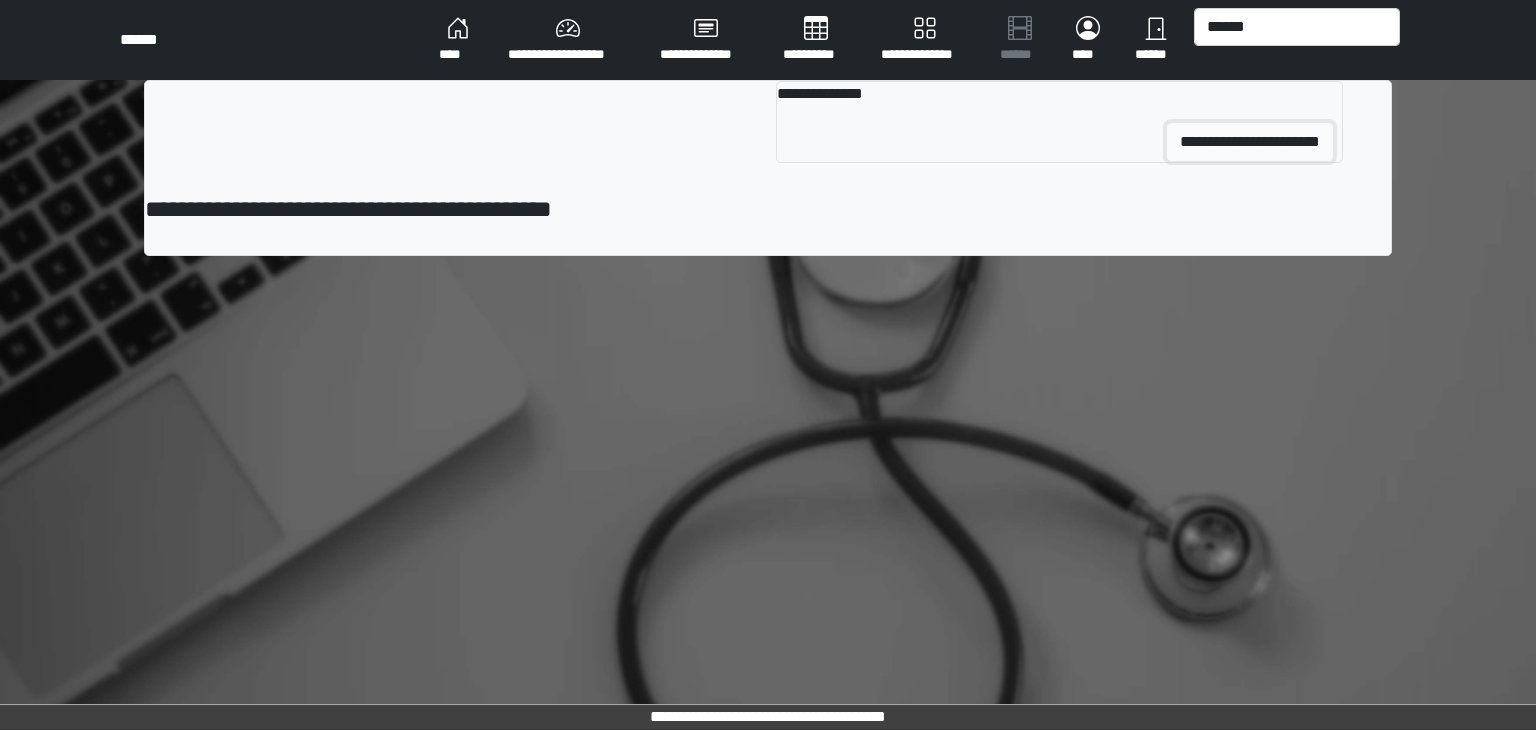 click on "**********" at bounding box center [1250, 142] 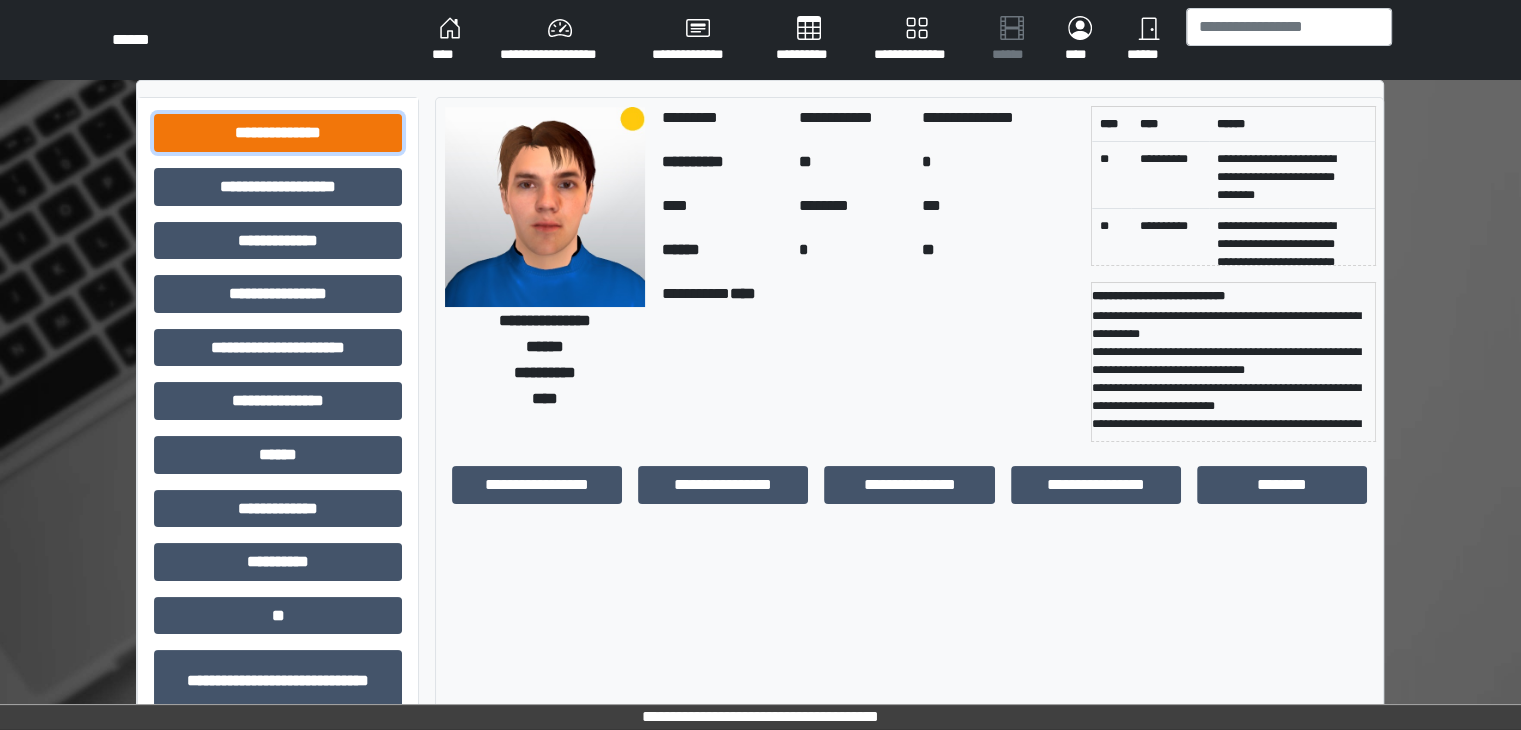 click on "**********" at bounding box center [278, 133] 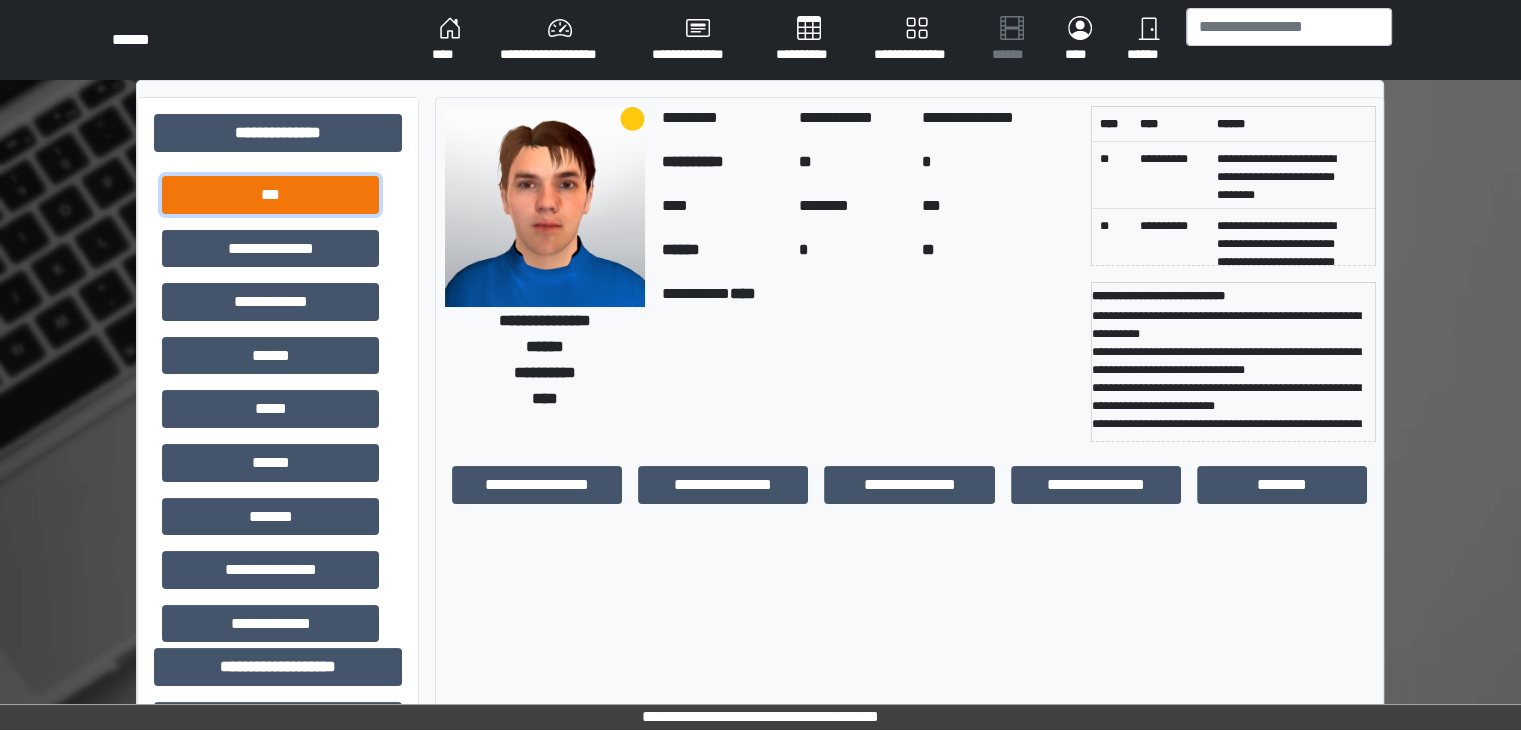 click on "***" at bounding box center (270, 195) 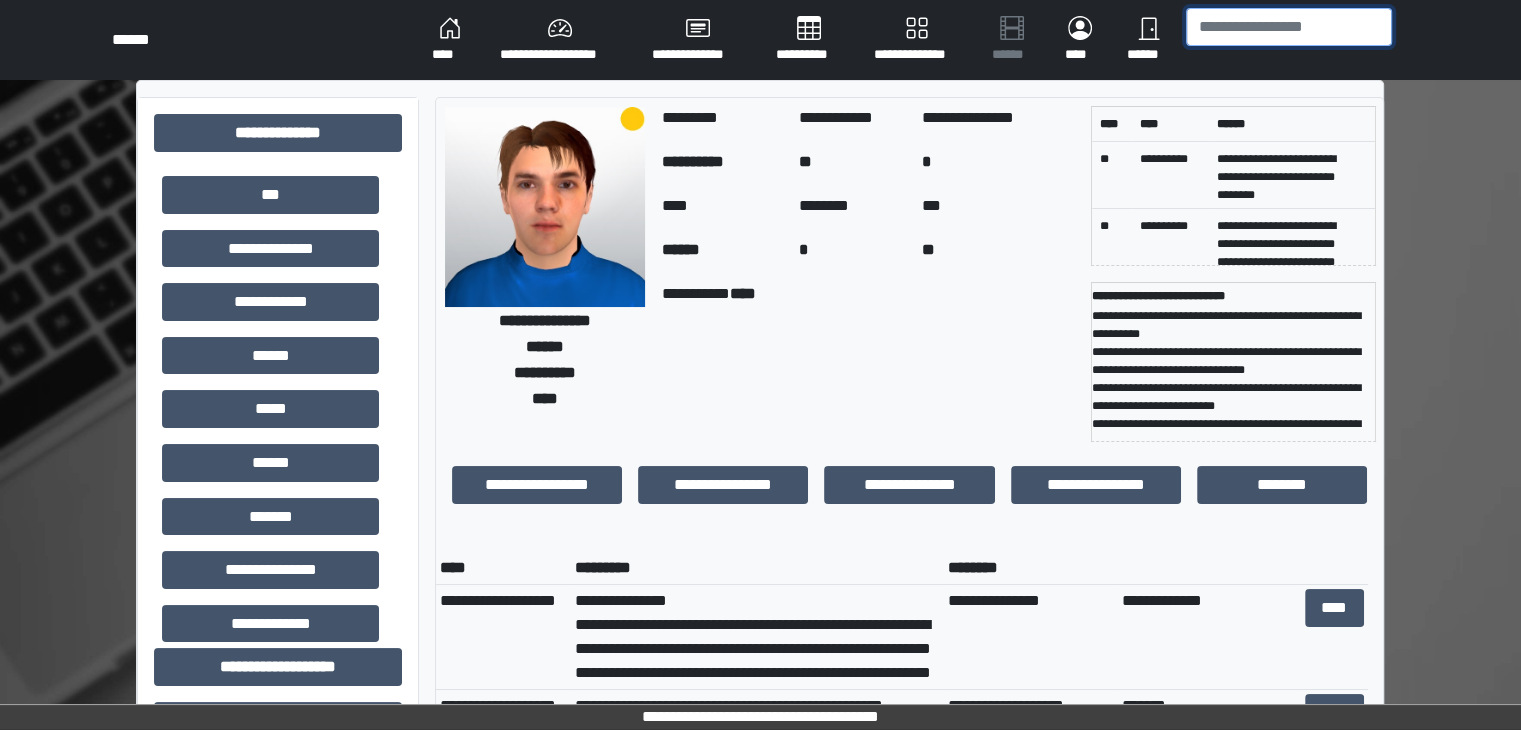 click at bounding box center [1289, 27] 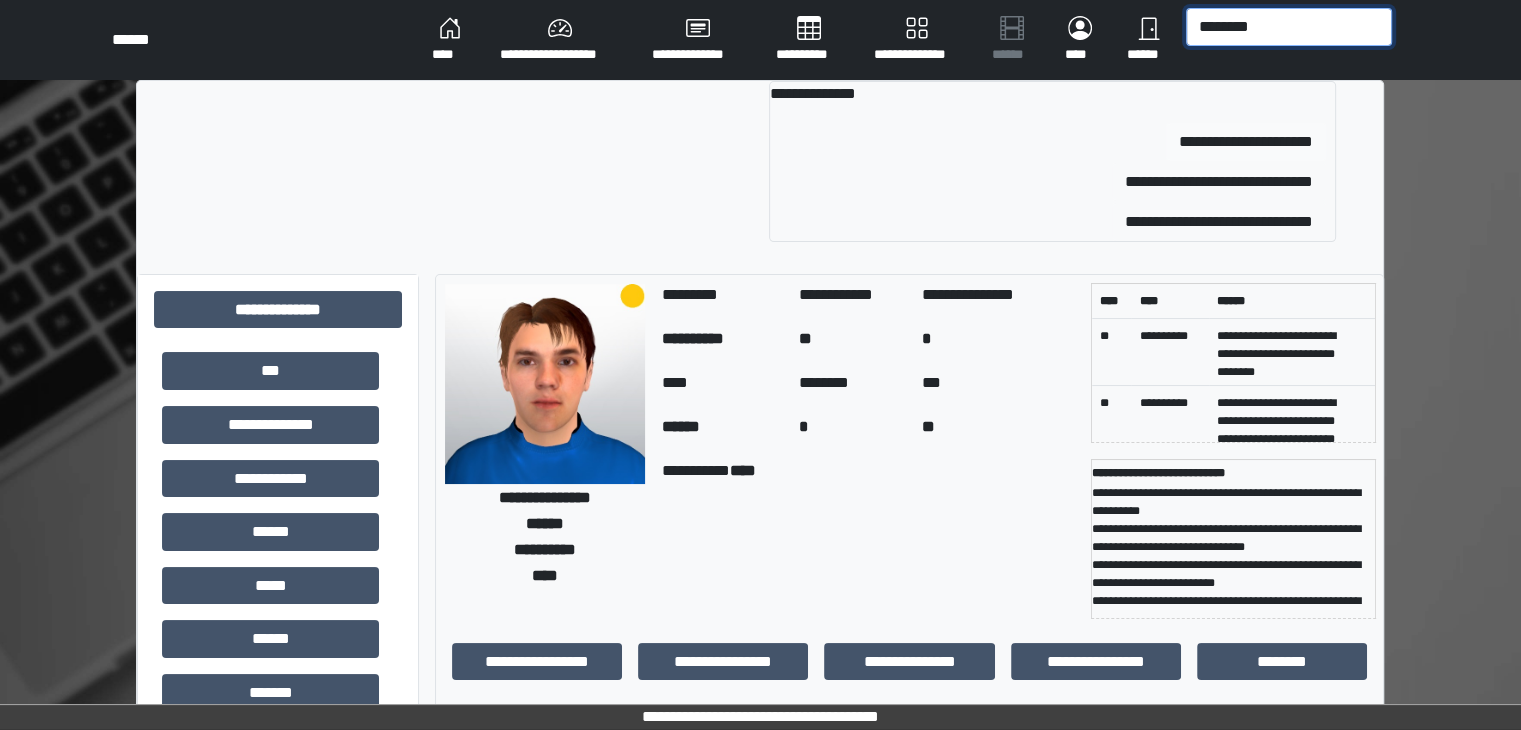 type on "********" 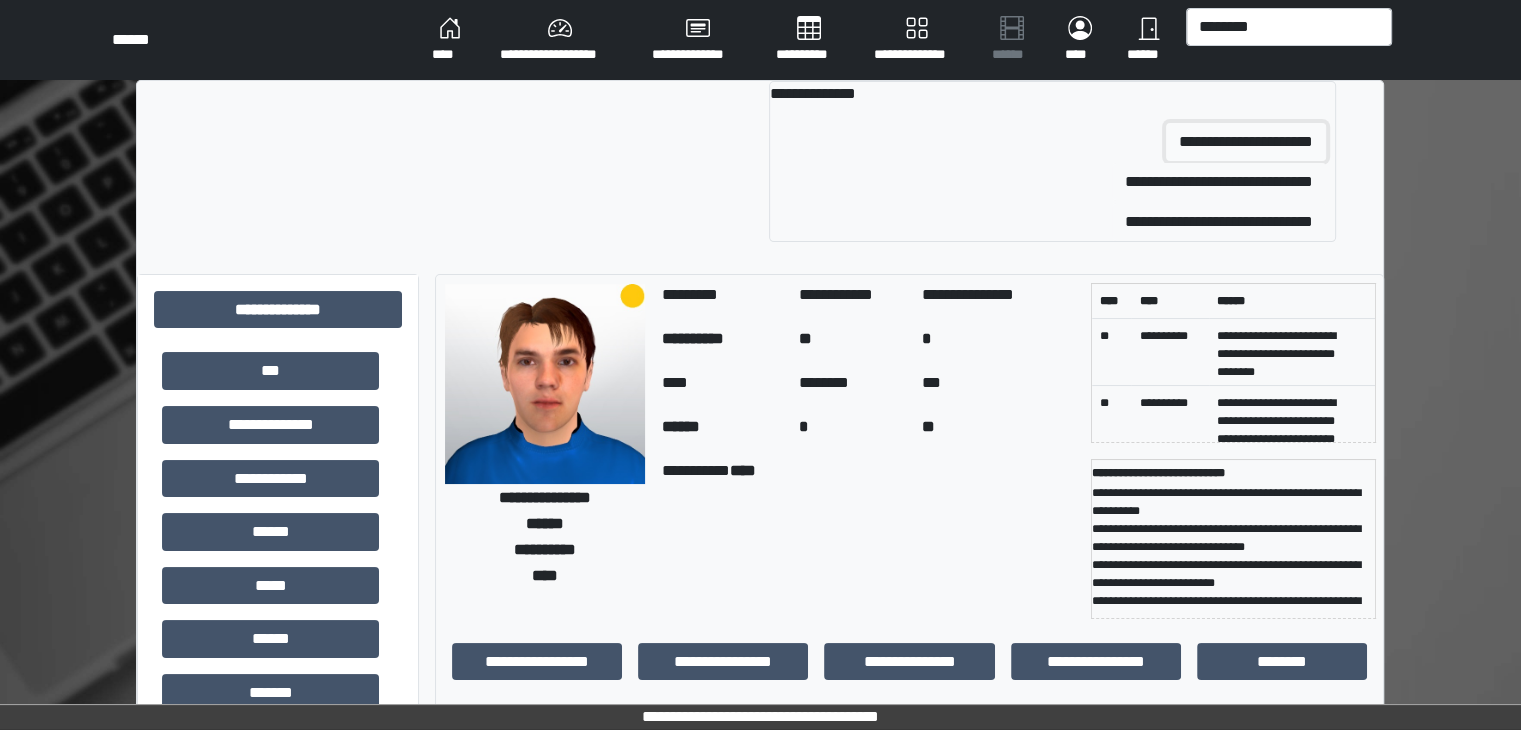 click on "**********" at bounding box center [1246, 142] 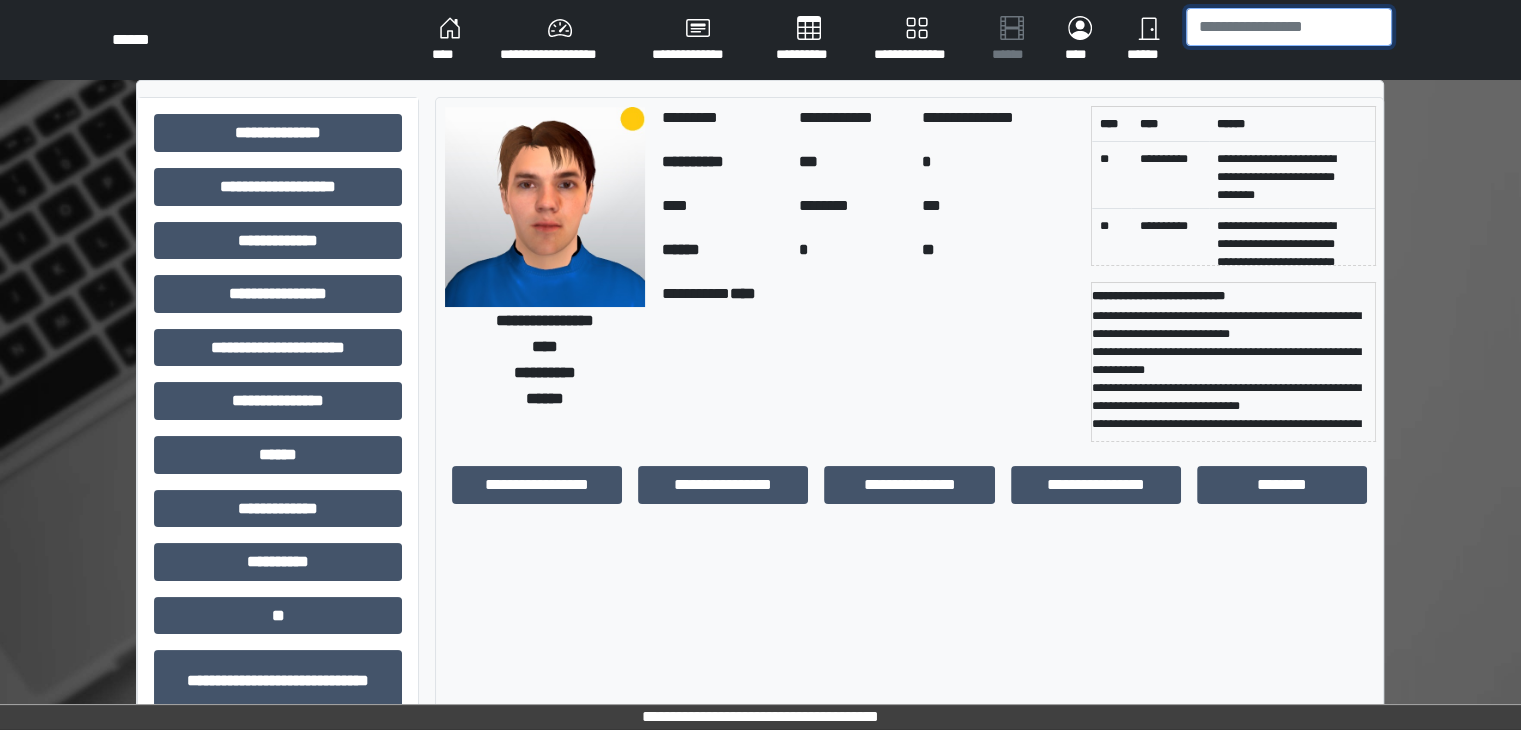 click at bounding box center (1289, 27) 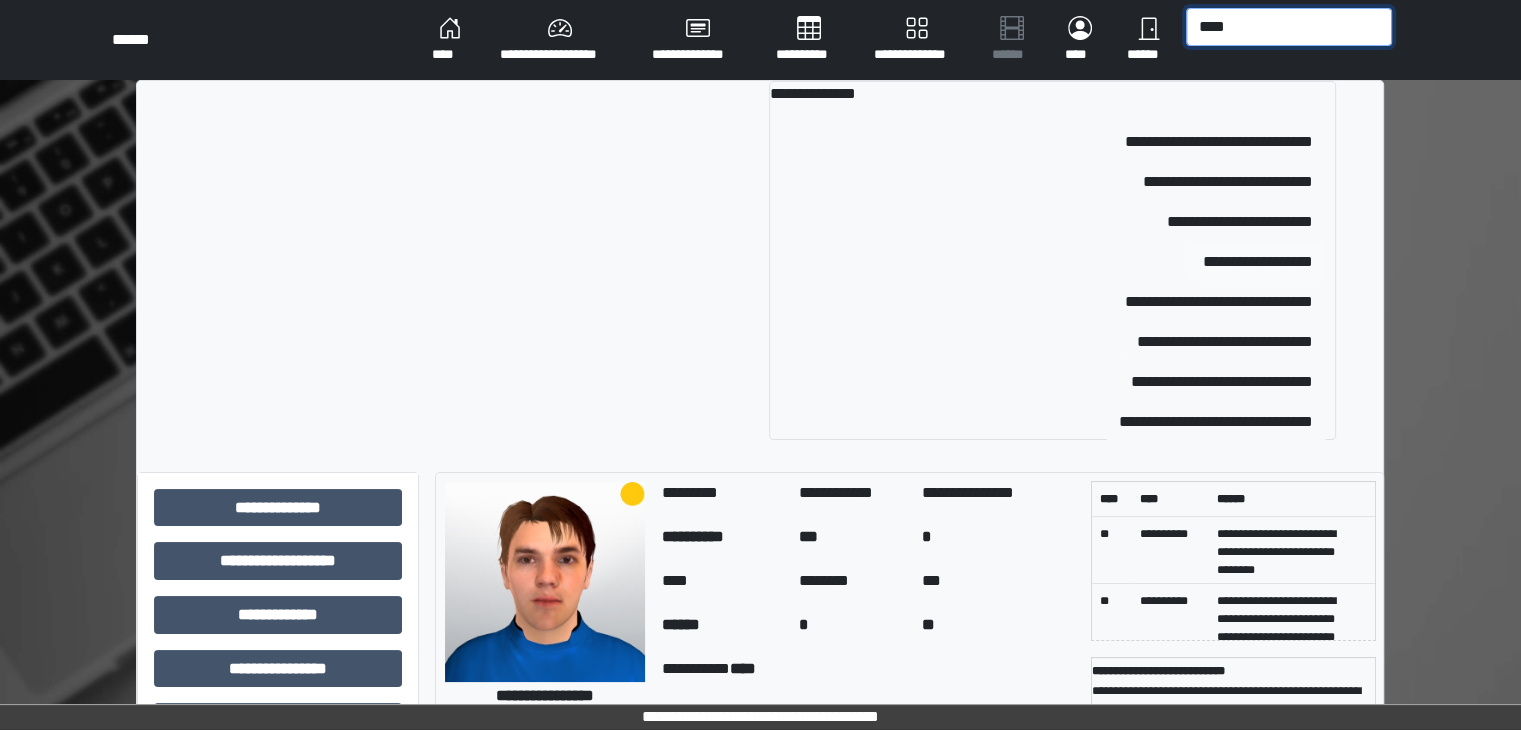 type on "****" 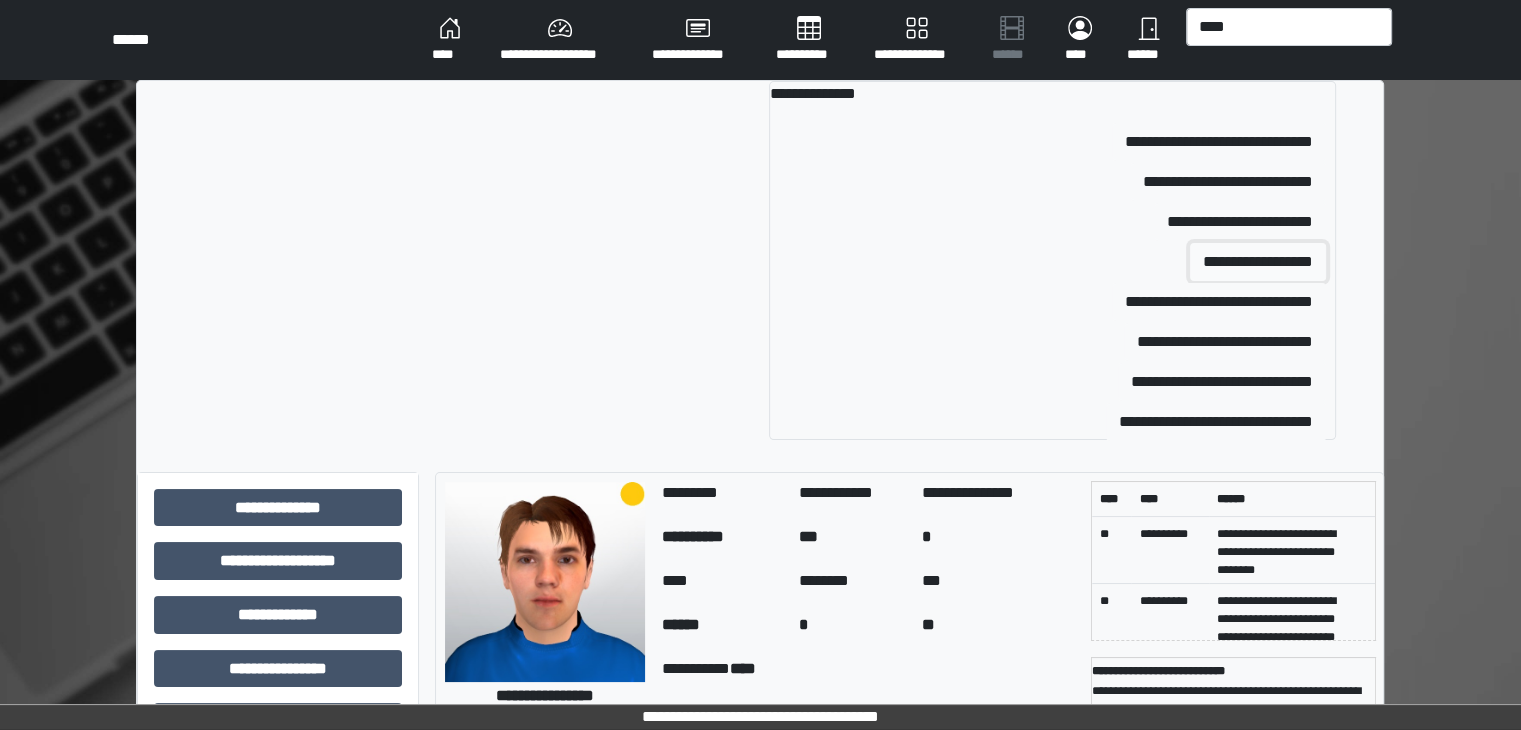 click on "**********" at bounding box center [1258, 262] 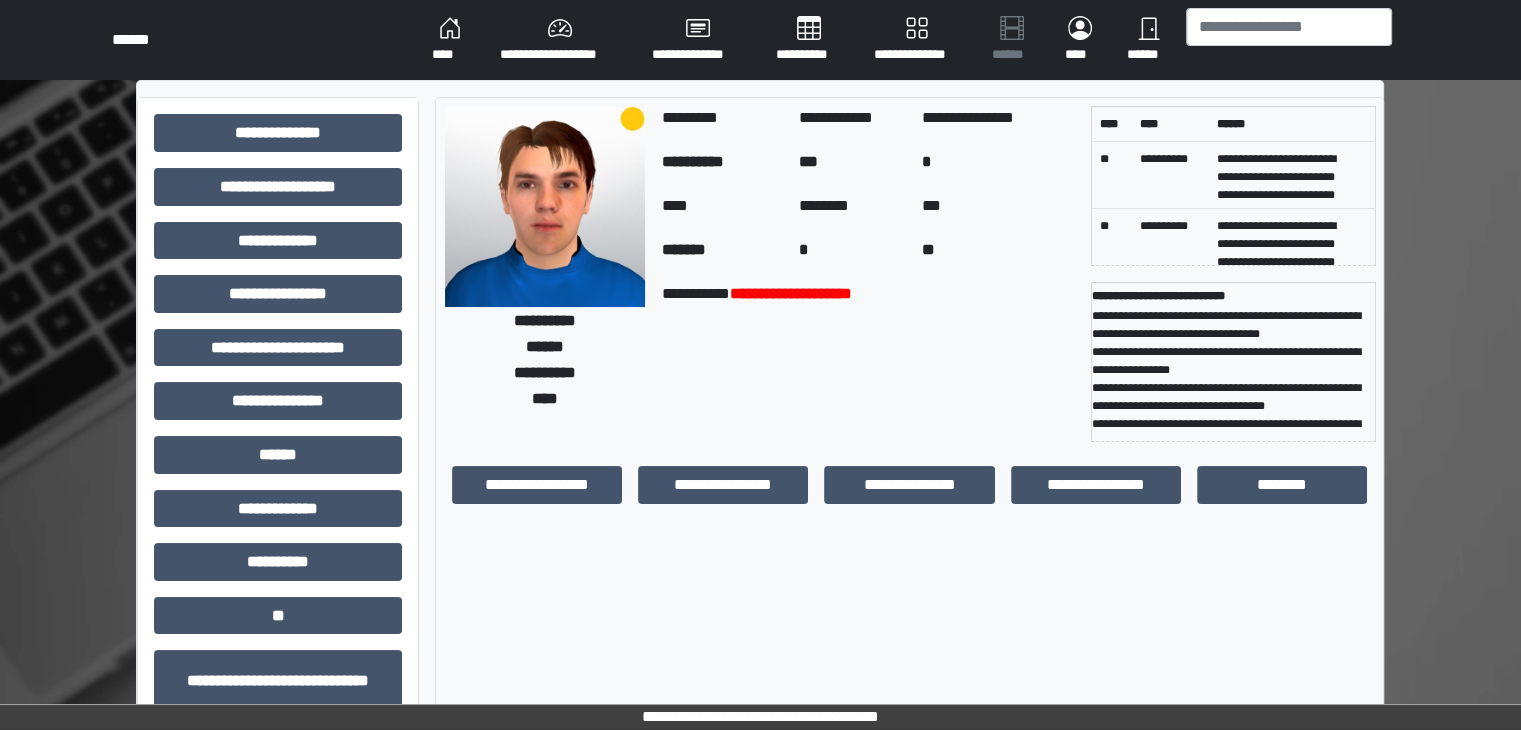 click on "**********" at bounding box center (1233, 186) 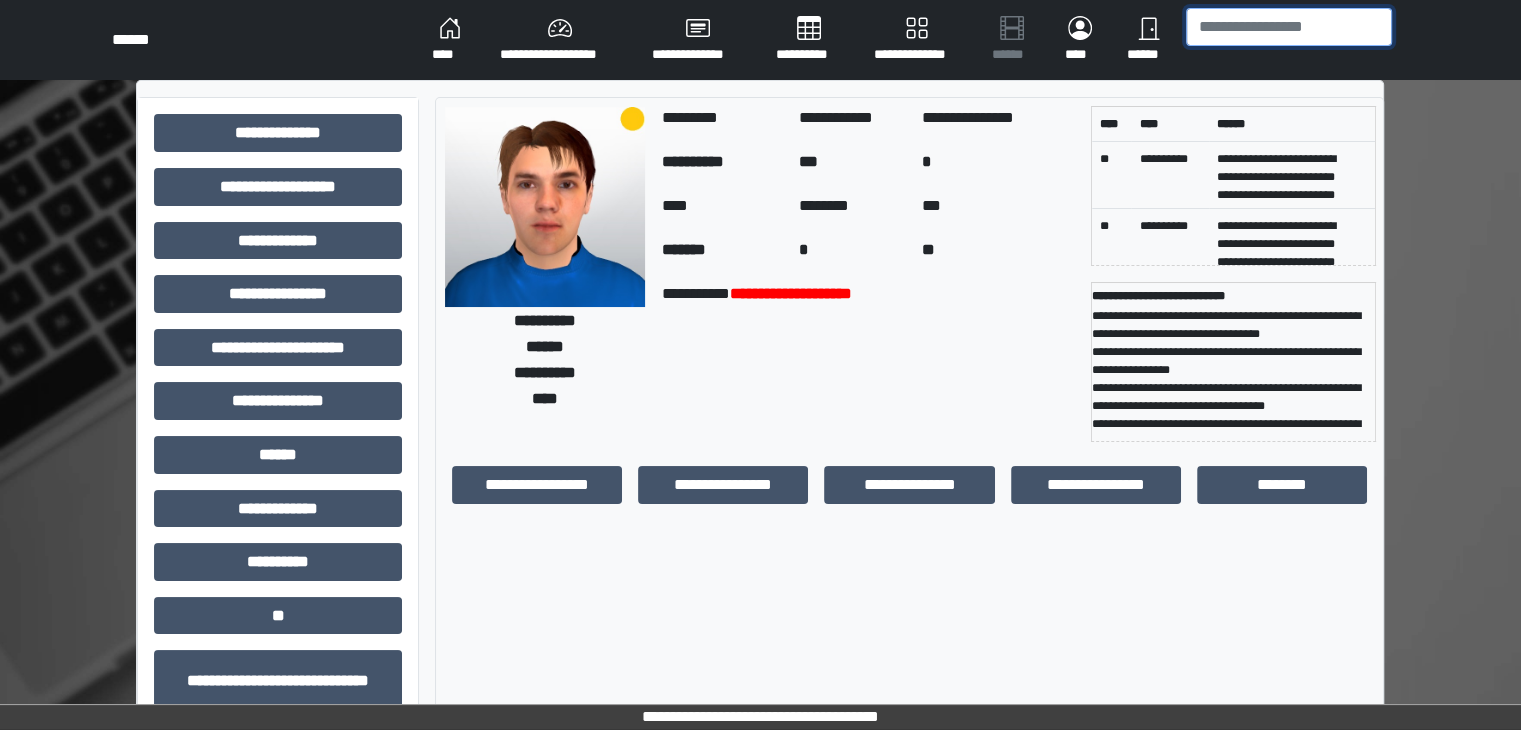 click at bounding box center [1289, 27] 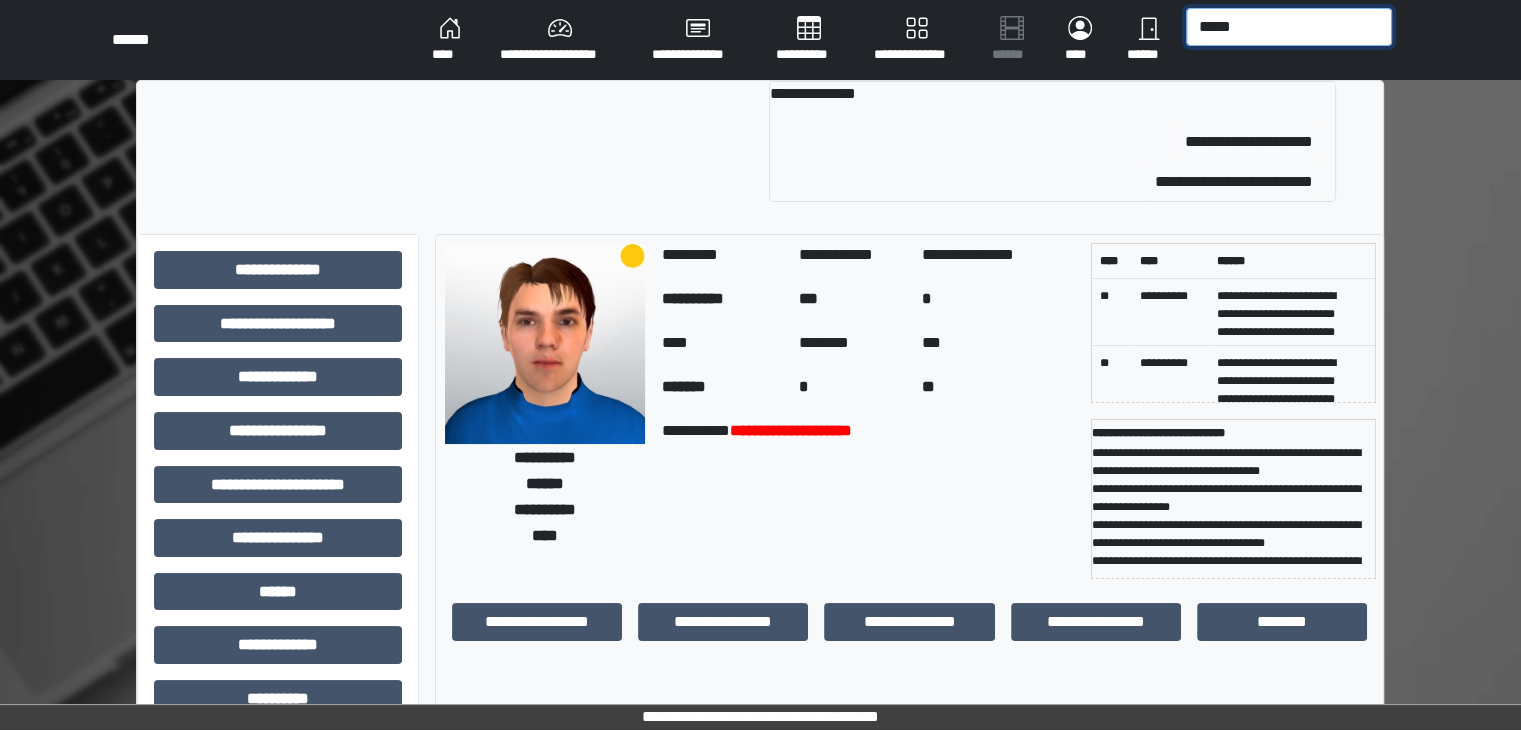 type on "*****" 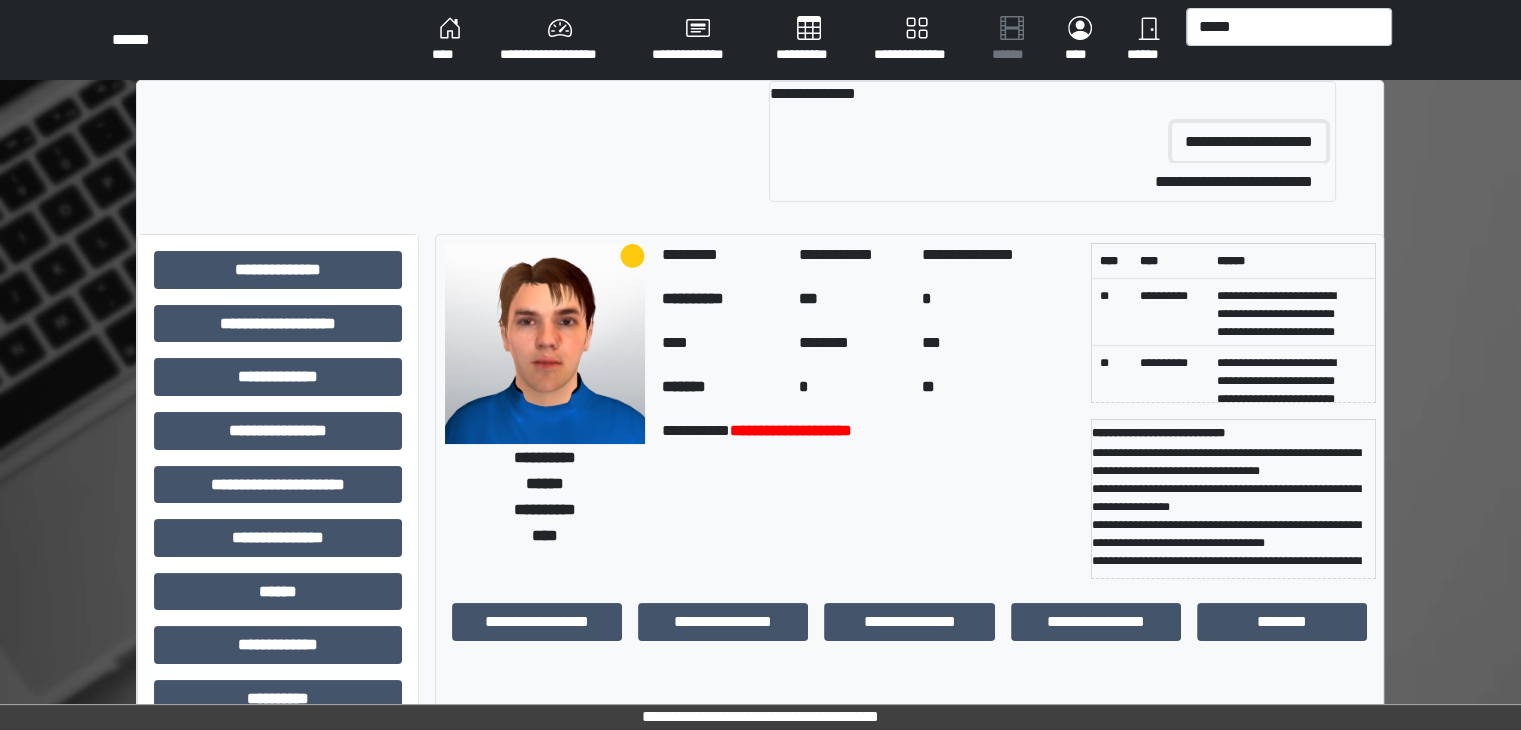 click on "**********" at bounding box center [1249, 142] 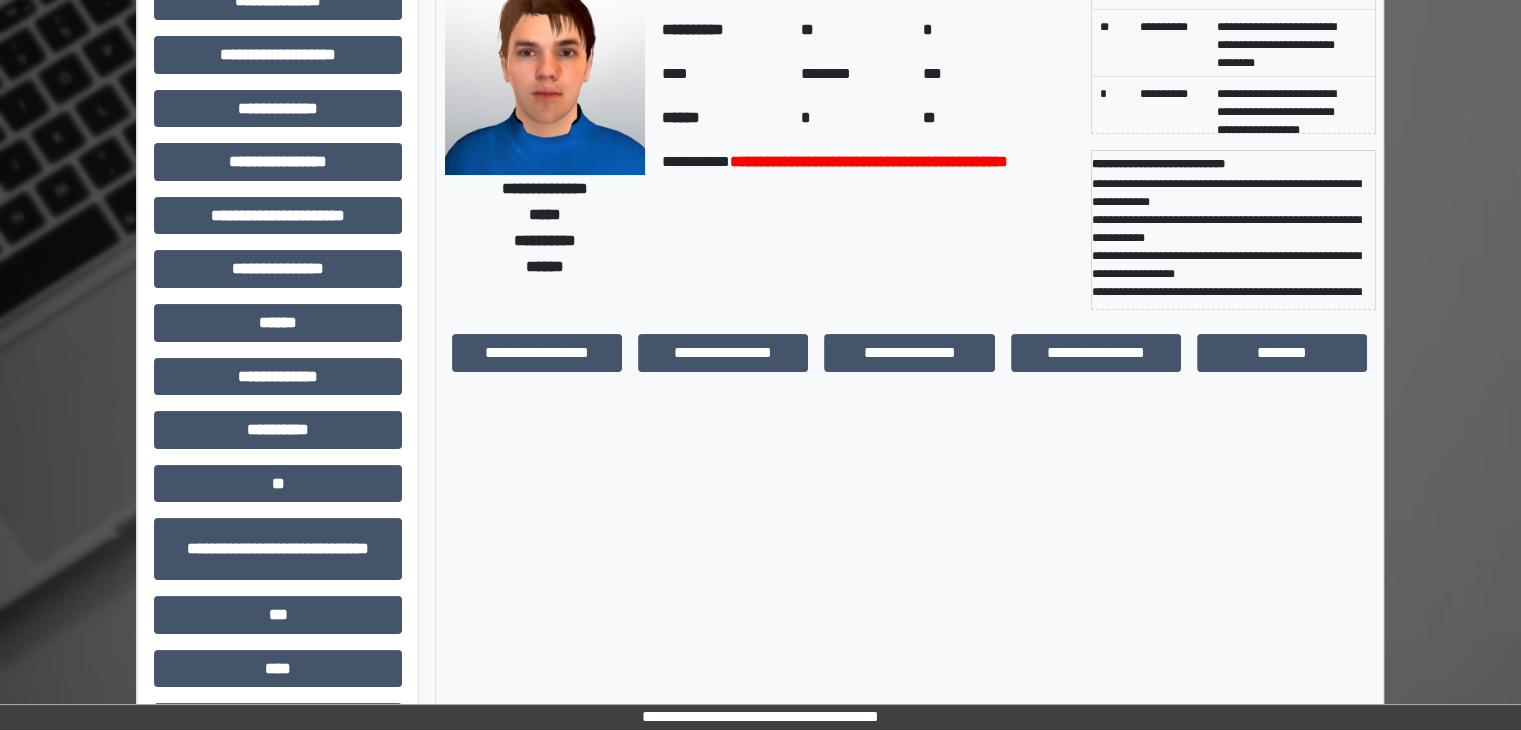 scroll, scrollTop: 133, scrollLeft: 0, axis: vertical 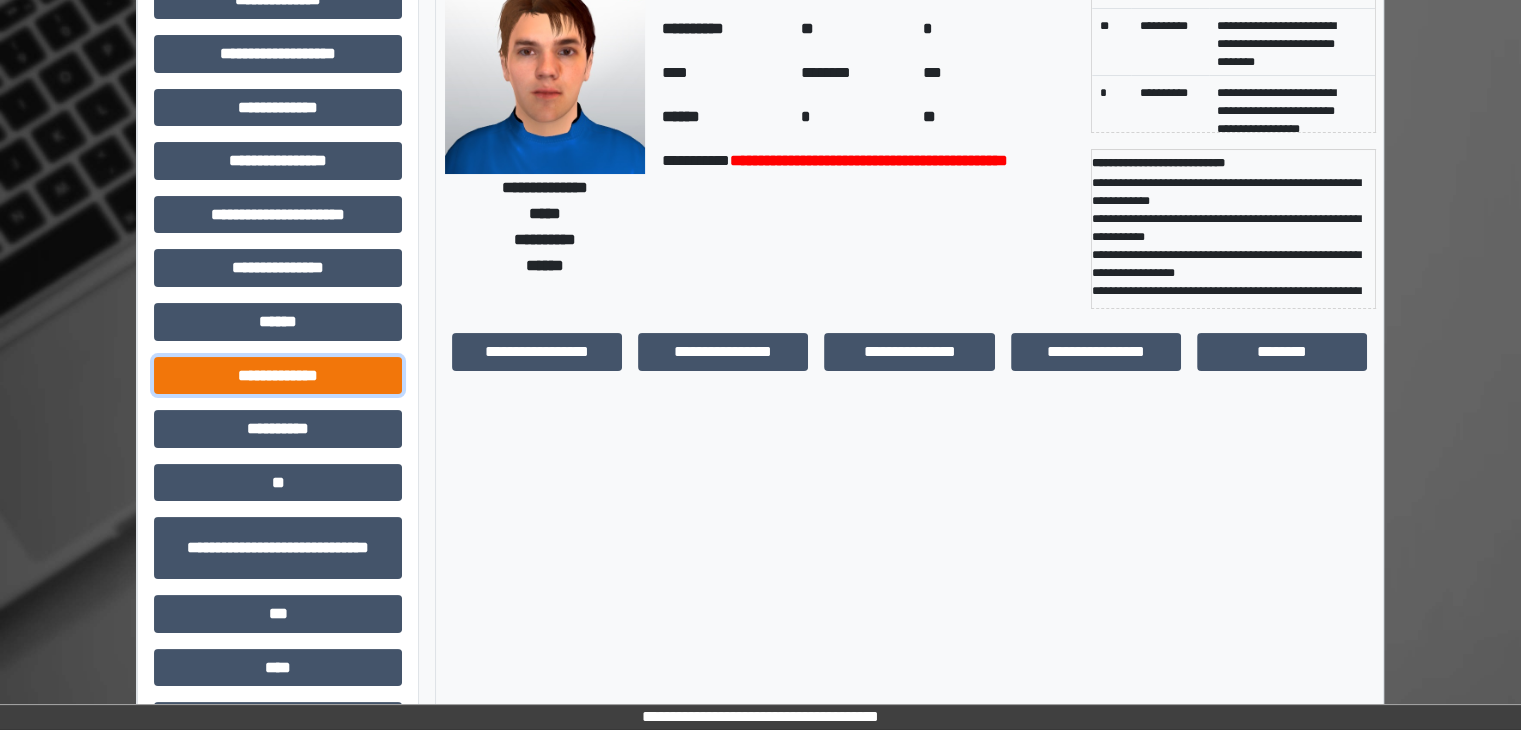 click on "**********" at bounding box center [278, 376] 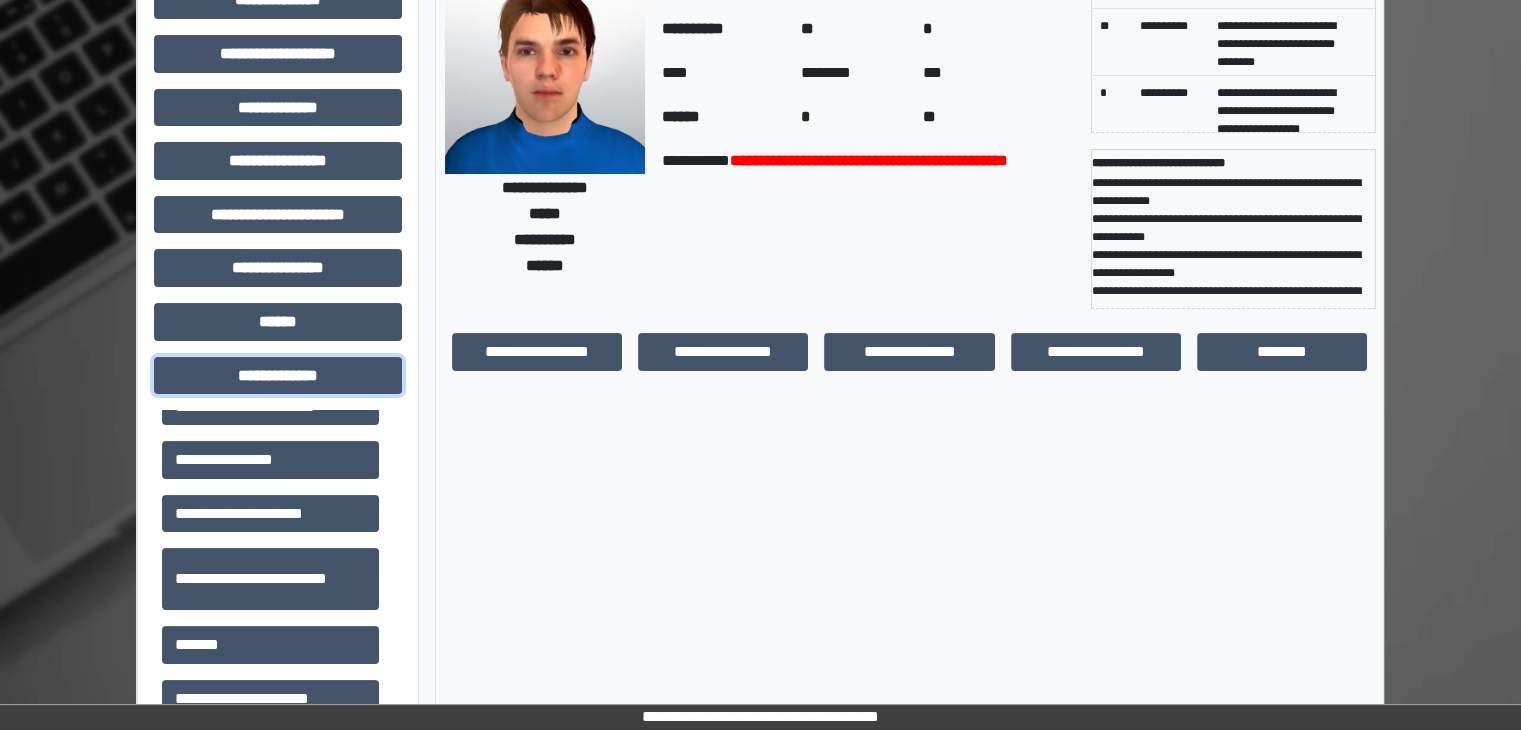 scroll, scrollTop: 704, scrollLeft: 0, axis: vertical 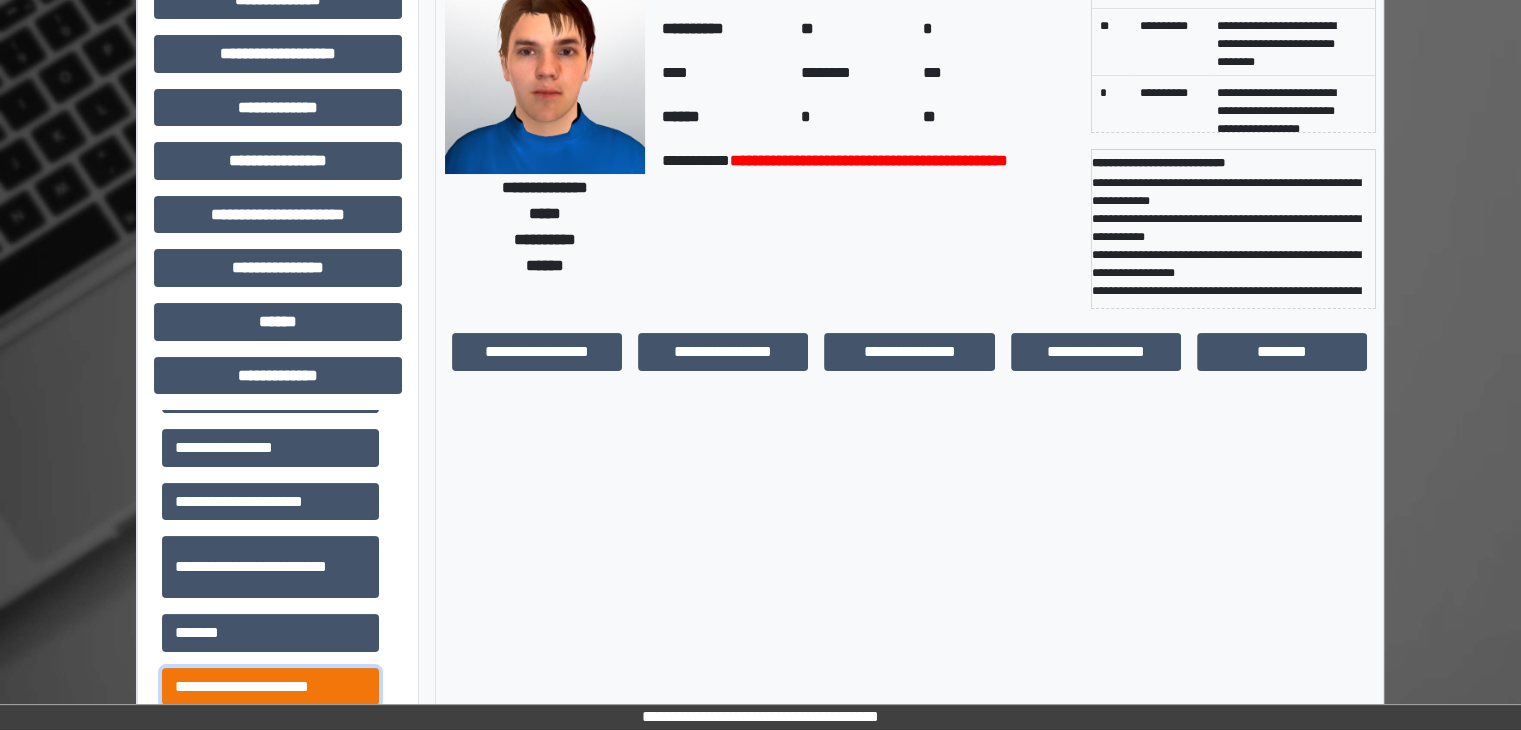 click on "**********" at bounding box center (270, 687) 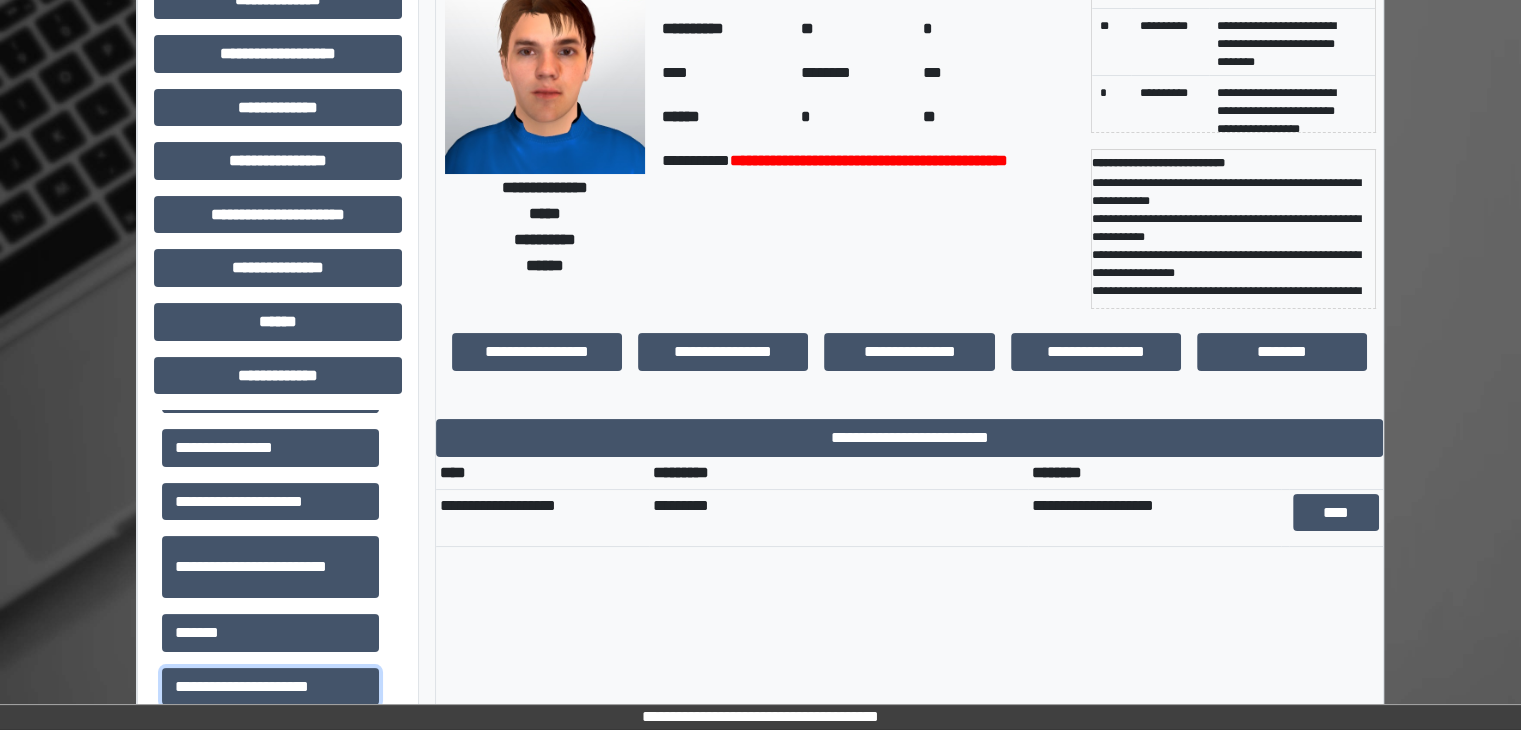 scroll, scrollTop: 30, scrollLeft: 0, axis: vertical 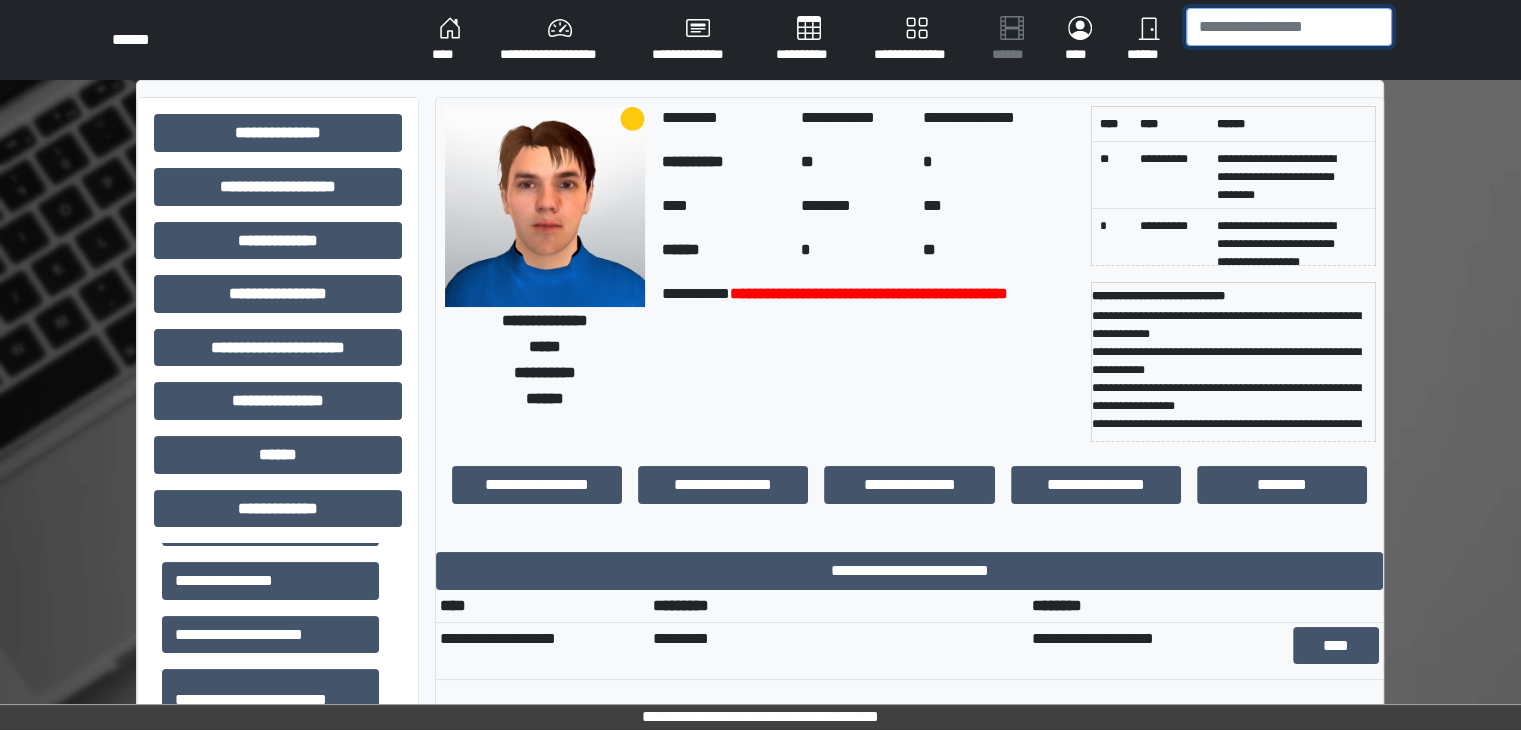 click at bounding box center (1289, 27) 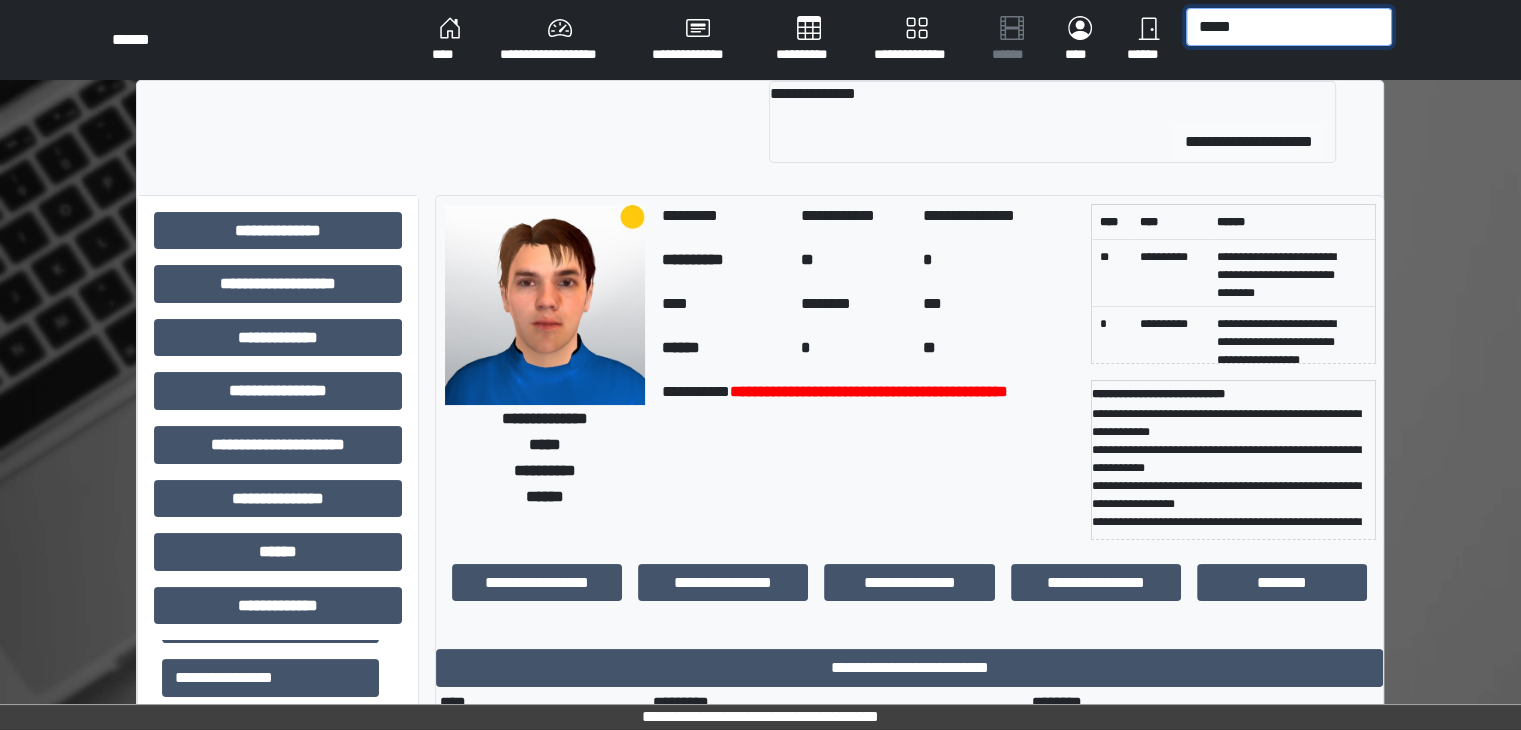 type on "*****" 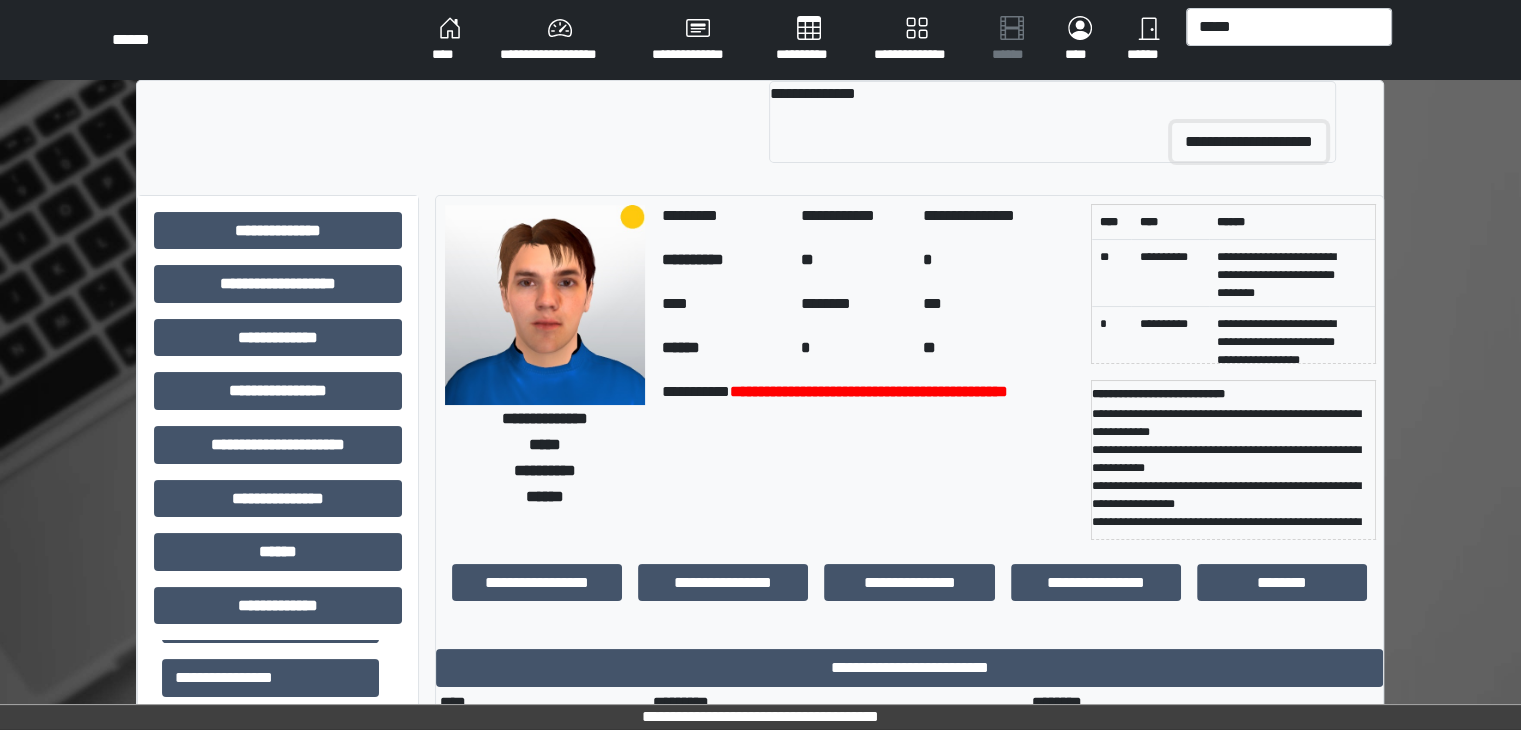 click on "**********" at bounding box center [1249, 142] 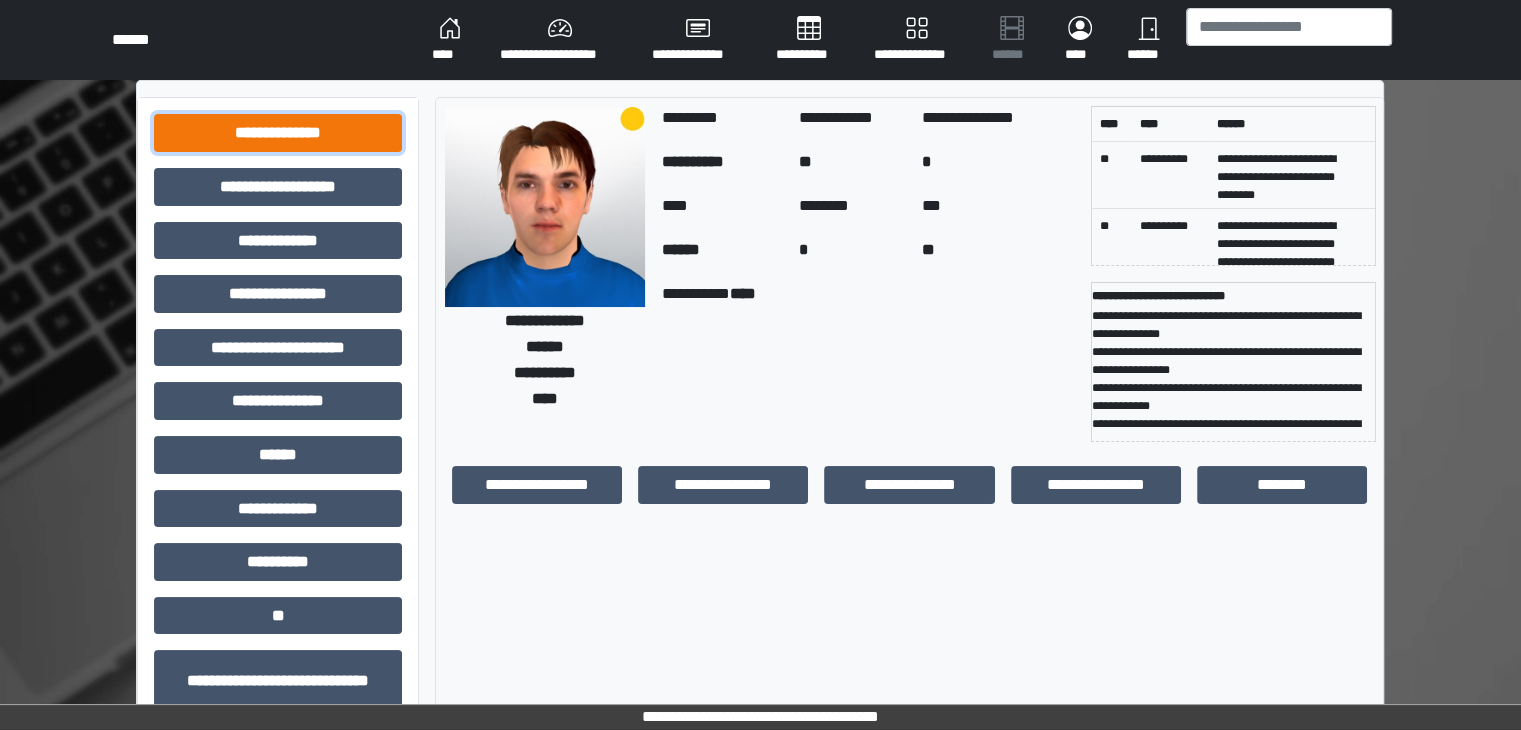 click on "**********" at bounding box center [278, 133] 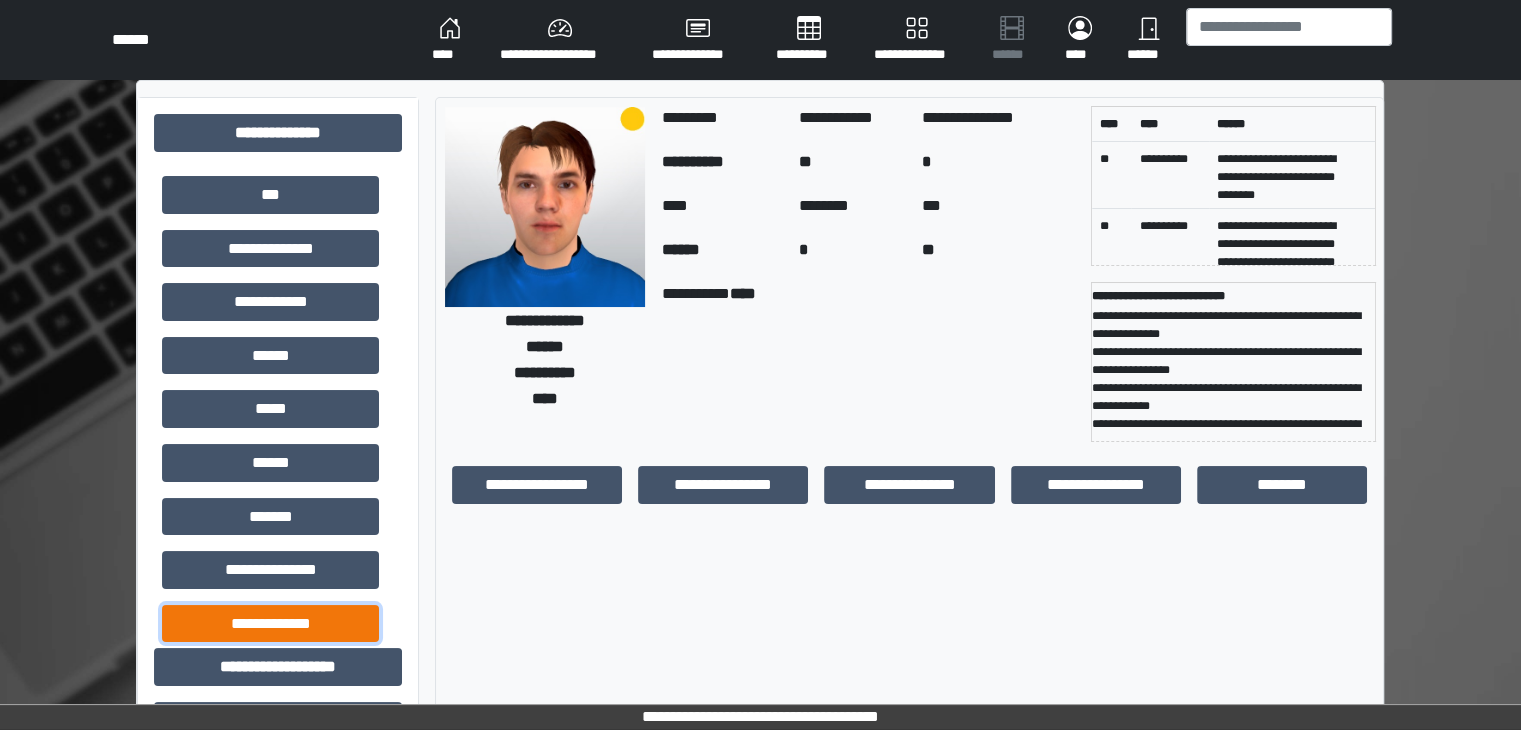 click on "**********" at bounding box center [270, 624] 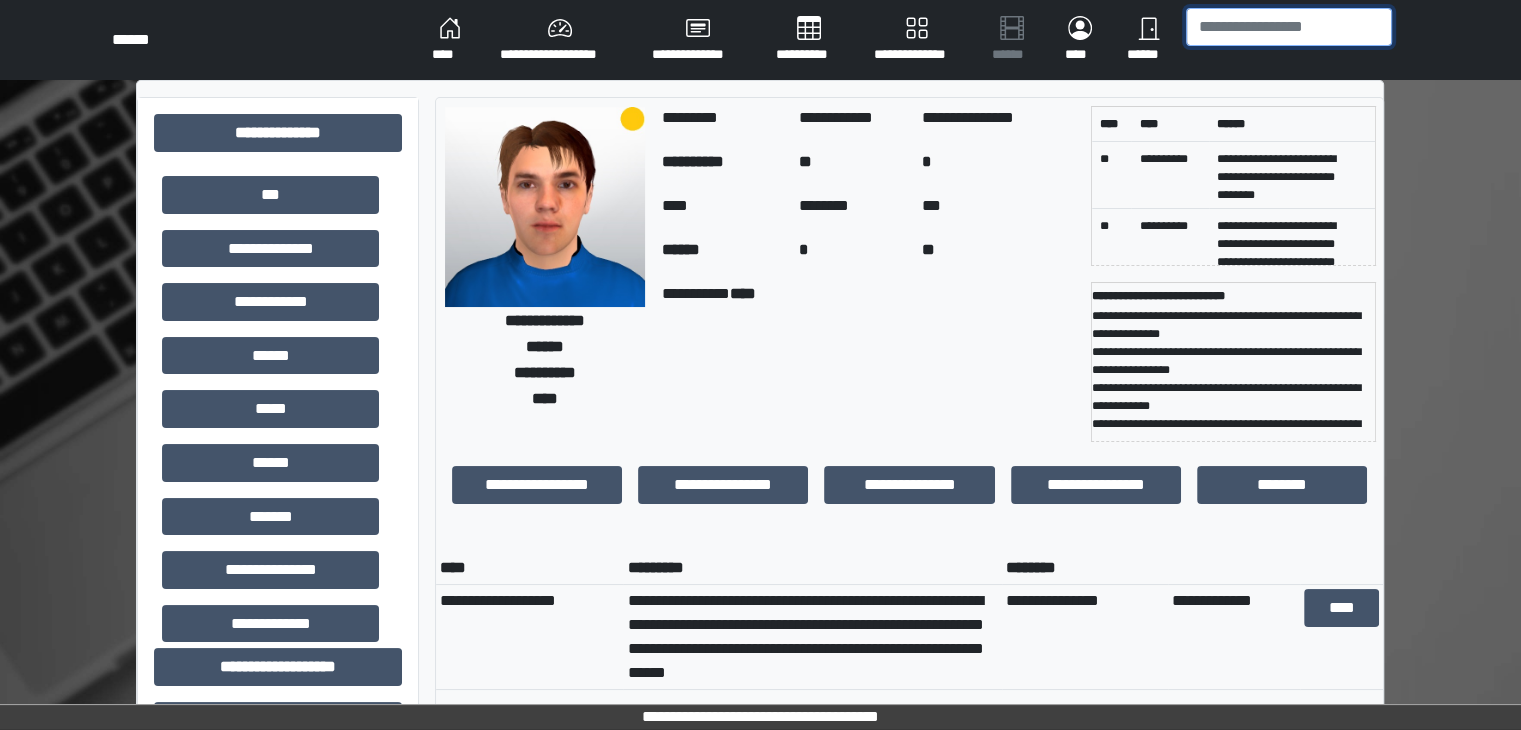click at bounding box center (1289, 27) 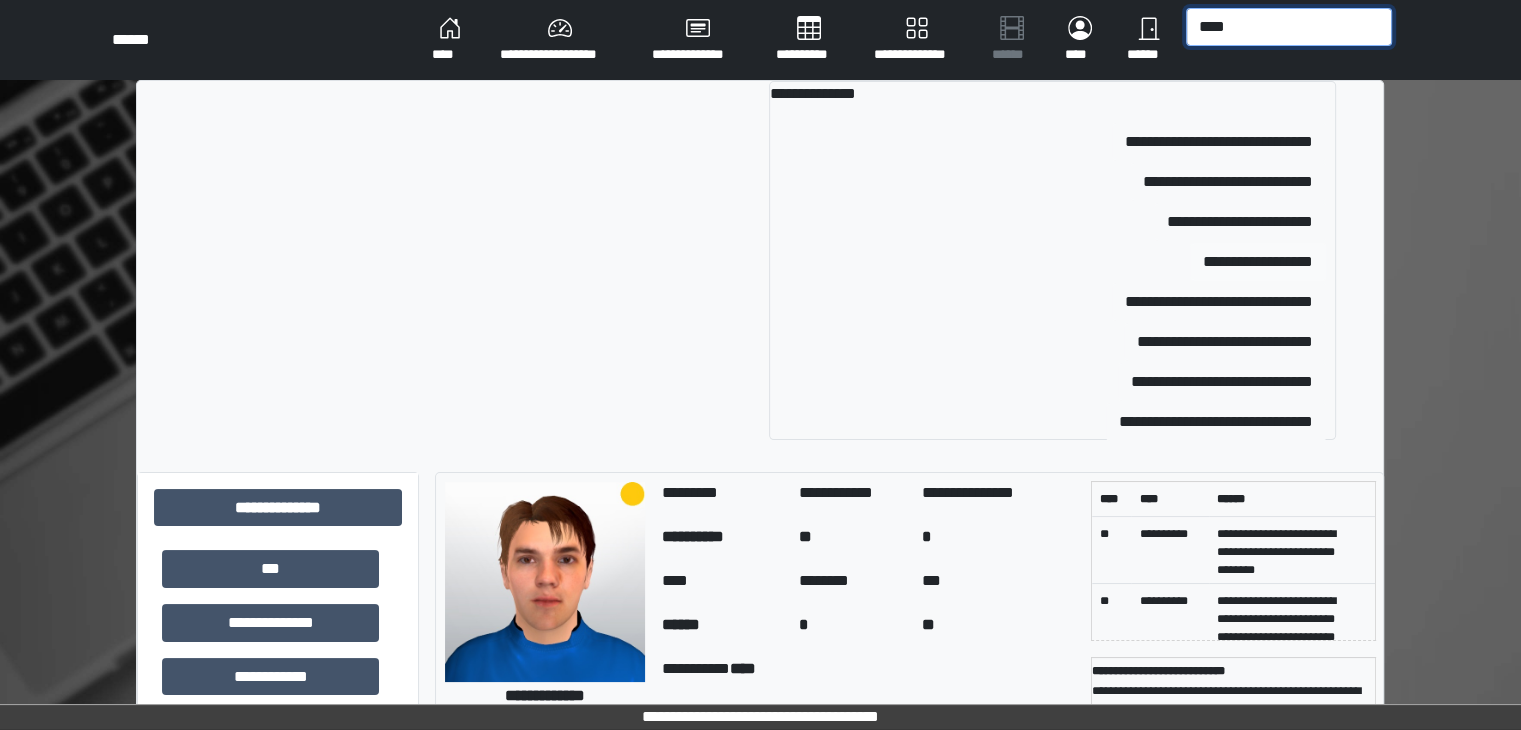 type on "****" 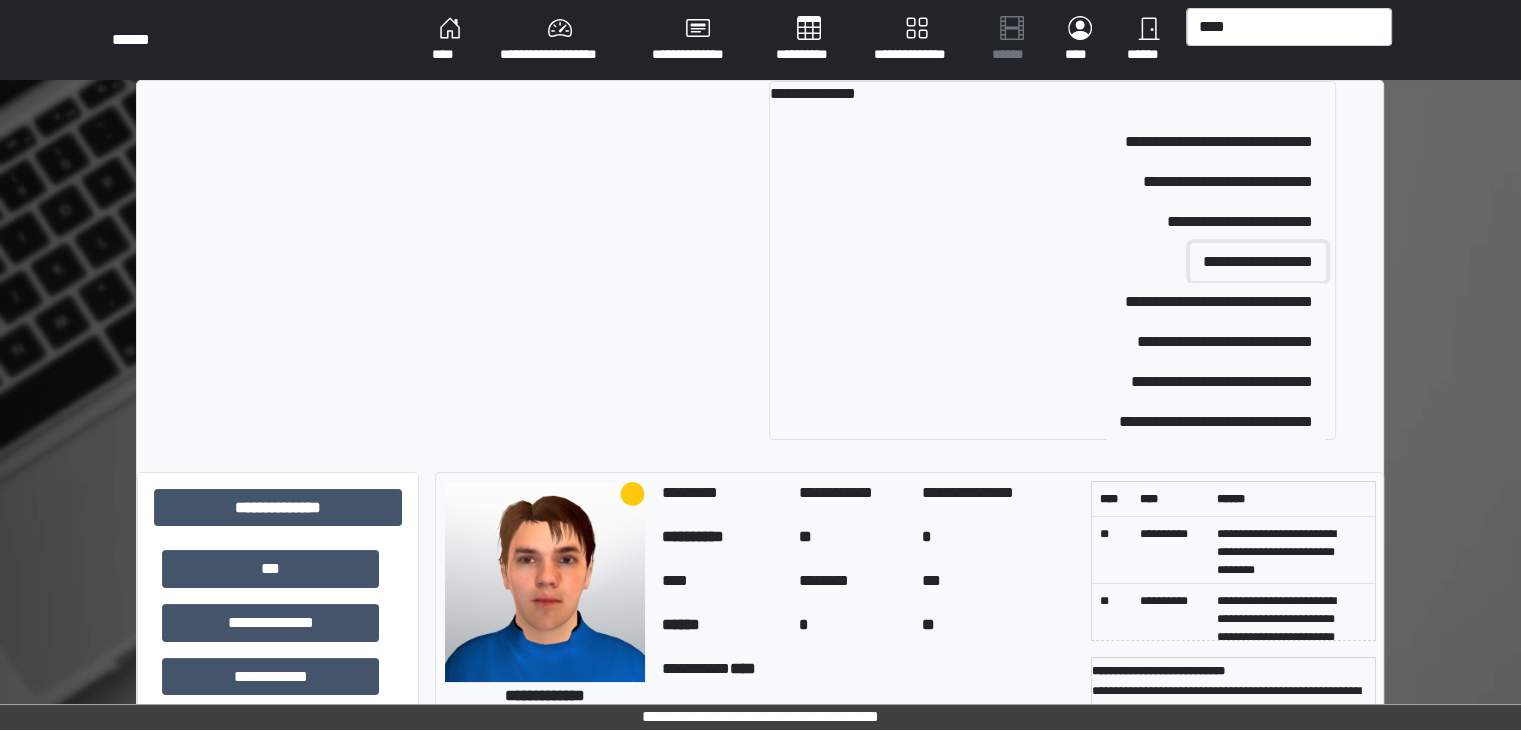 click on "**********" at bounding box center (1258, 262) 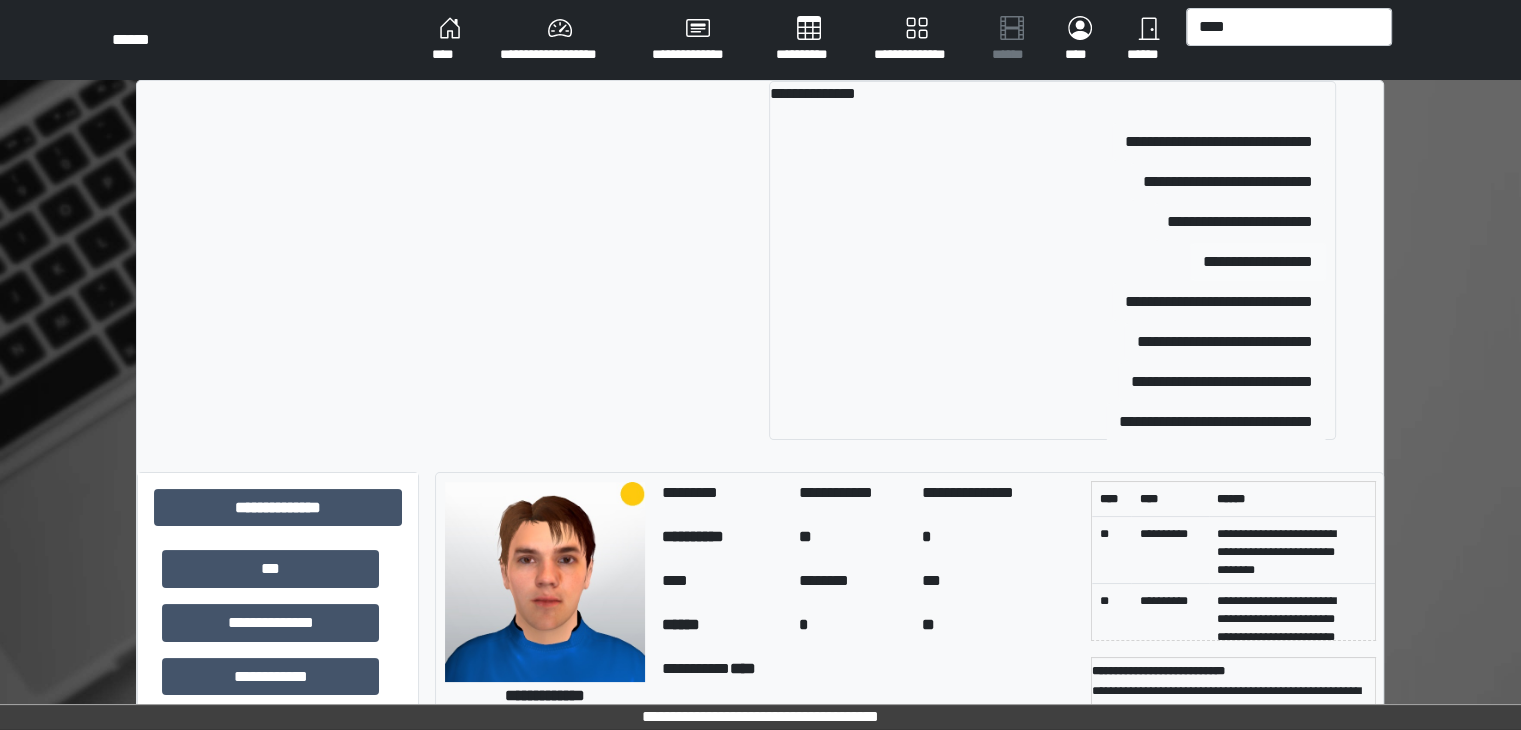 type 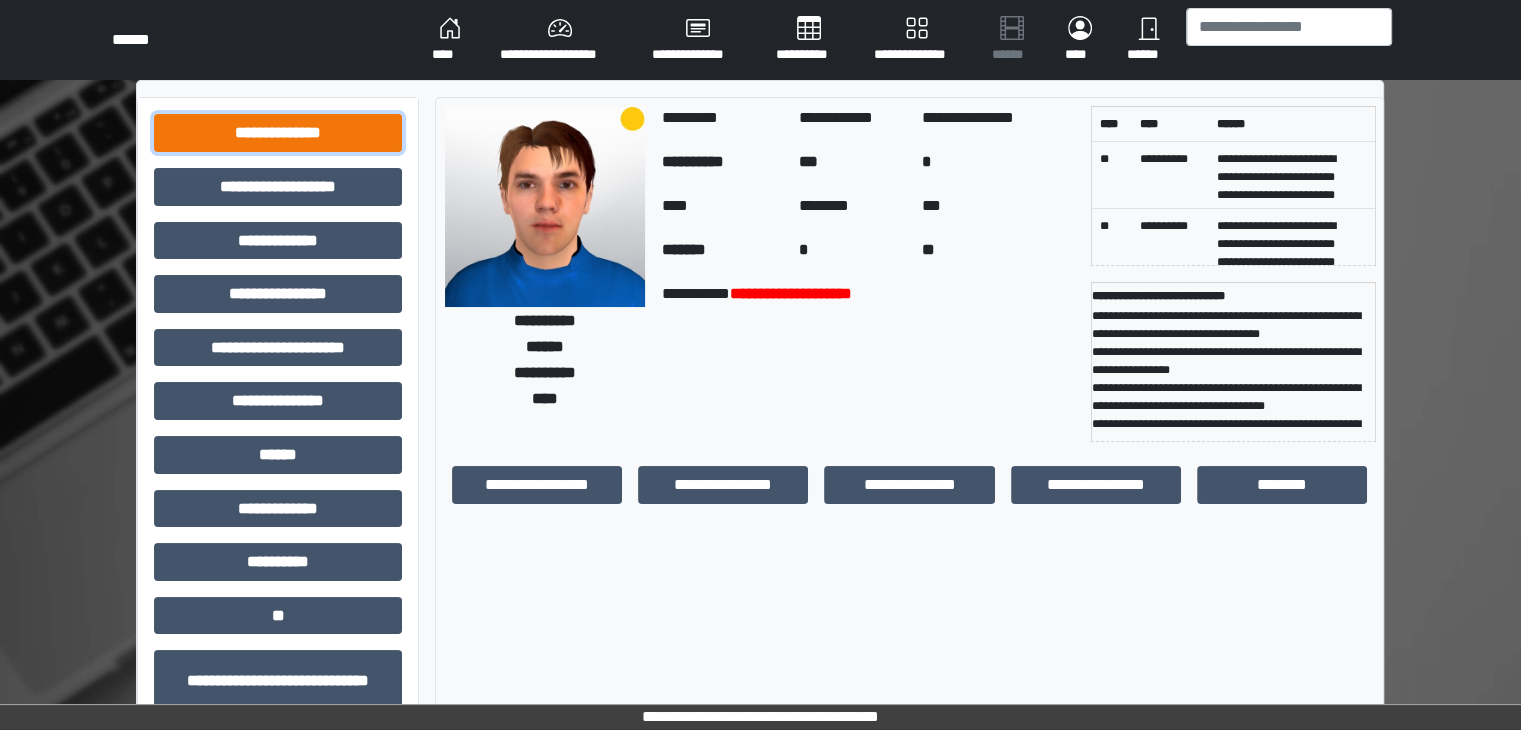 click on "**********" at bounding box center [278, 133] 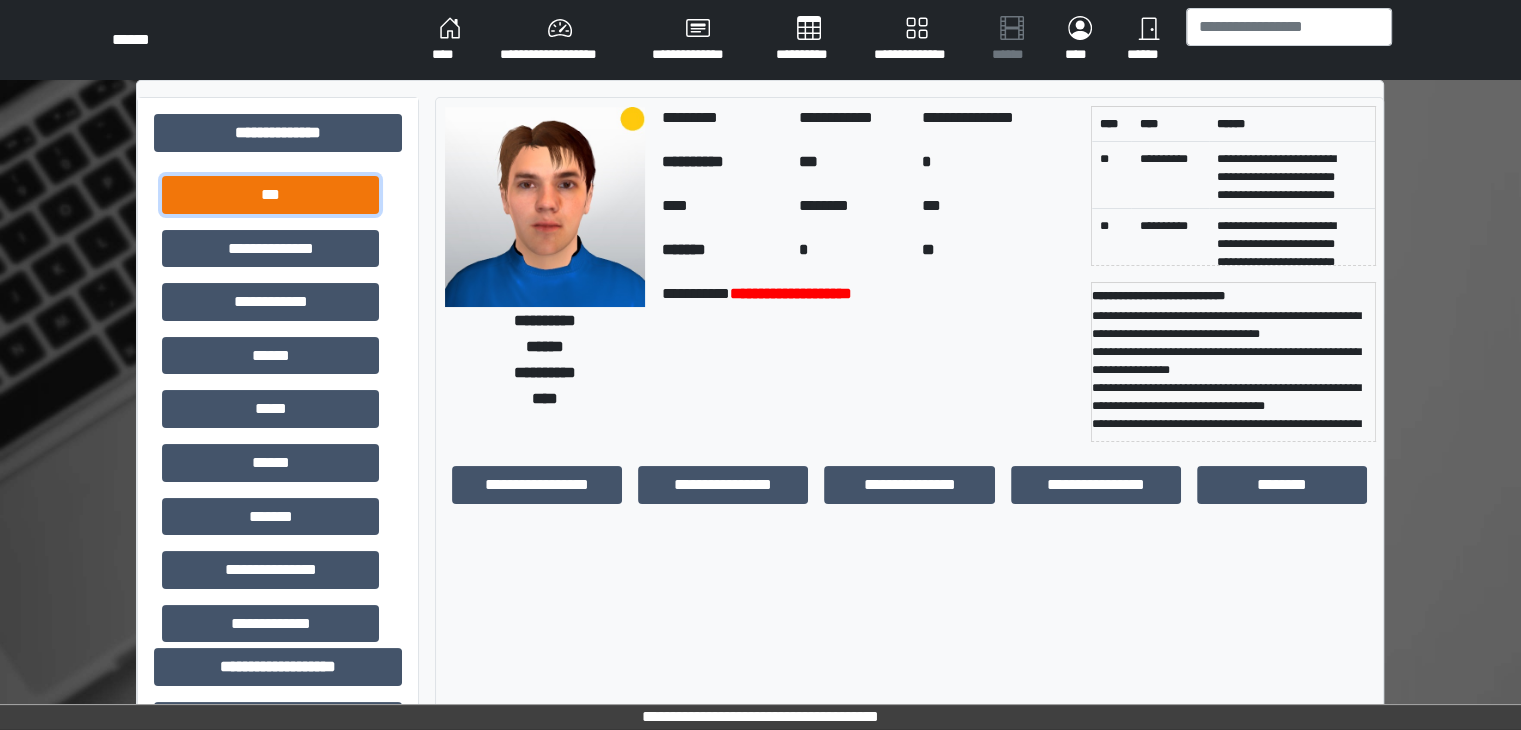 click on "***" at bounding box center (270, 195) 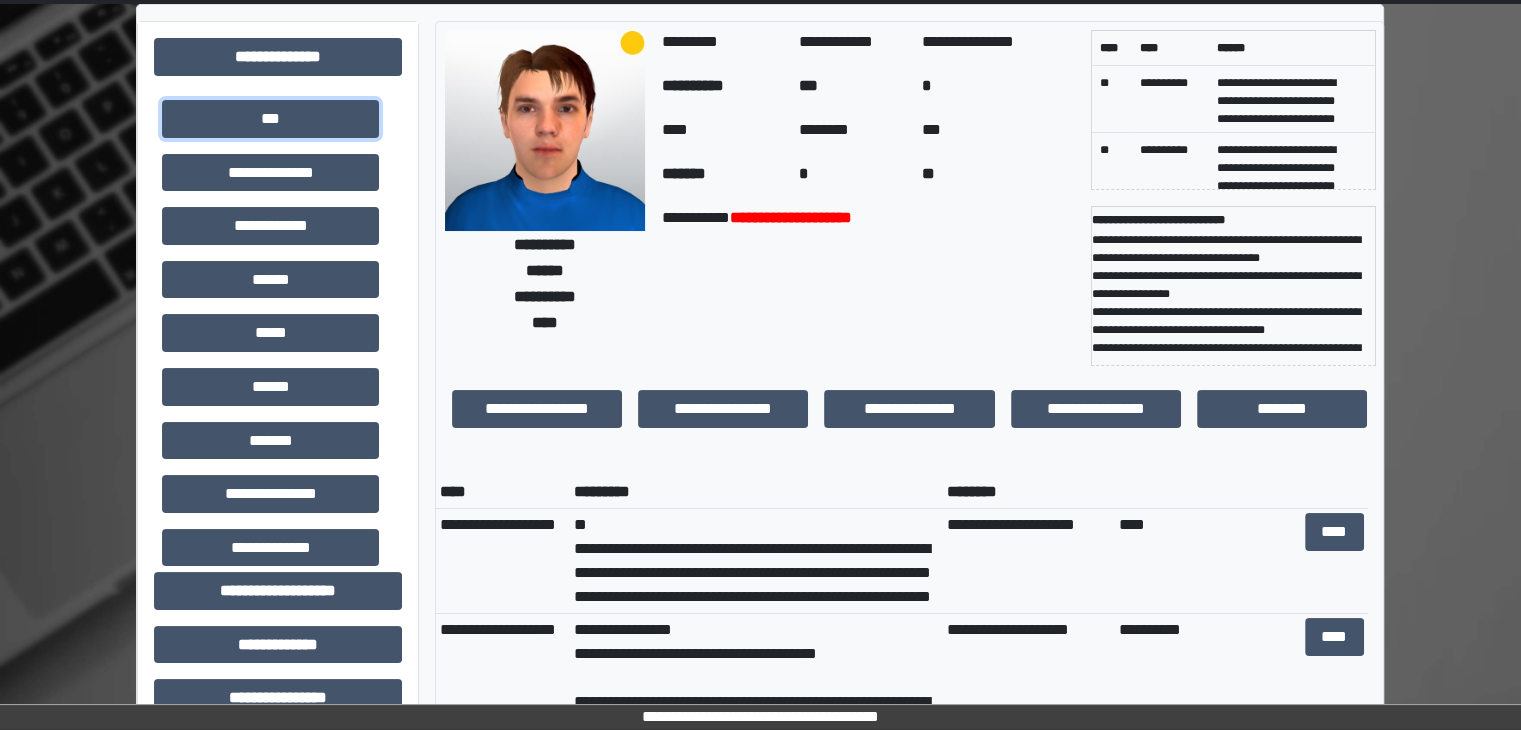 scroll, scrollTop: 0, scrollLeft: 0, axis: both 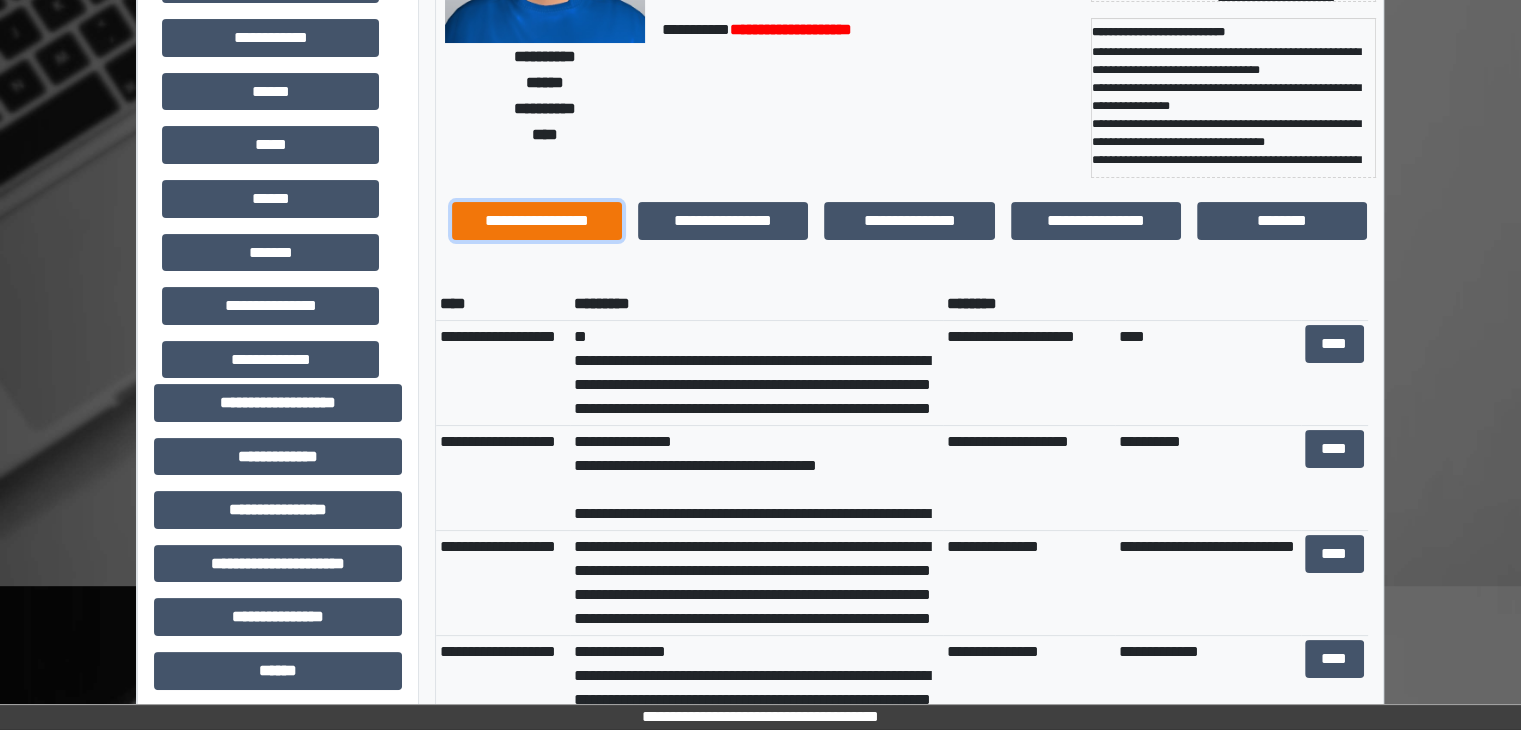 click on "**********" at bounding box center [537, 221] 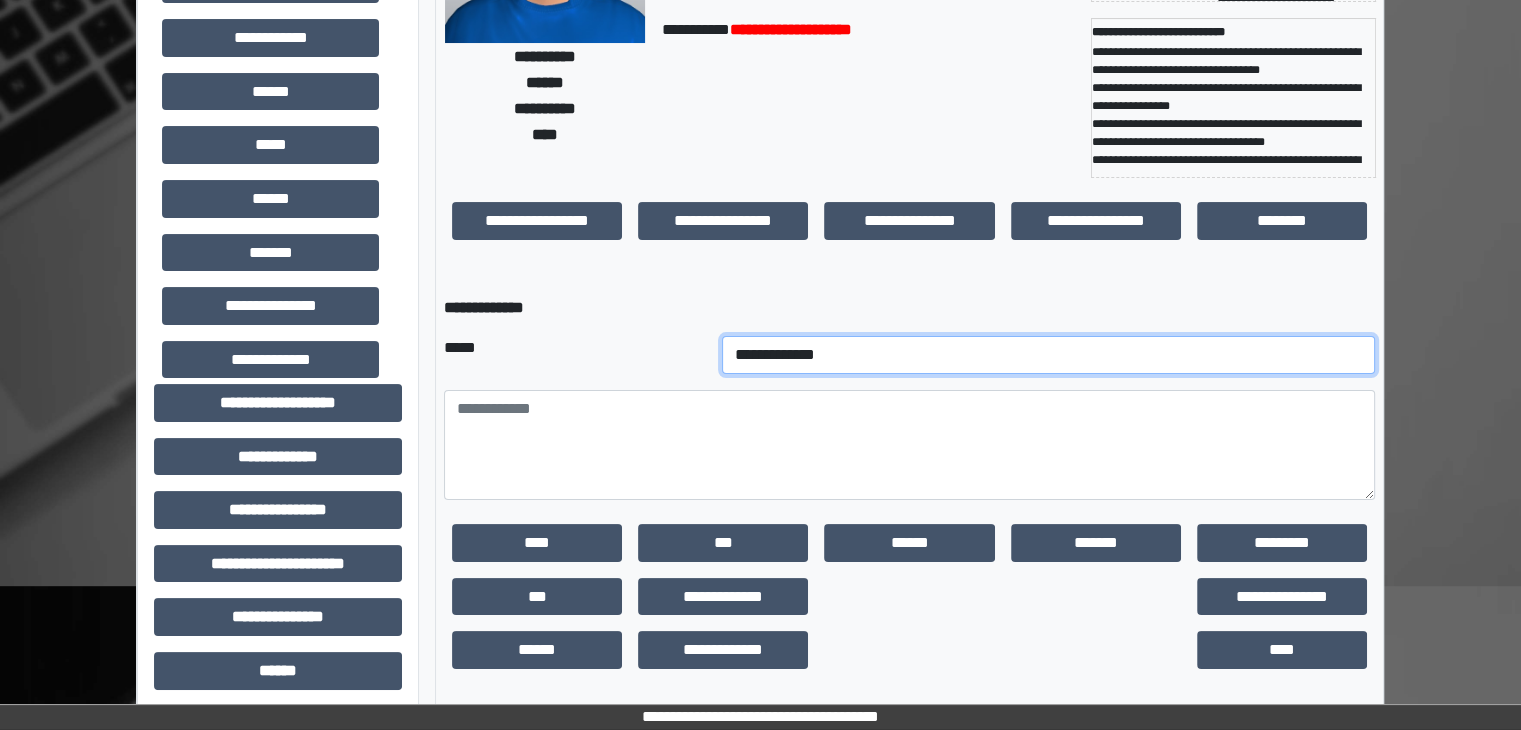 click on "**********" at bounding box center (1049, 355) 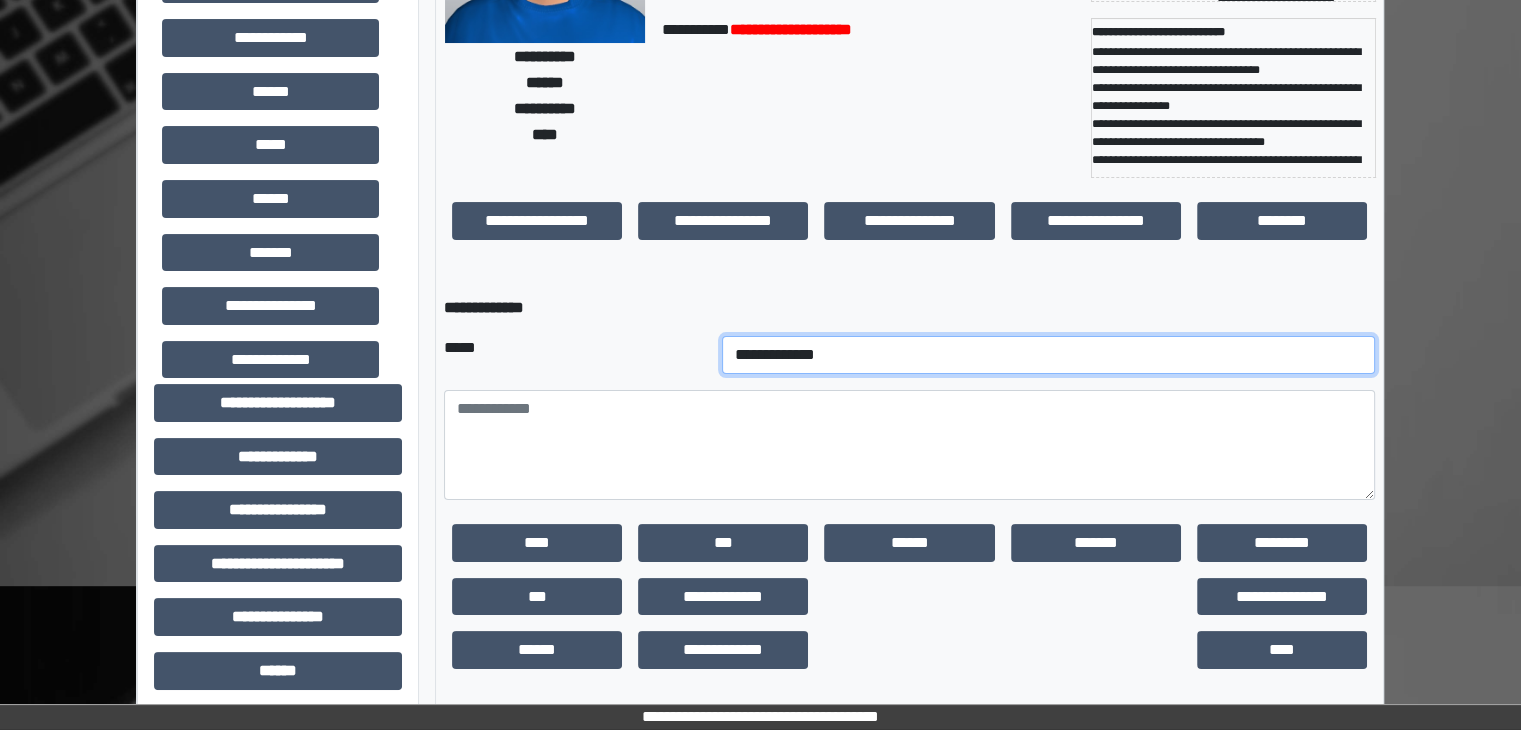 select on "*" 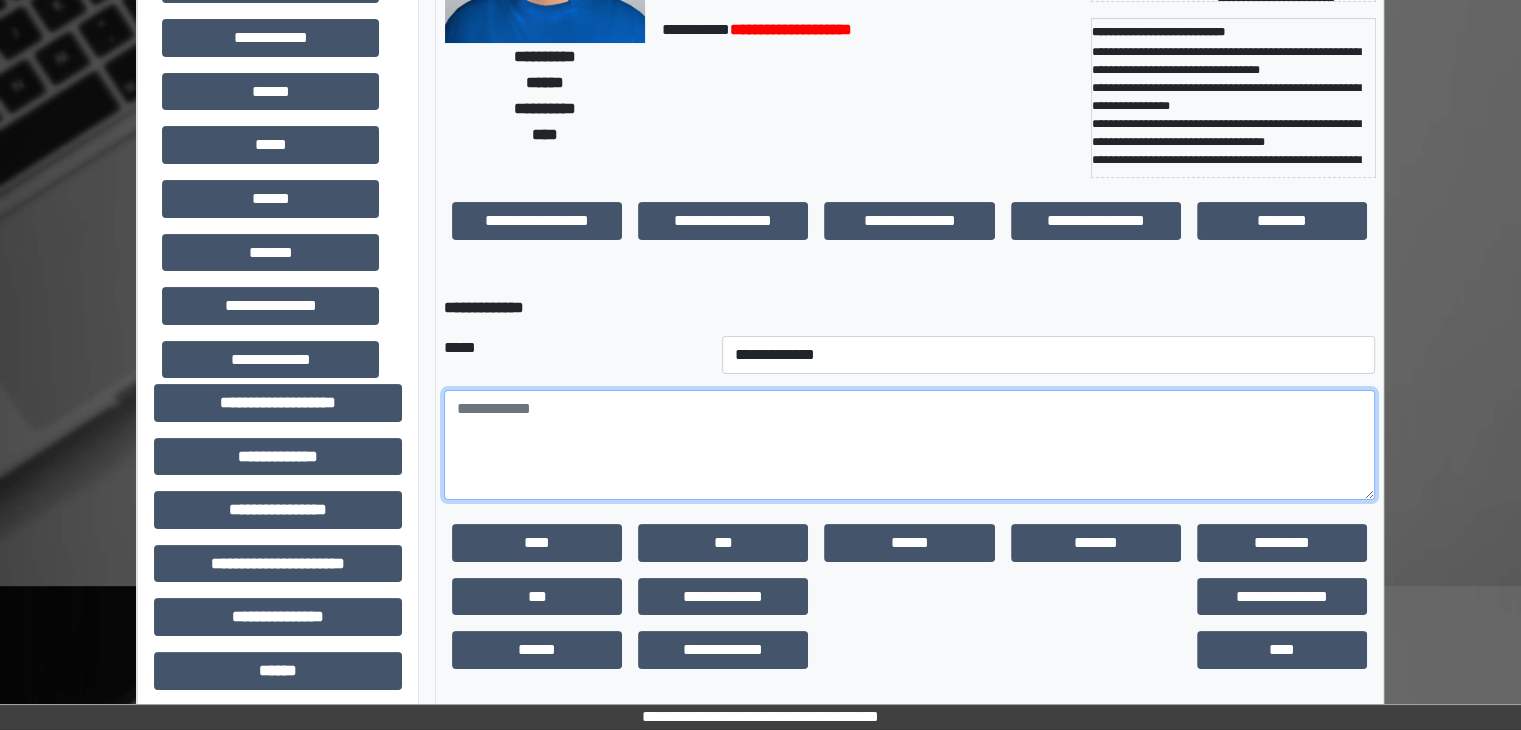 click at bounding box center (909, 445) 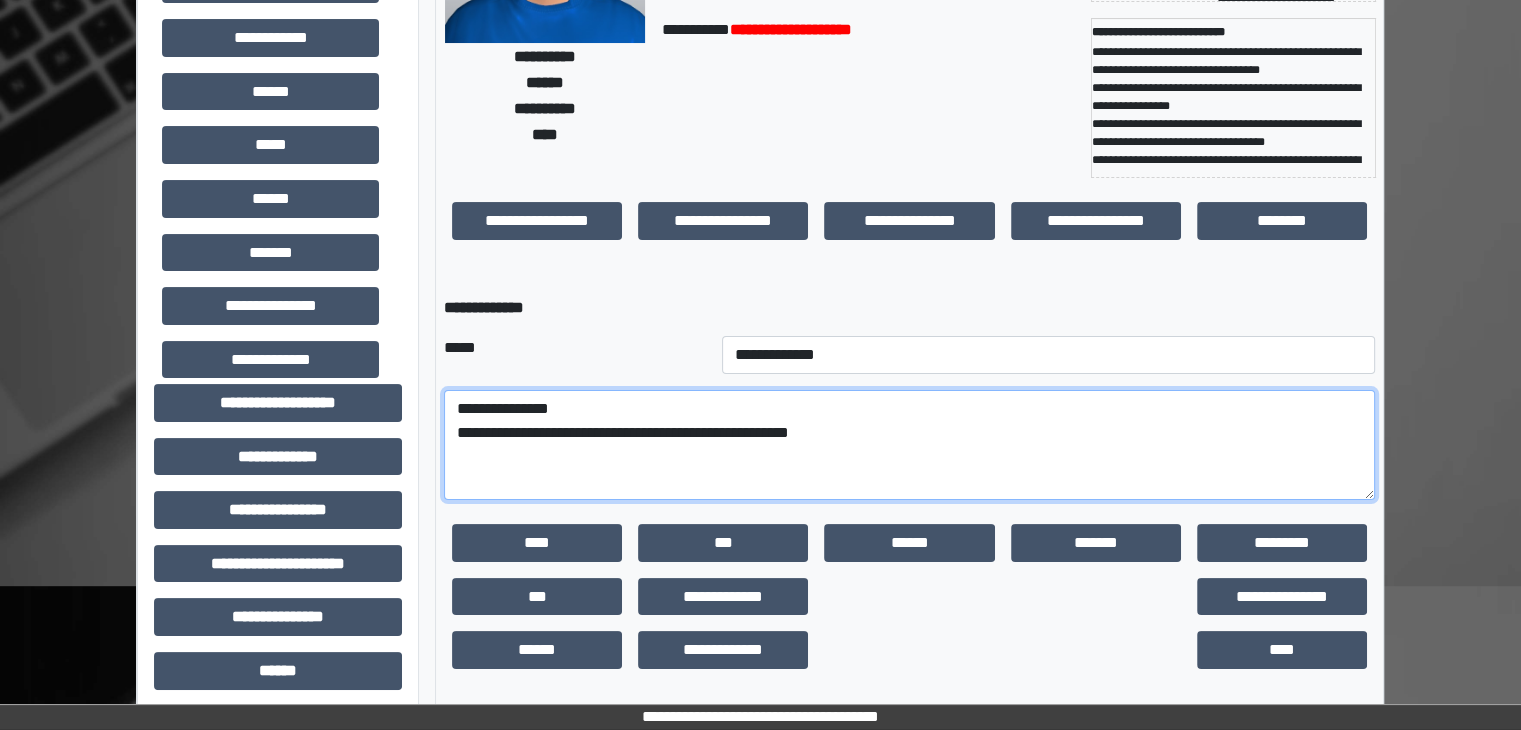 paste on "**********" 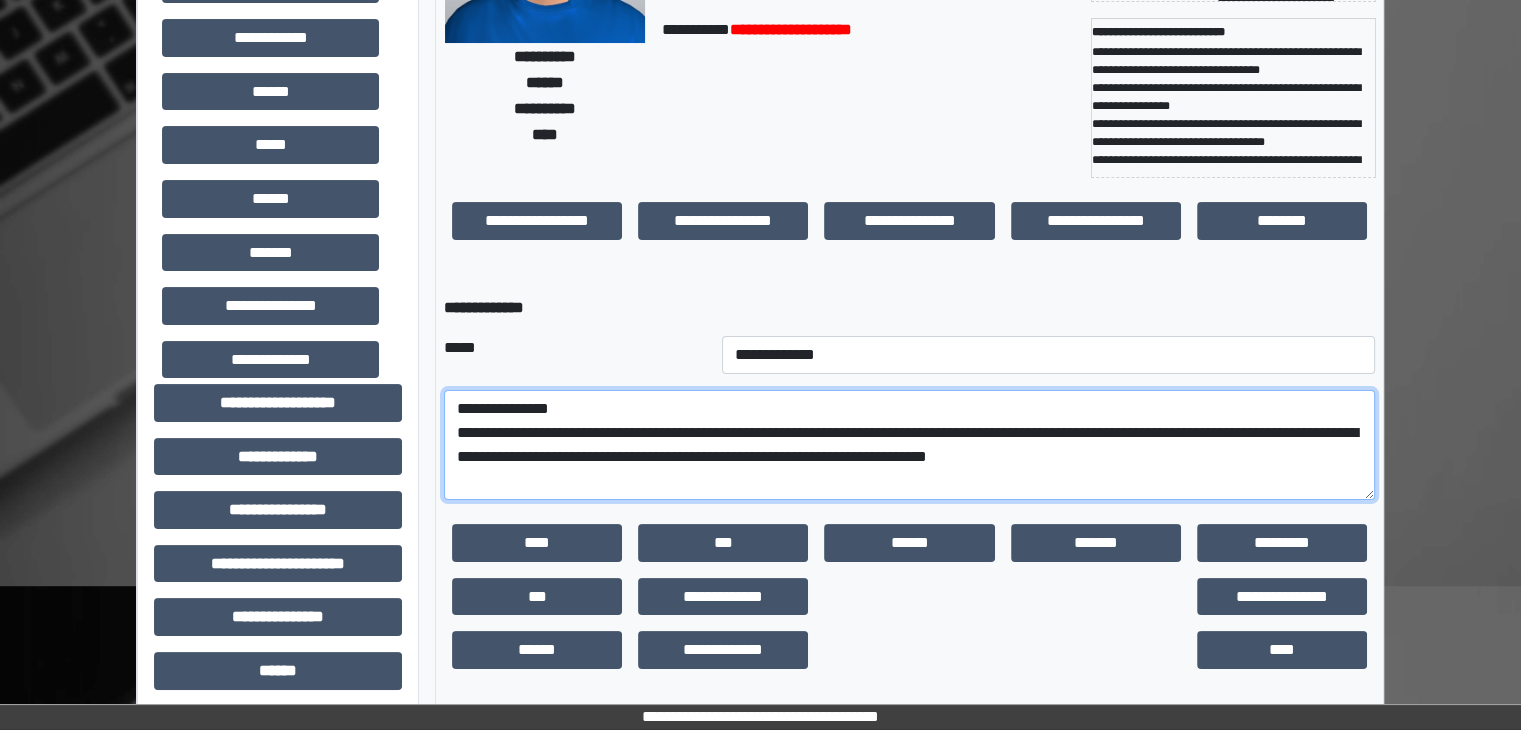 click on "**********" at bounding box center [909, 445] 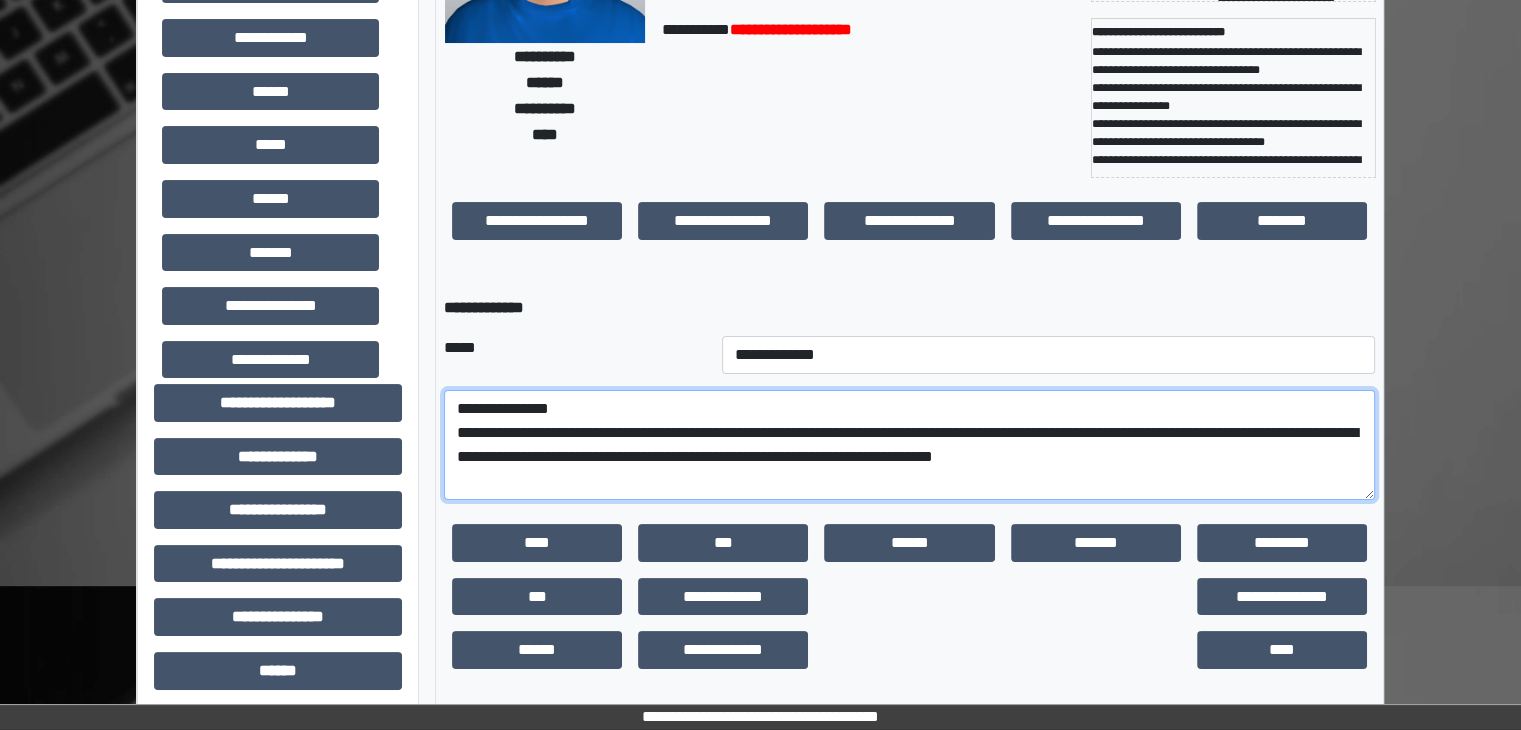 click on "**********" at bounding box center (909, 445) 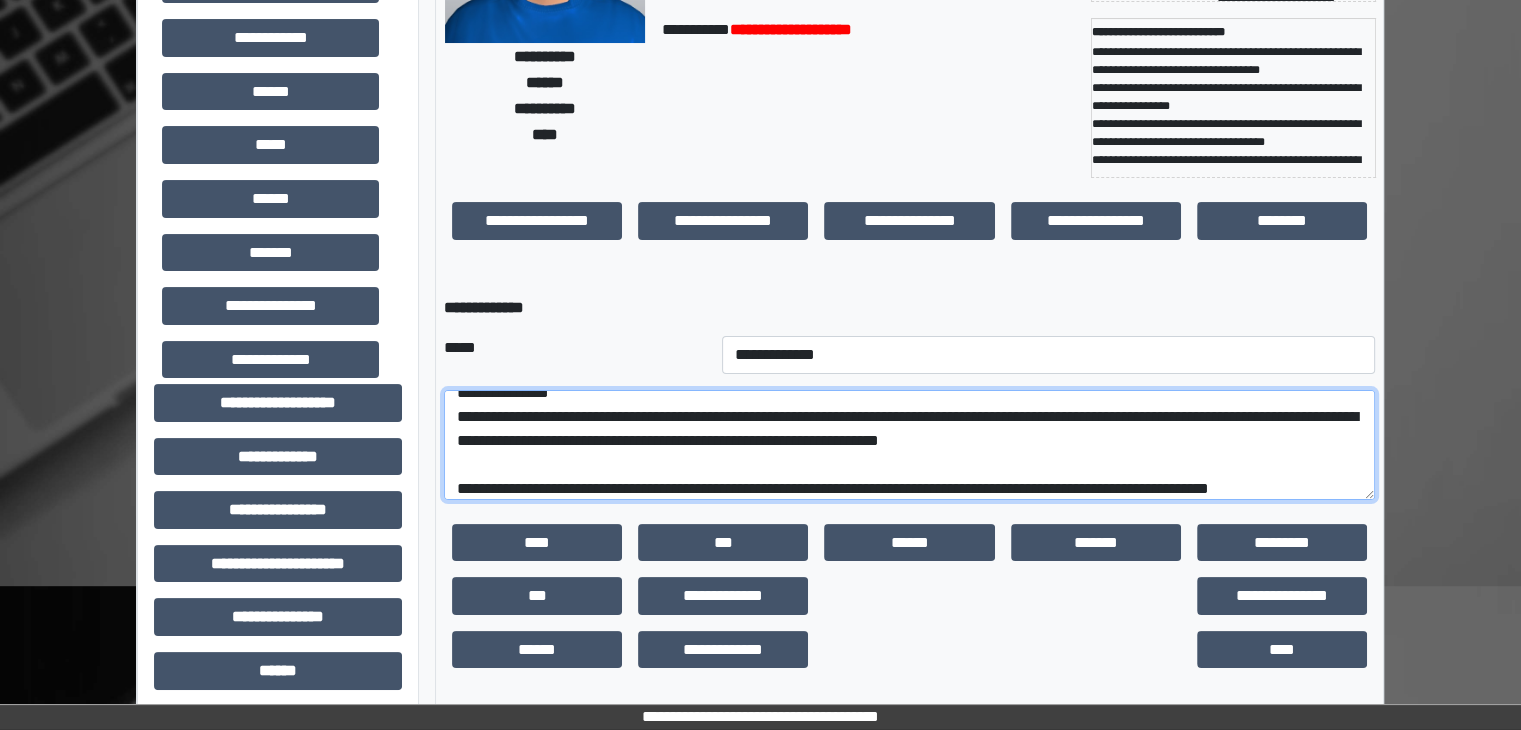 scroll, scrollTop: 40, scrollLeft: 0, axis: vertical 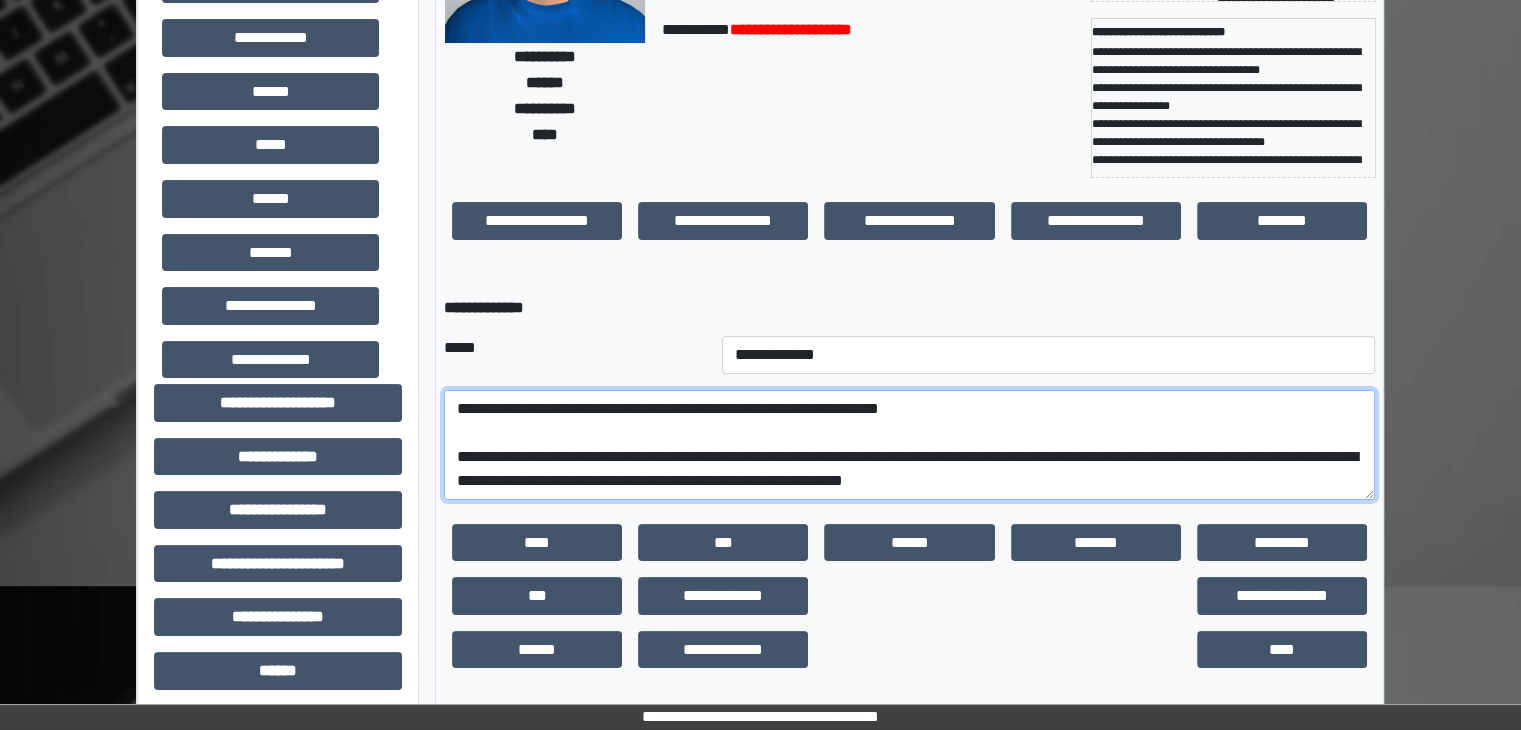 click on "**********" at bounding box center [909, 445] 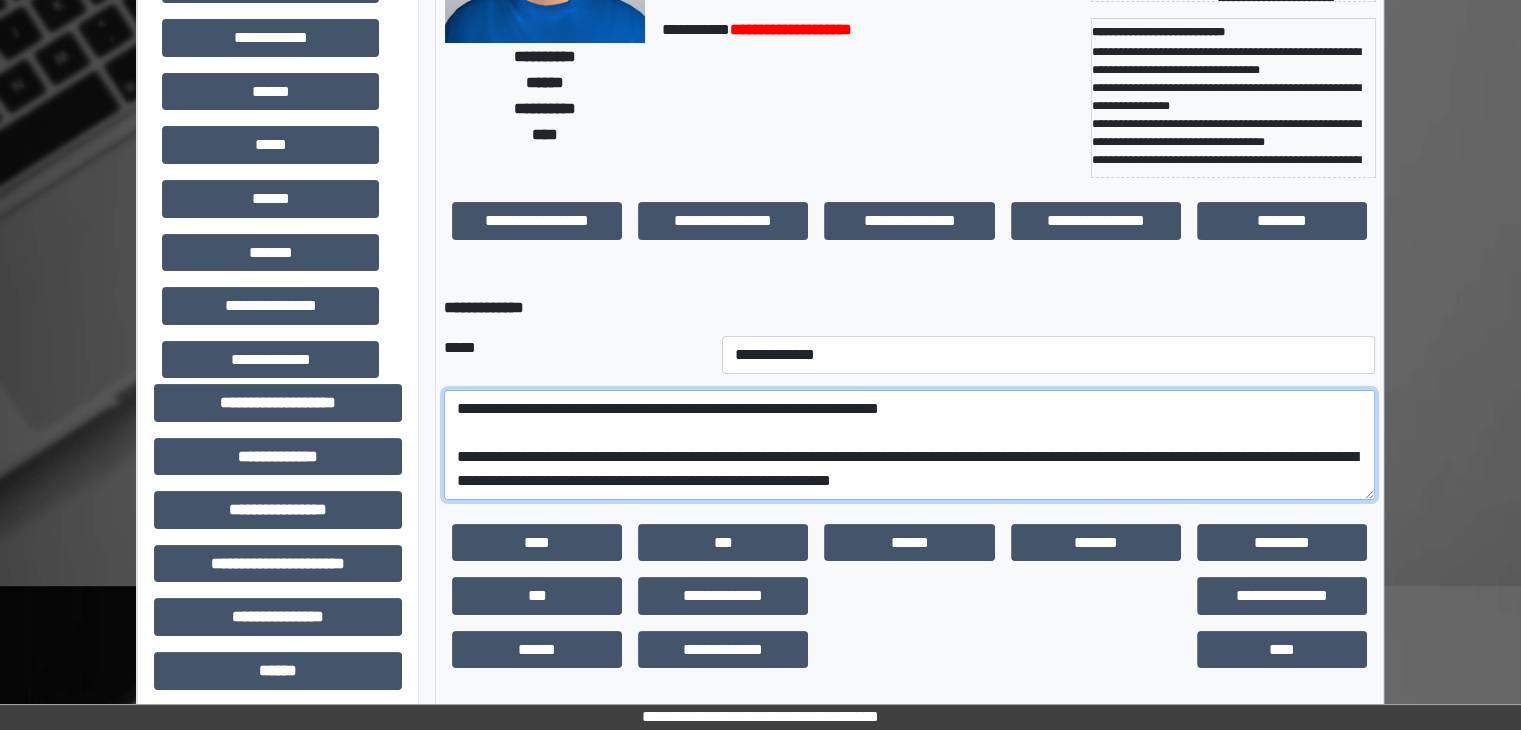 click on "**********" at bounding box center [909, 445] 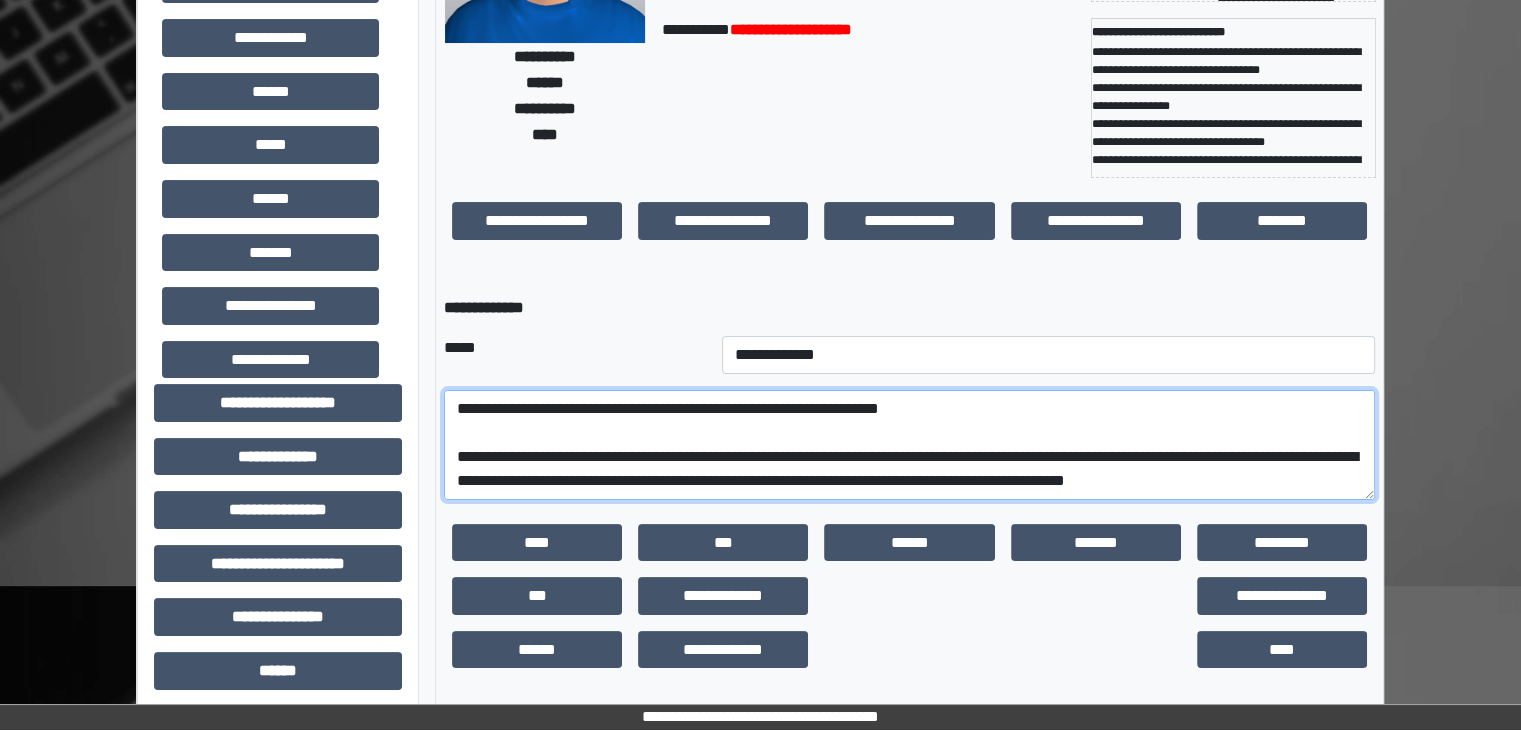 scroll, scrollTop: 64, scrollLeft: 0, axis: vertical 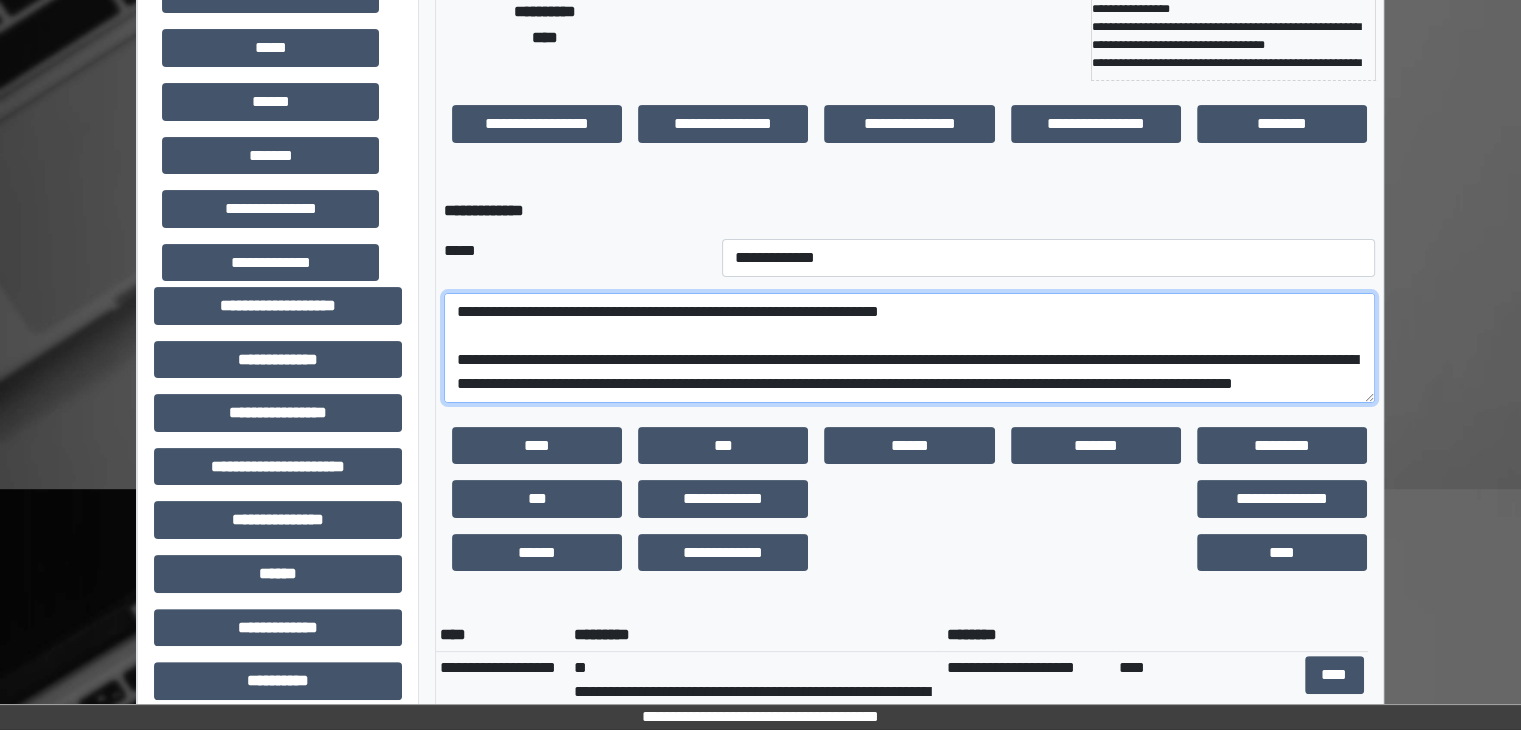 click on "**********" at bounding box center (909, 348) 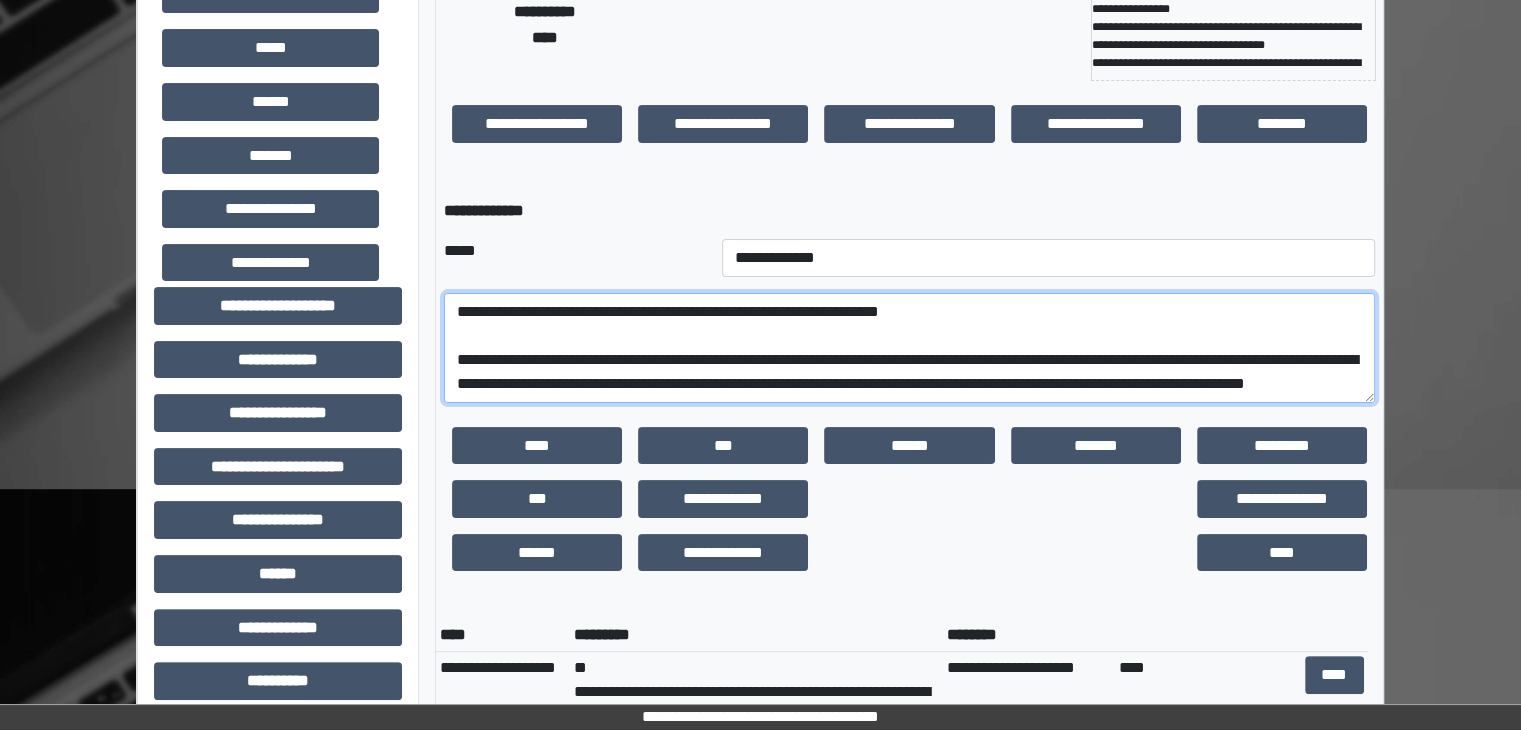 scroll, scrollTop: 112, scrollLeft: 0, axis: vertical 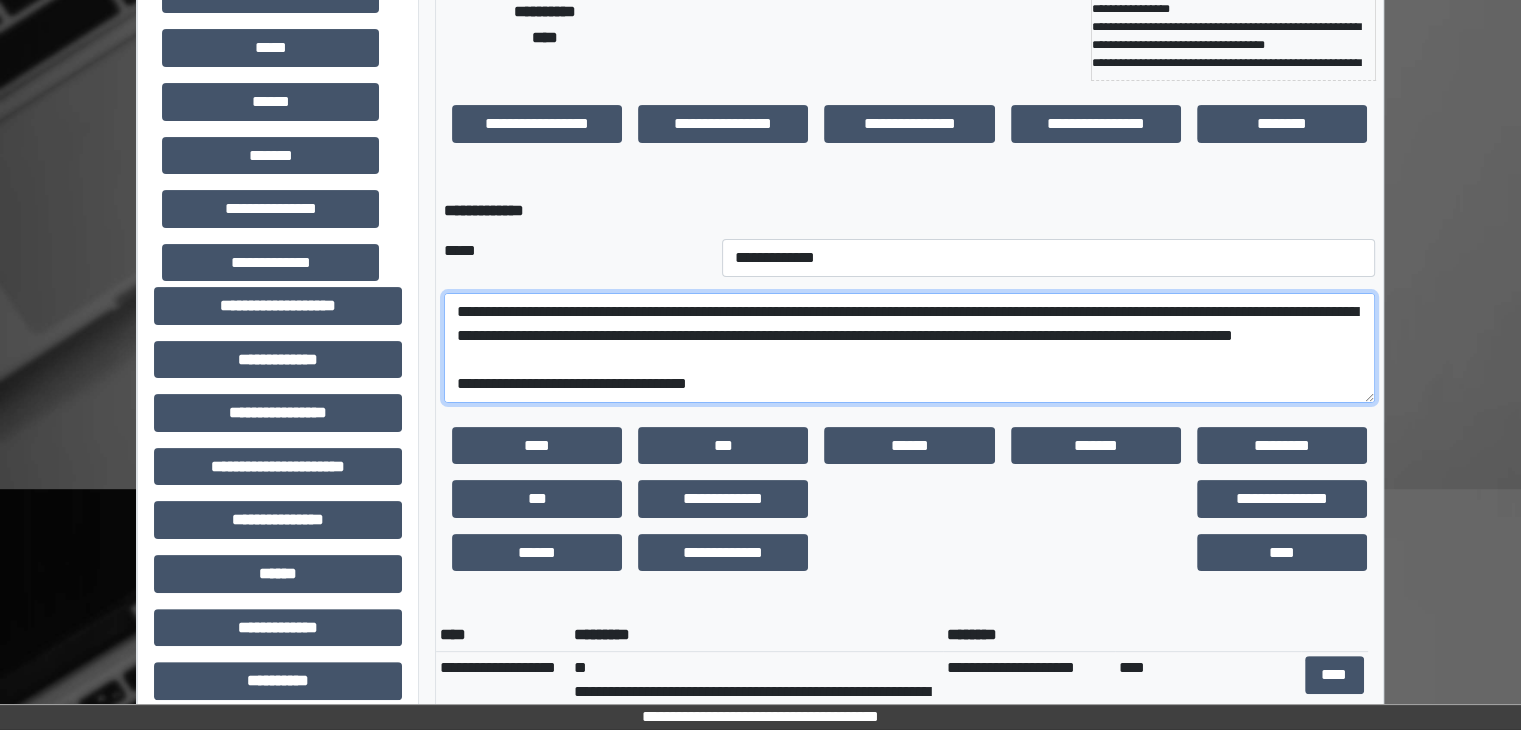 click on "**********" at bounding box center (909, 348) 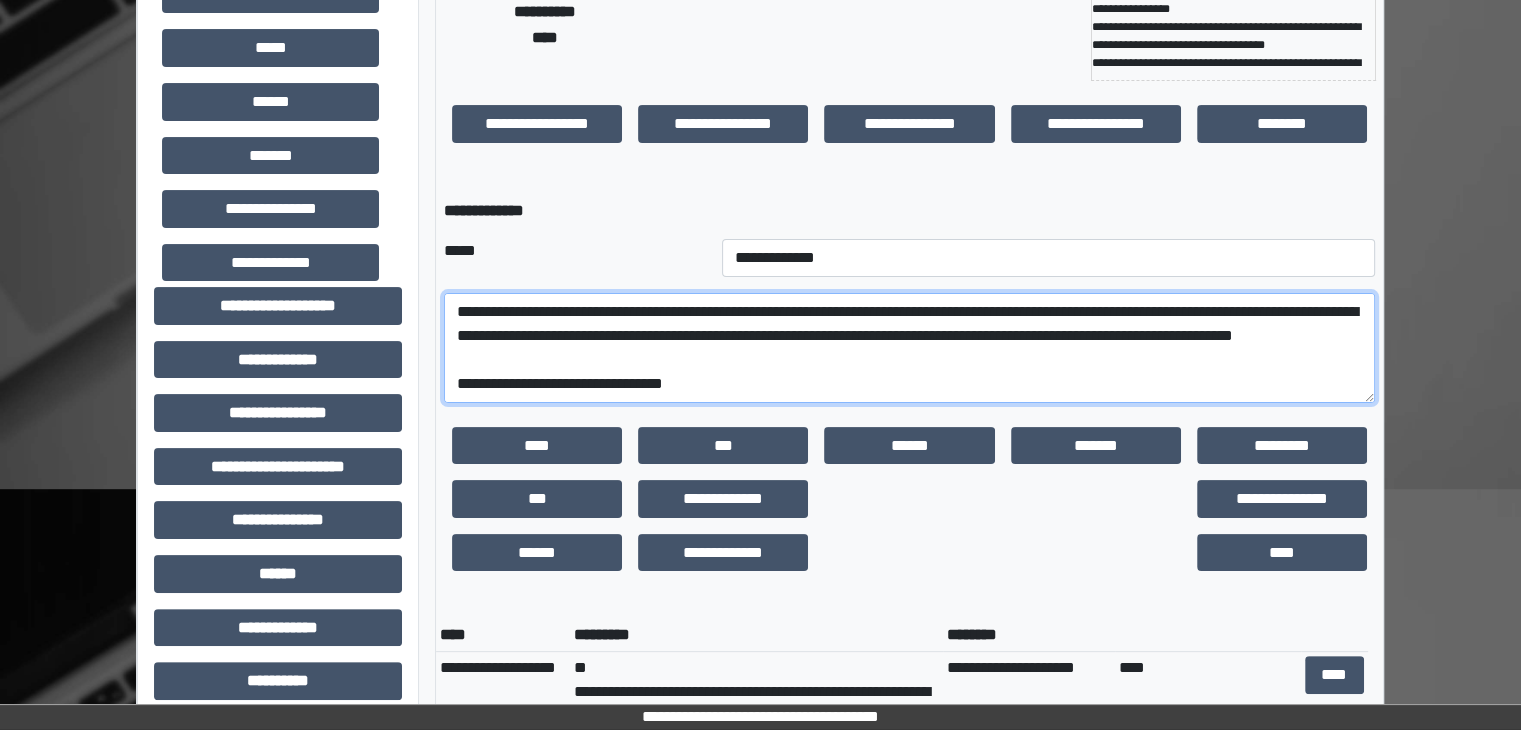 click on "**********" at bounding box center [909, 348] 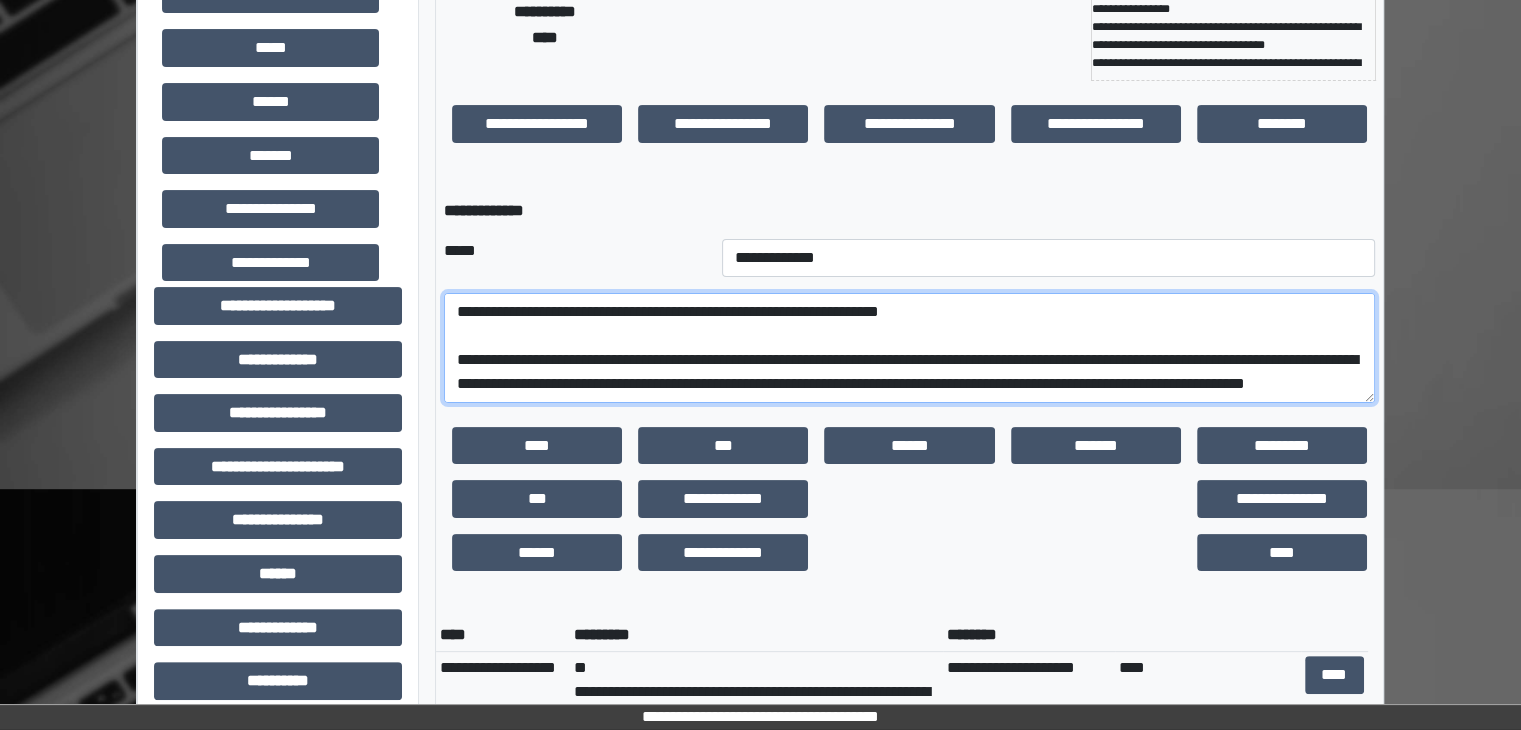 click on "**********" at bounding box center [909, 348] 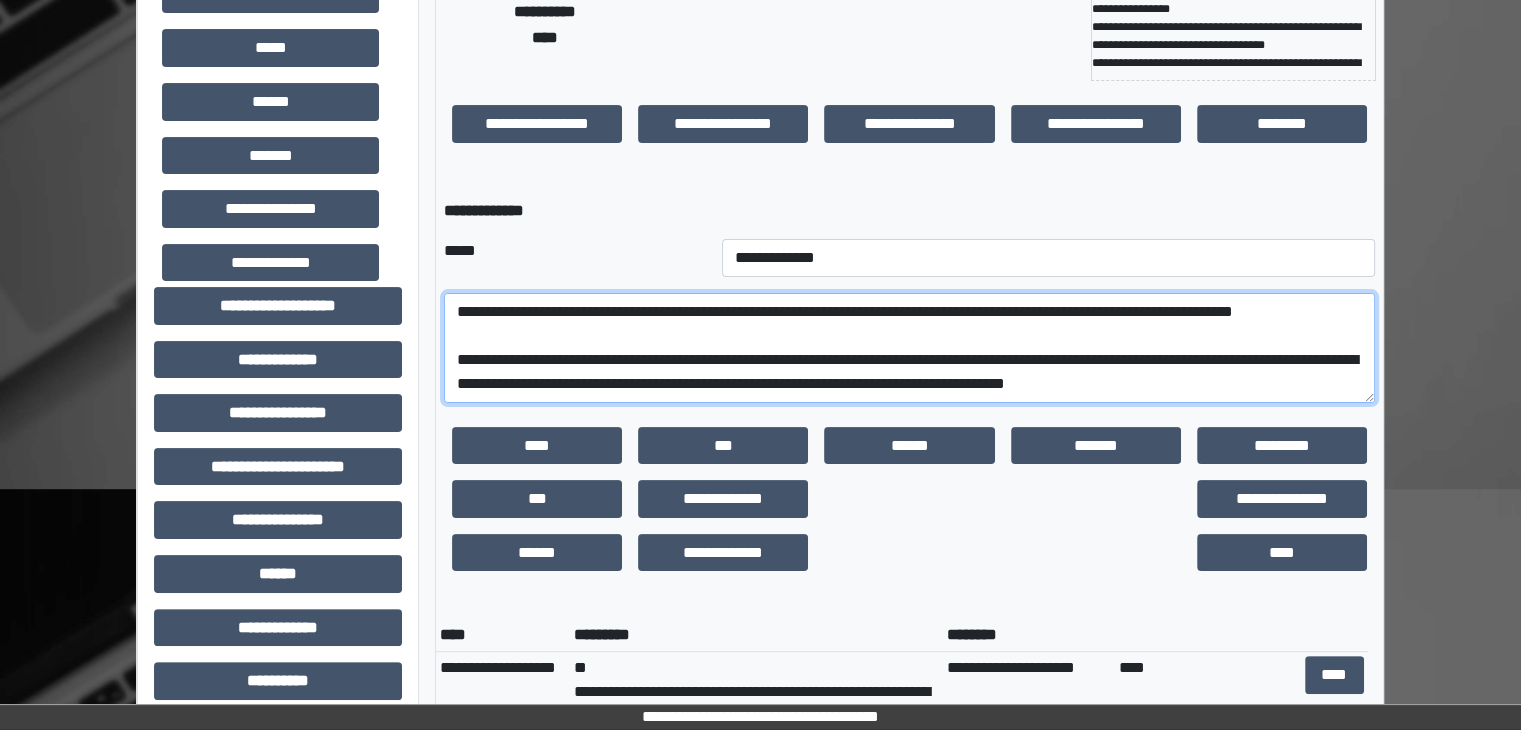 scroll, scrollTop: 160, scrollLeft: 0, axis: vertical 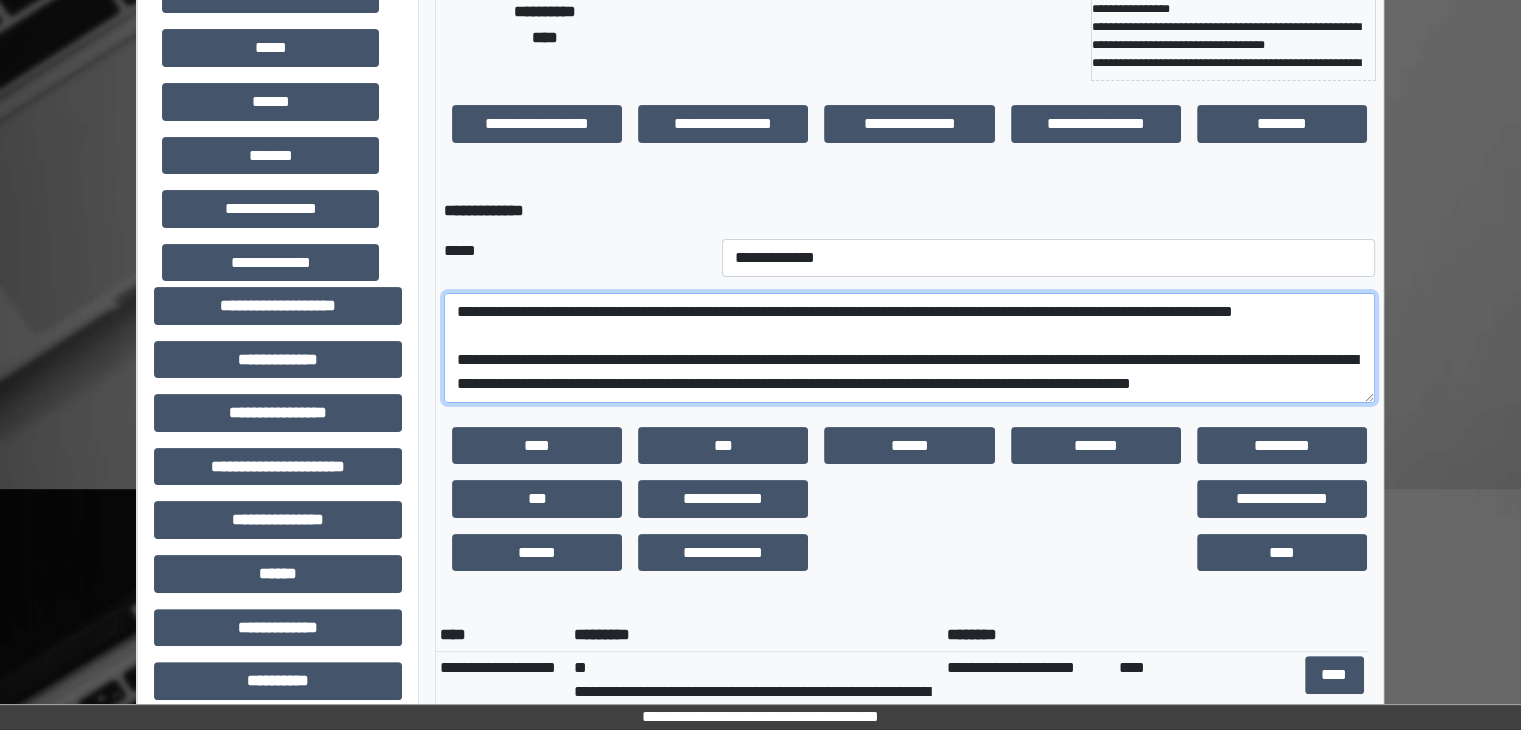 click on "**********" at bounding box center [909, 348] 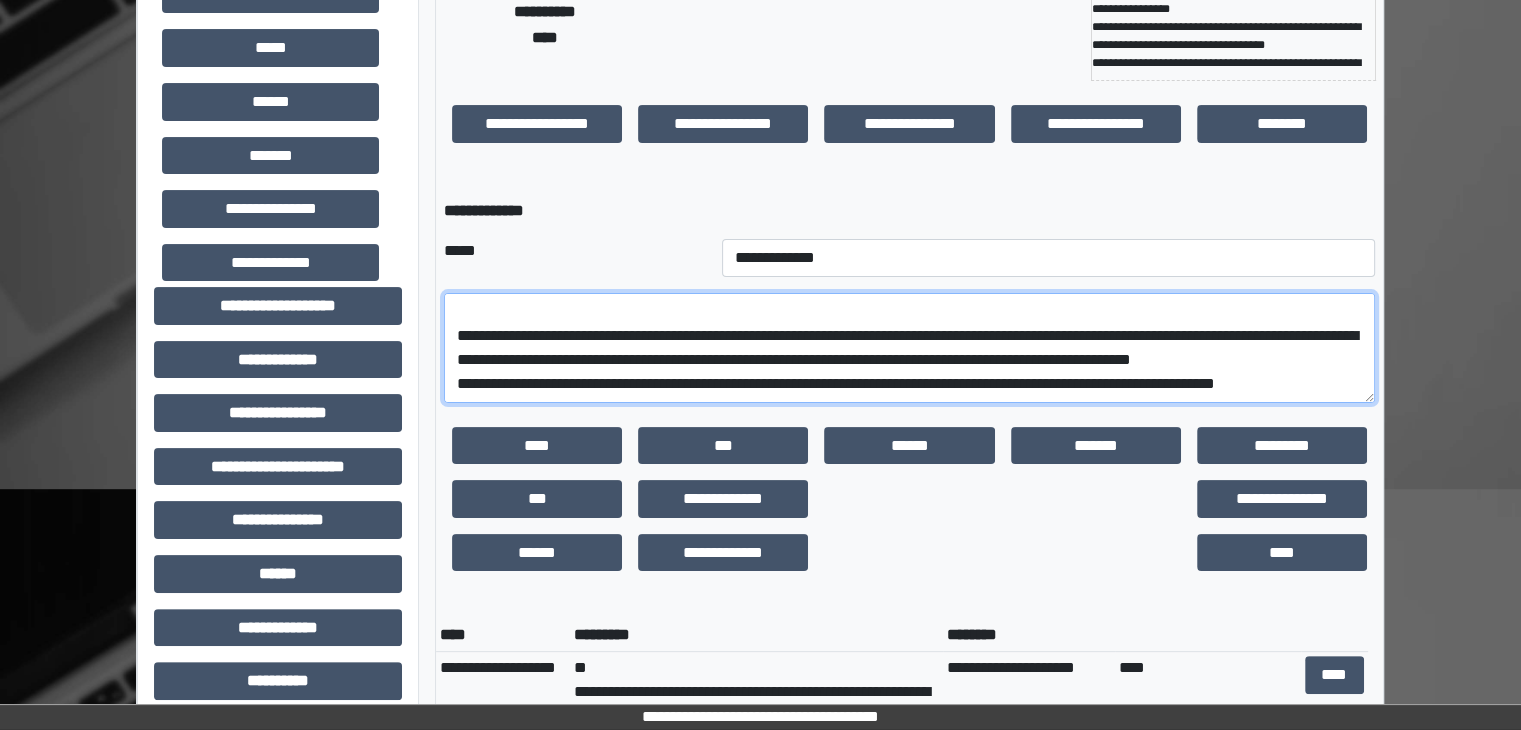 scroll, scrollTop: 208, scrollLeft: 0, axis: vertical 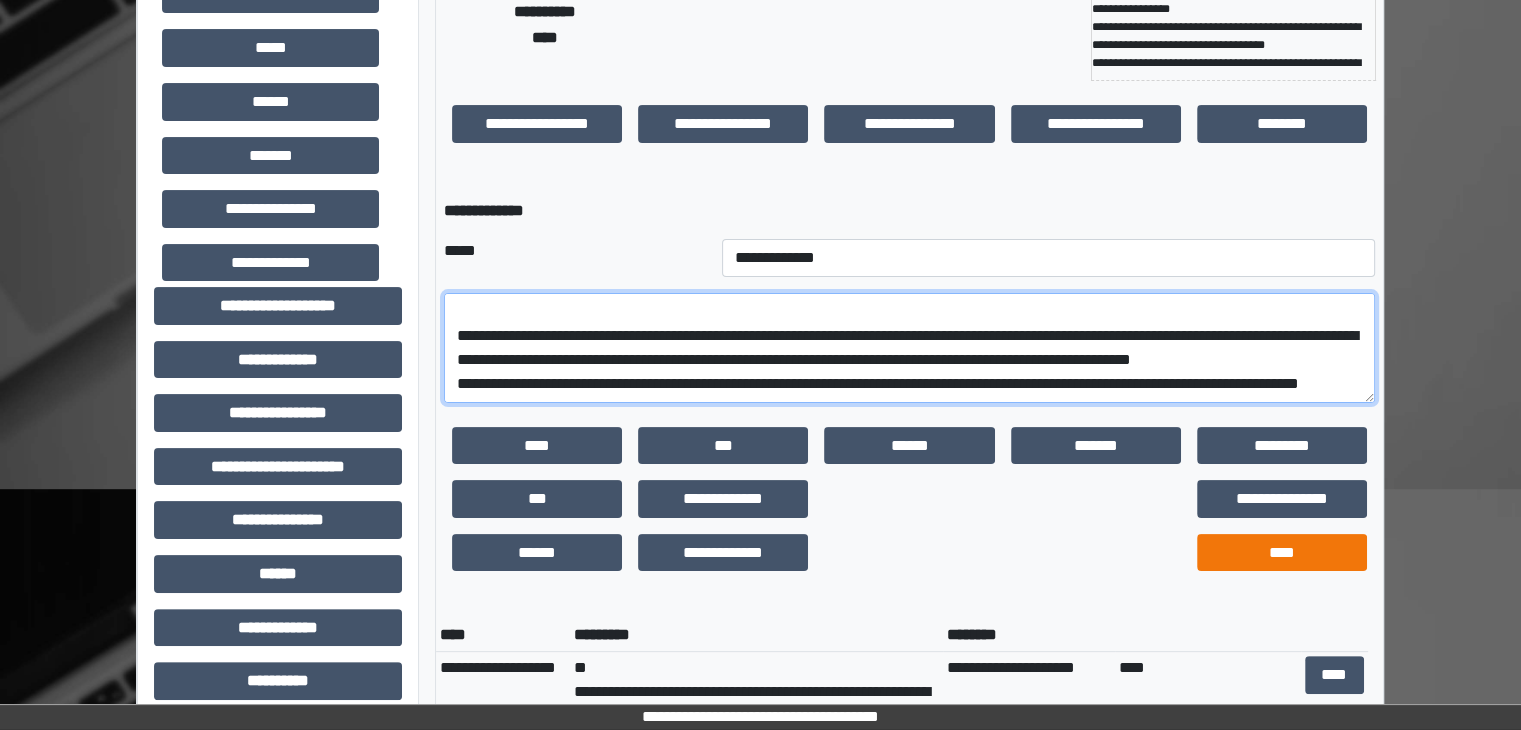 type on "**********" 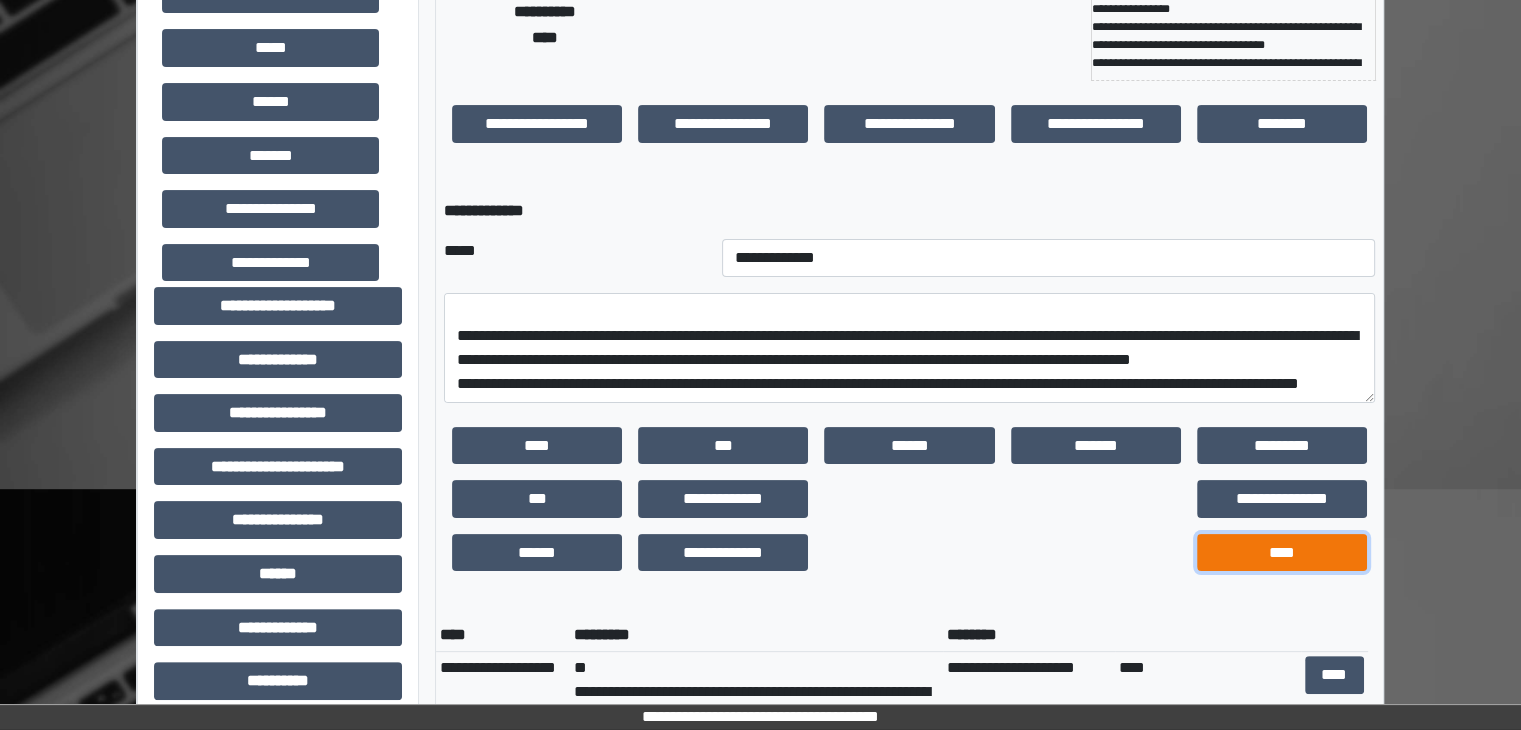 click on "****" at bounding box center [1282, 553] 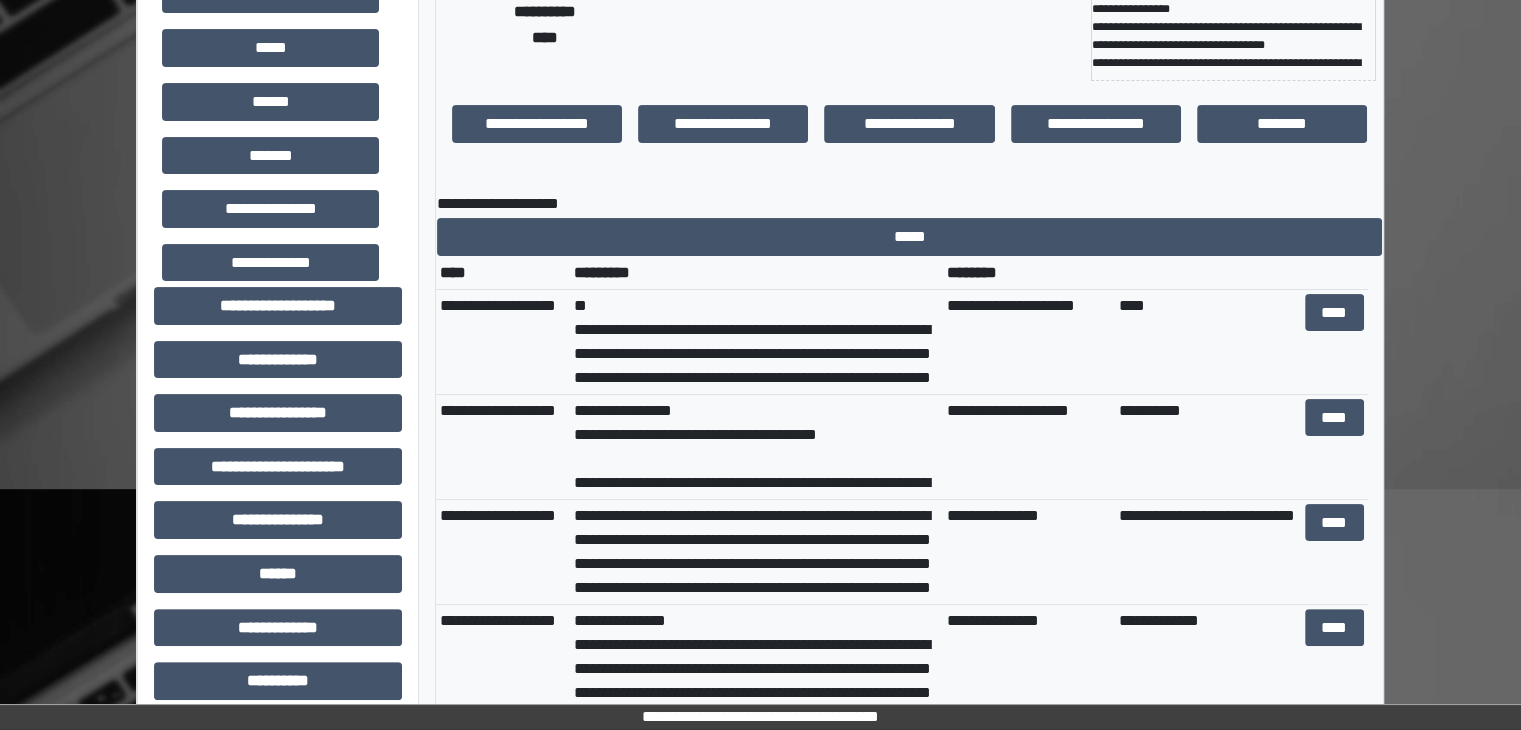 scroll, scrollTop: 0, scrollLeft: 0, axis: both 